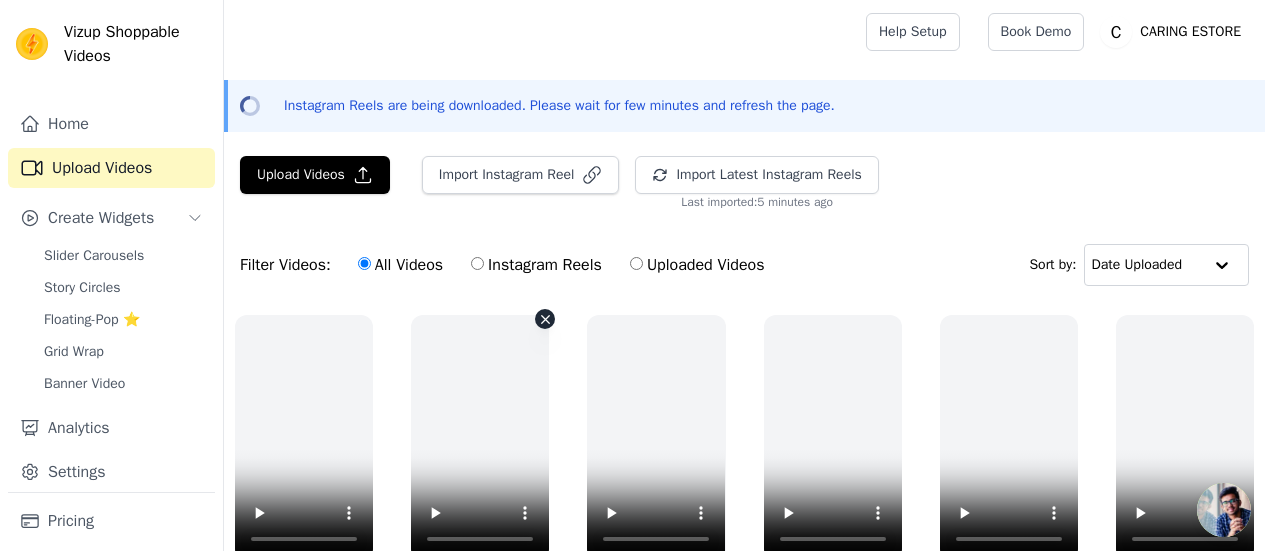 scroll, scrollTop: 0, scrollLeft: 0, axis: both 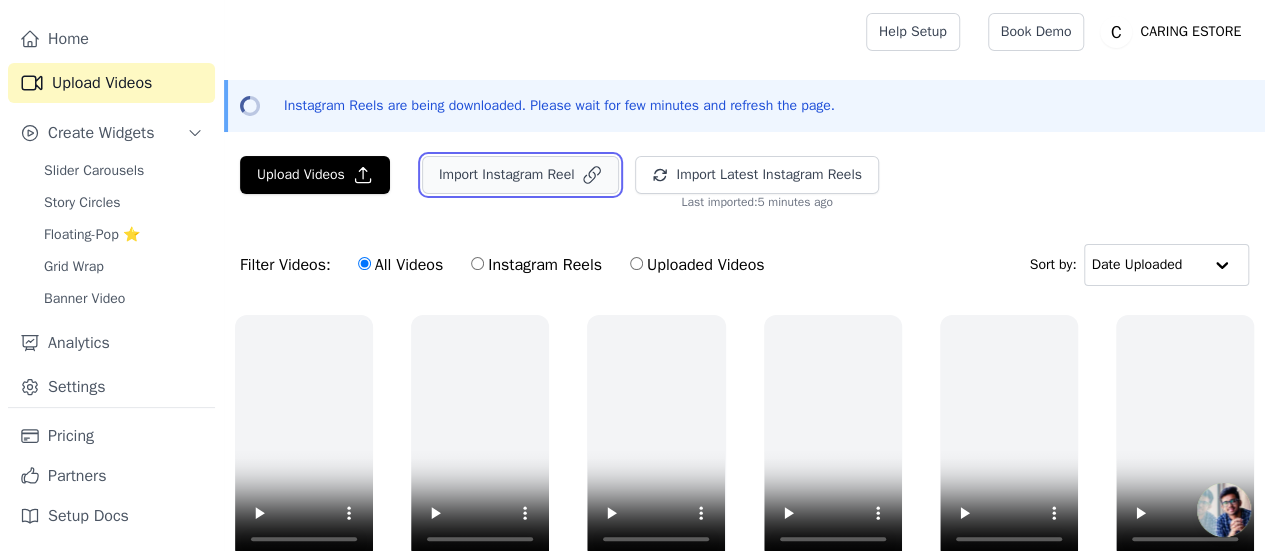 click on "Import Instagram Reel" at bounding box center [521, 175] 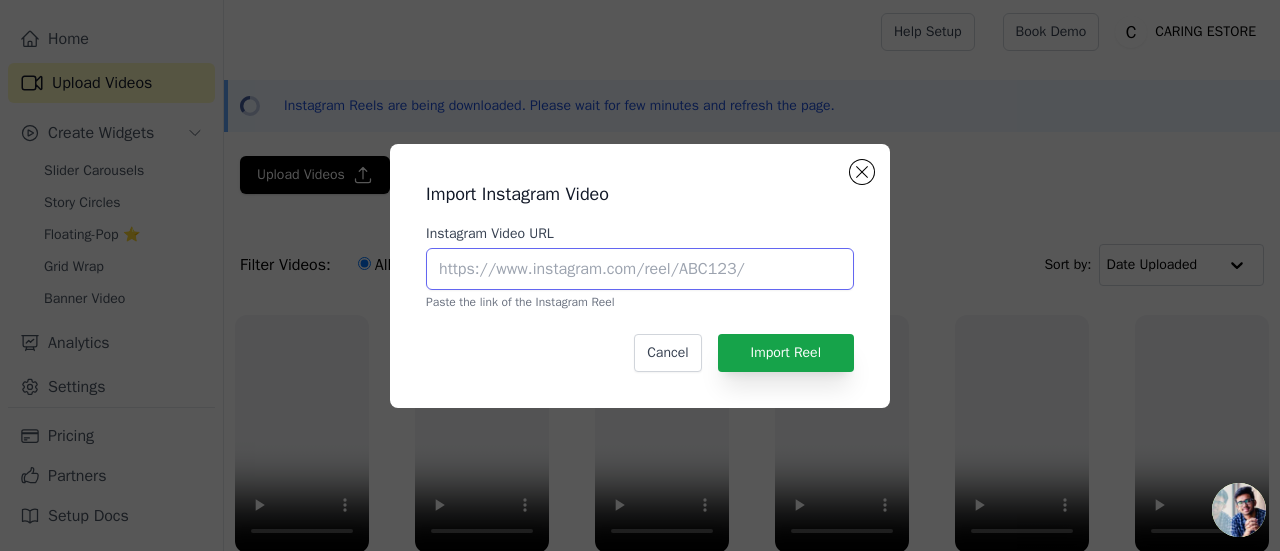 click on "Instagram Video URL" at bounding box center (640, 269) 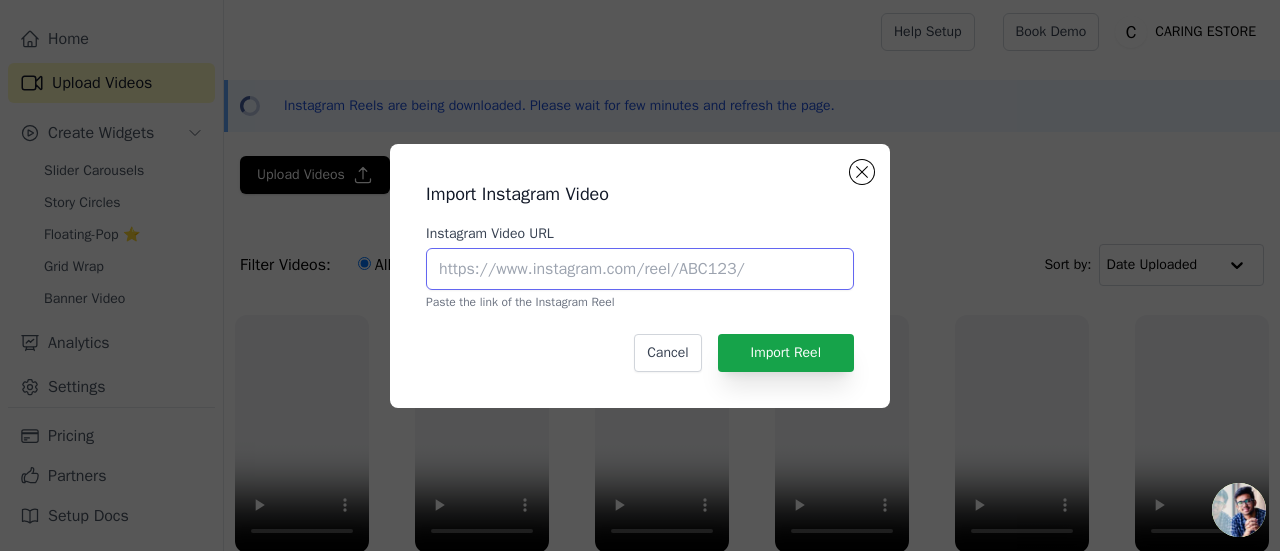 paste on "https://www.instagram.com/reel/Cz1wRr4BQuK/?igsh=MXE1MGN0ajFwaTByOQ==" 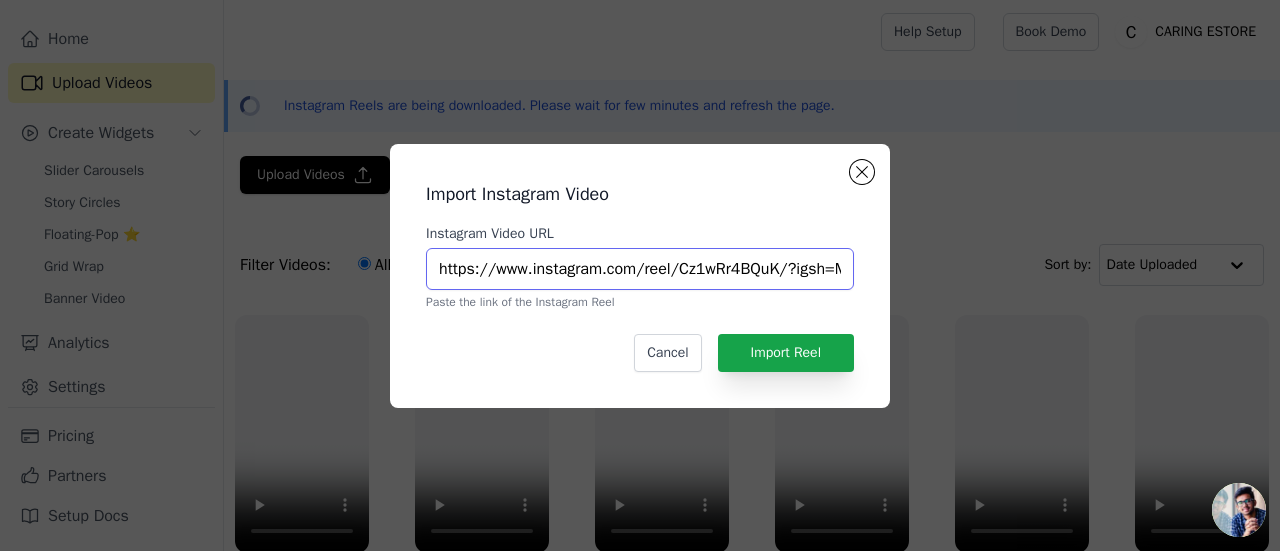 scroll, scrollTop: 0, scrollLeft: 182, axis: horizontal 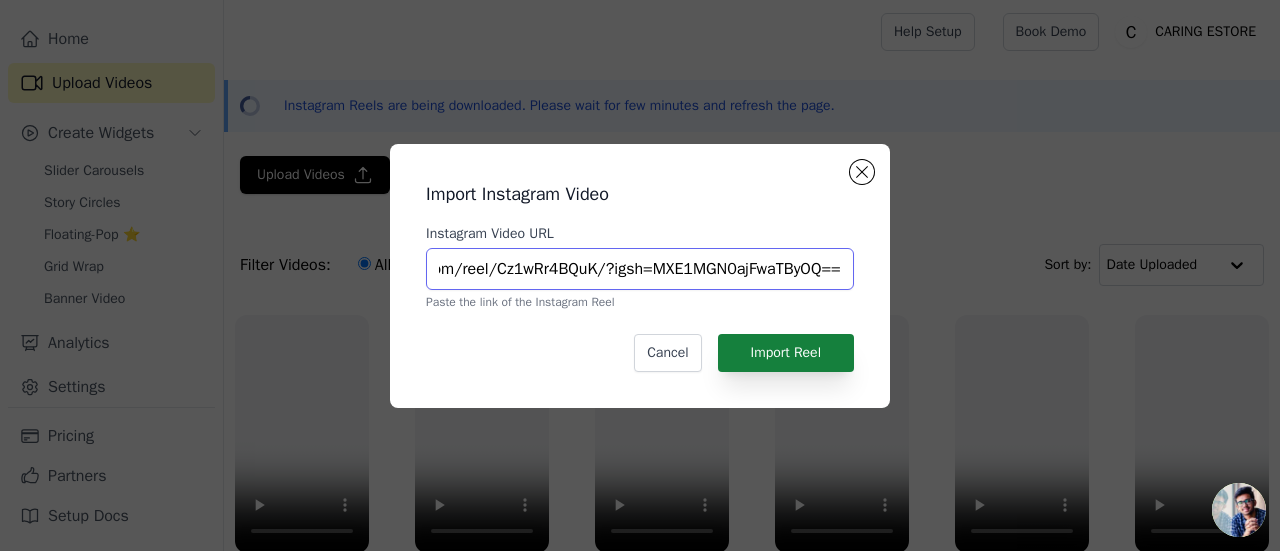 type on "https://www.instagram.com/reel/Cz1wRr4BQuK/?igsh=MXE1MGN0ajFwaTByOQ==" 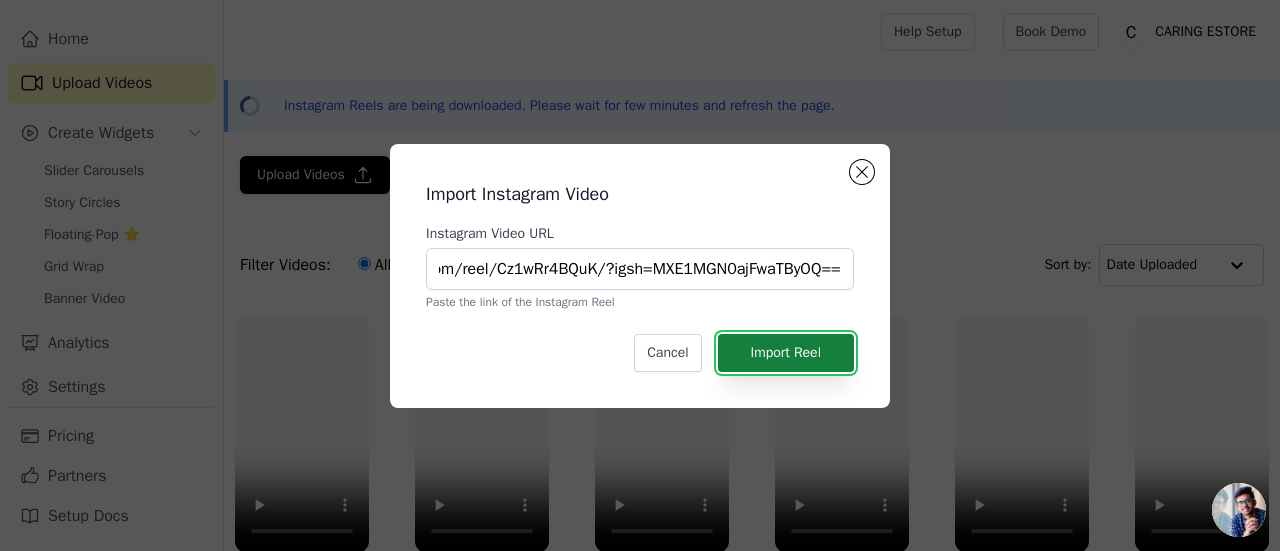 click on "Import Reel" at bounding box center (786, 353) 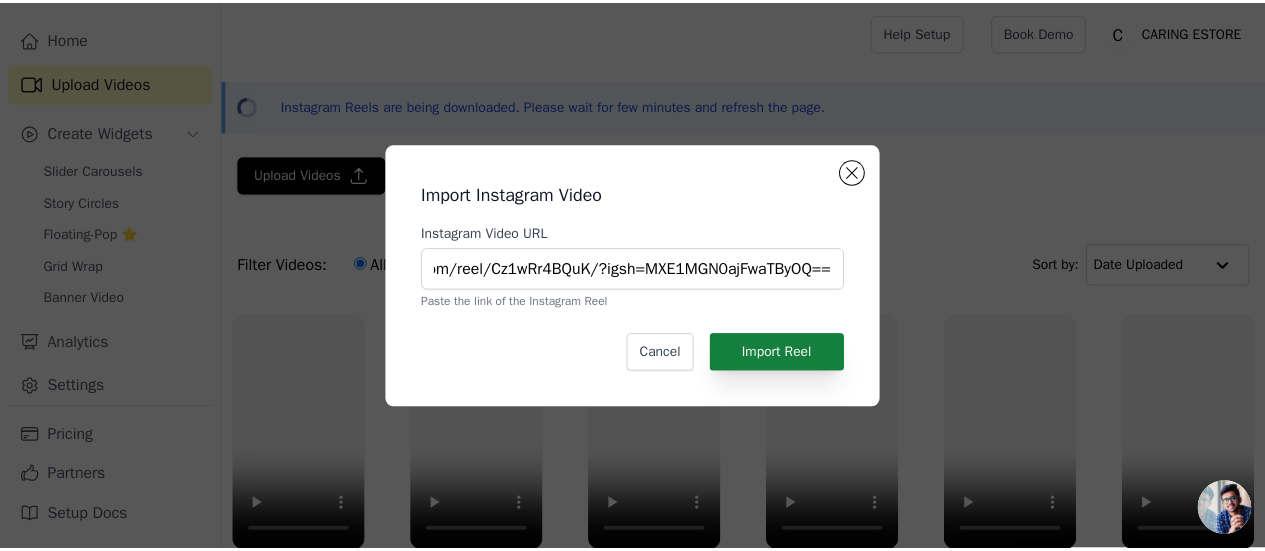 scroll, scrollTop: 0, scrollLeft: 0, axis: both 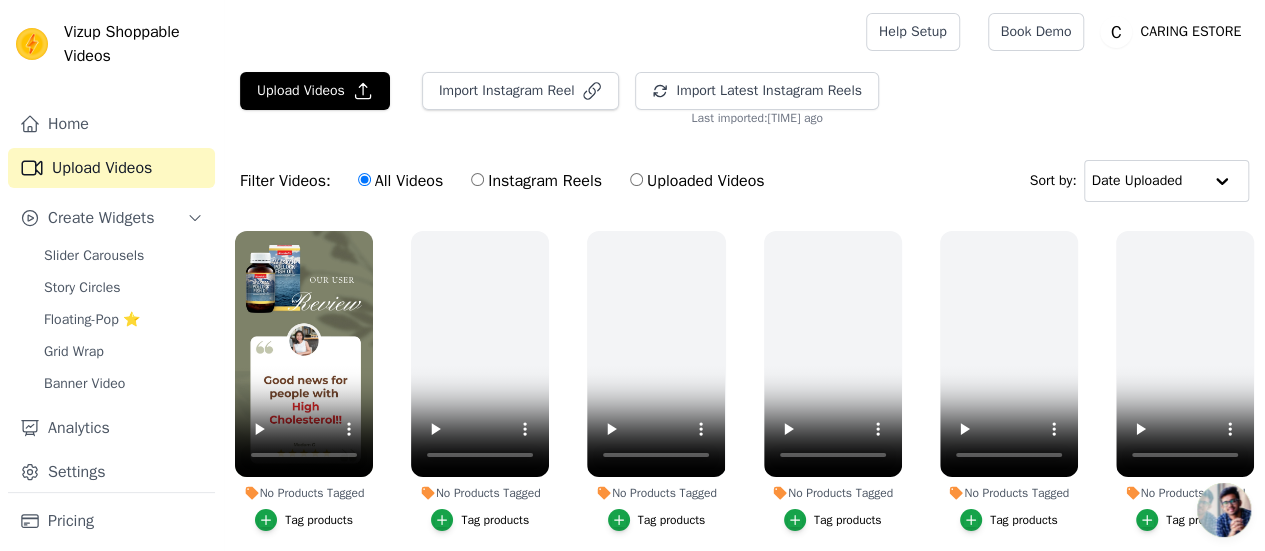 click on "Tag products" at bounding box center (319, 520) 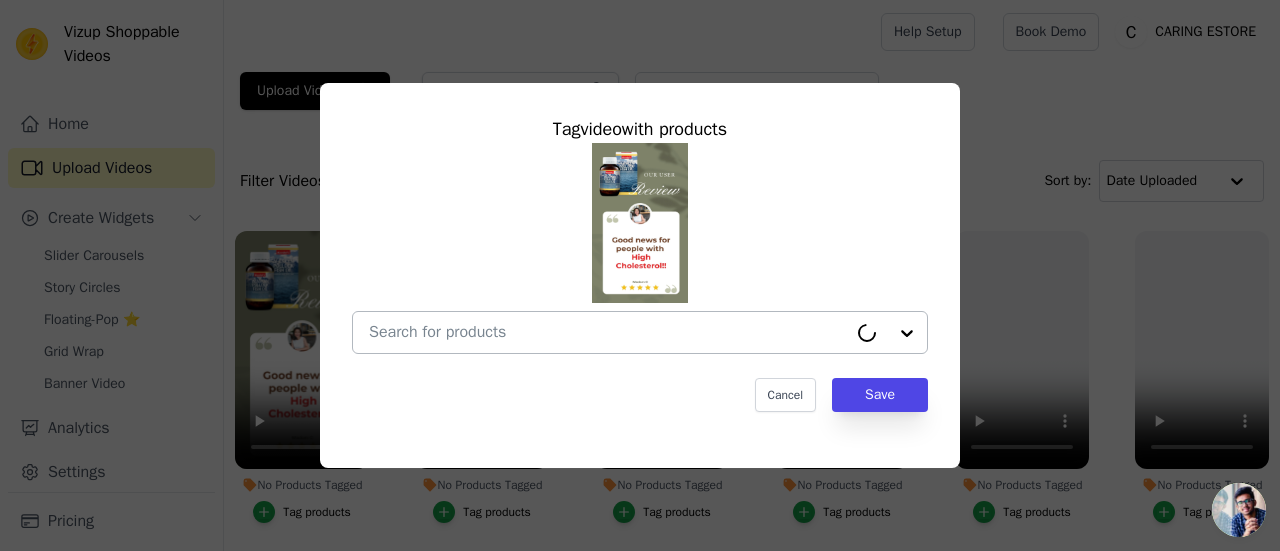 click on "No Products Tagged     Tag  video  with products                         Cancel   Save     Tag products" at bounding box center (608, 332) 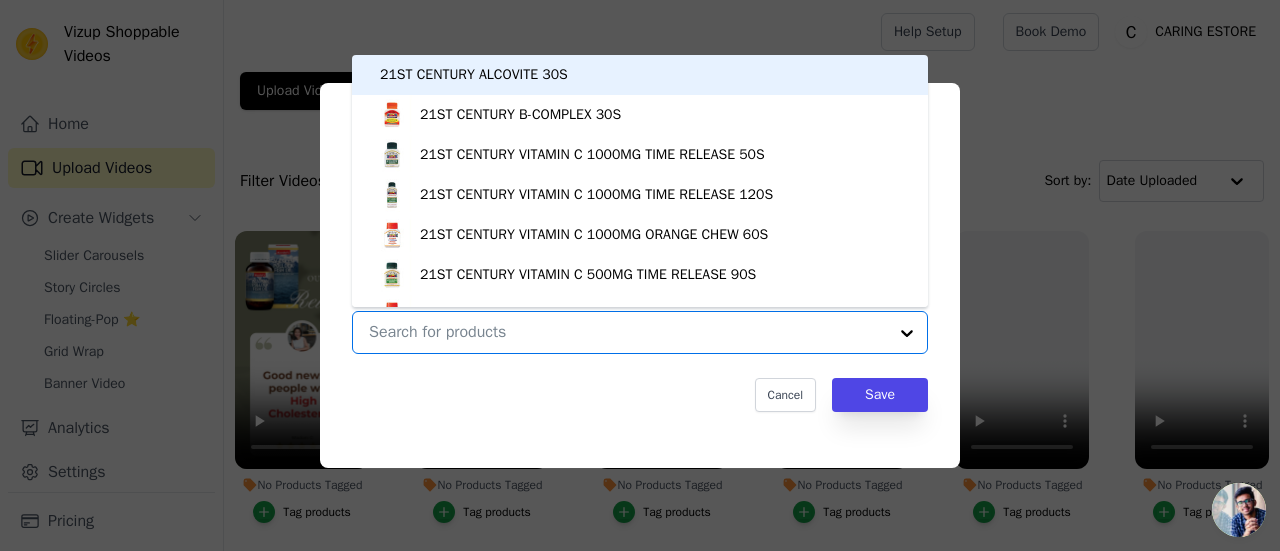 type on "L" 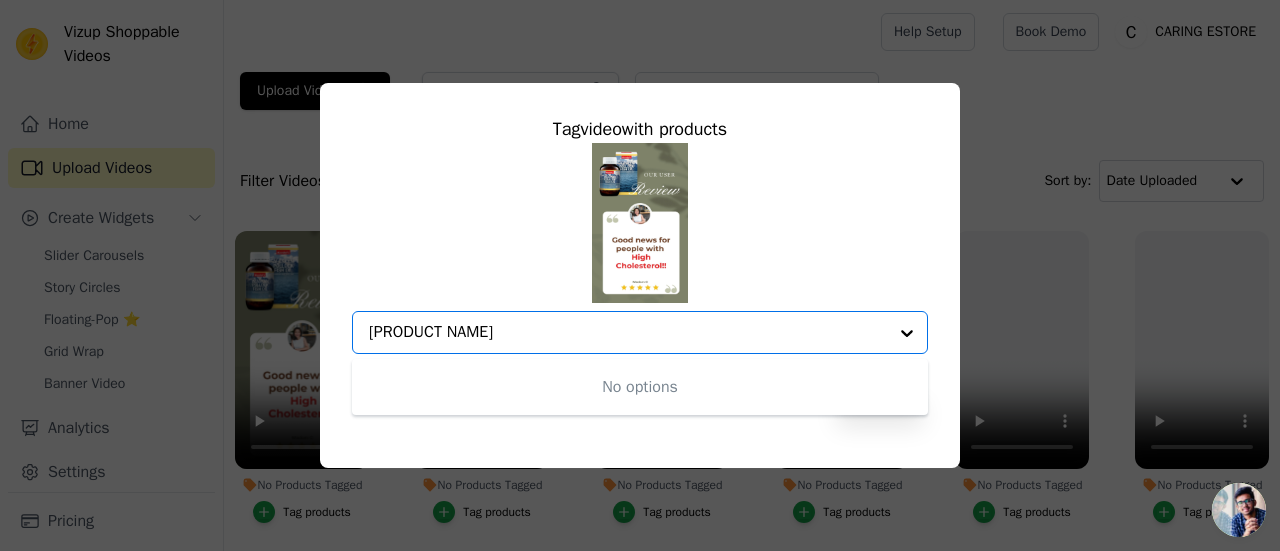 type on "[PRODUCT NAME]" 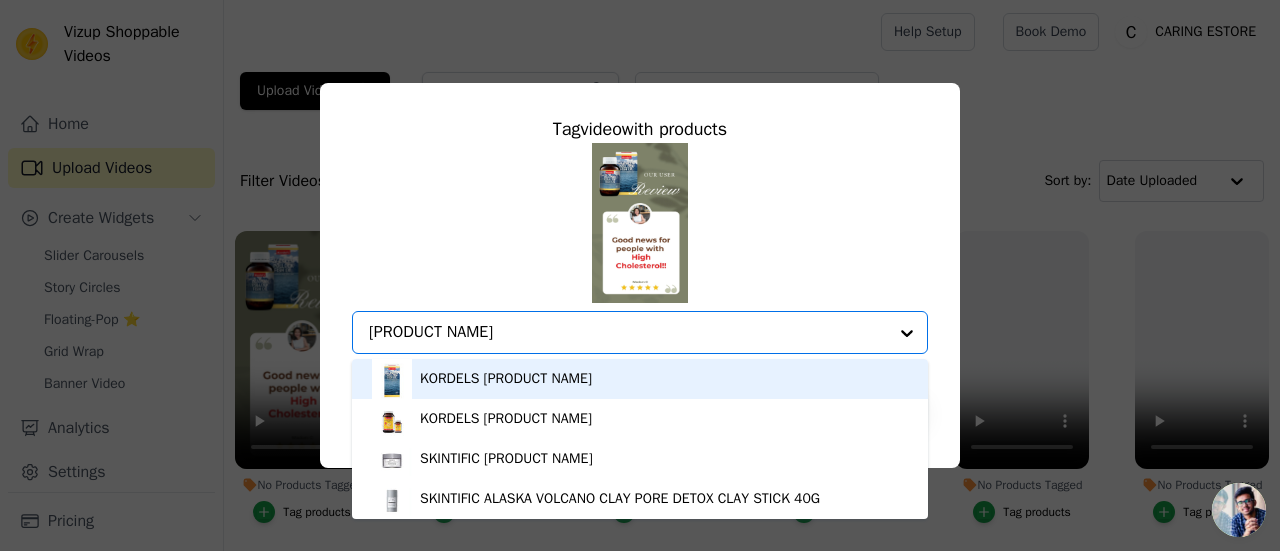 click on "KORDELS [PRODUCT NAME]" at bounding box center (506, 379) 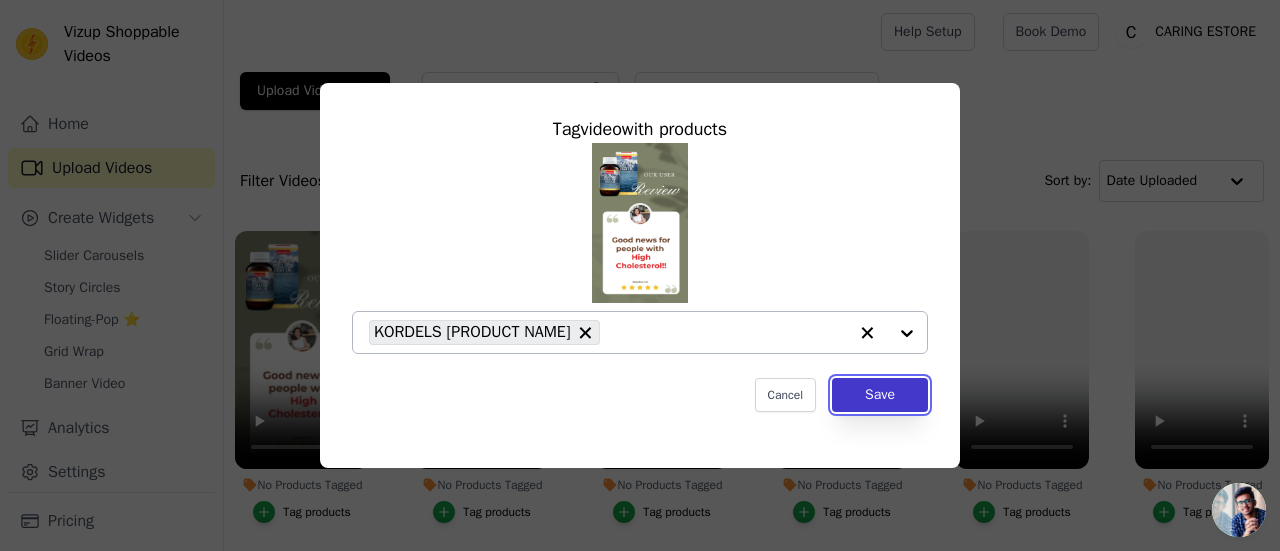 click on "Save" at bounding box center [880, 395] 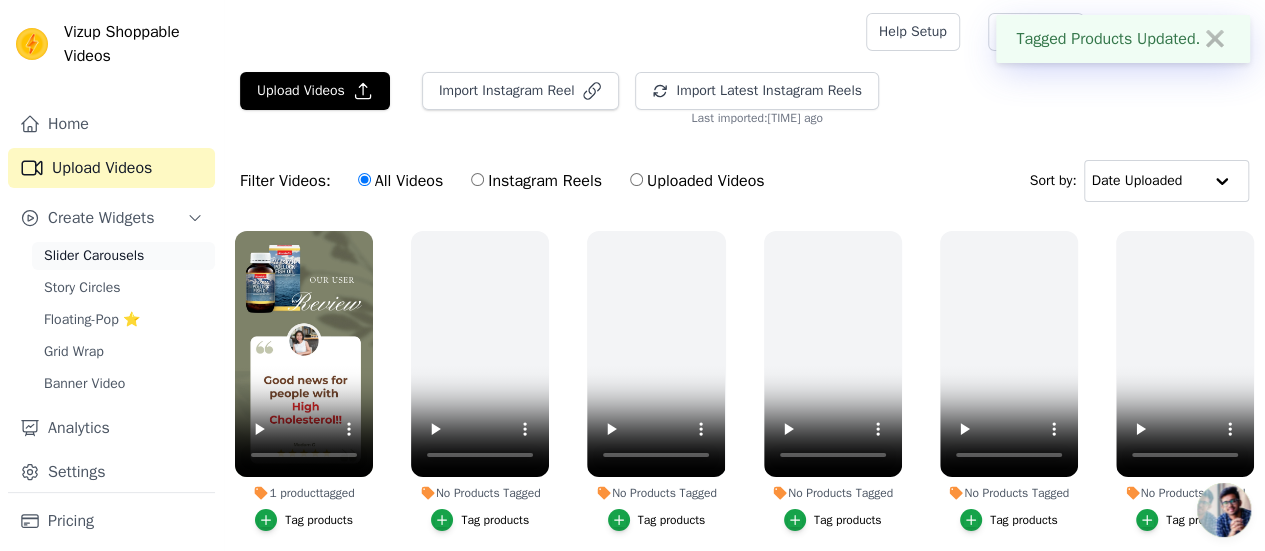 click on "Slider Carousels" at bounding box center [94, 256] 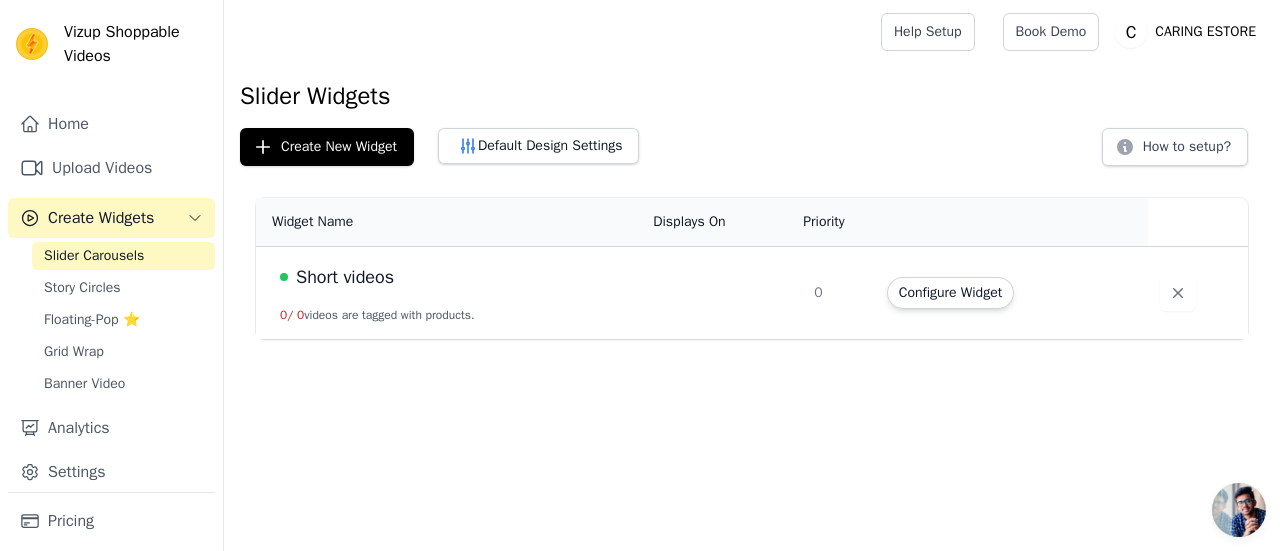 click on "Short videos" at bounding box center (454, 277) 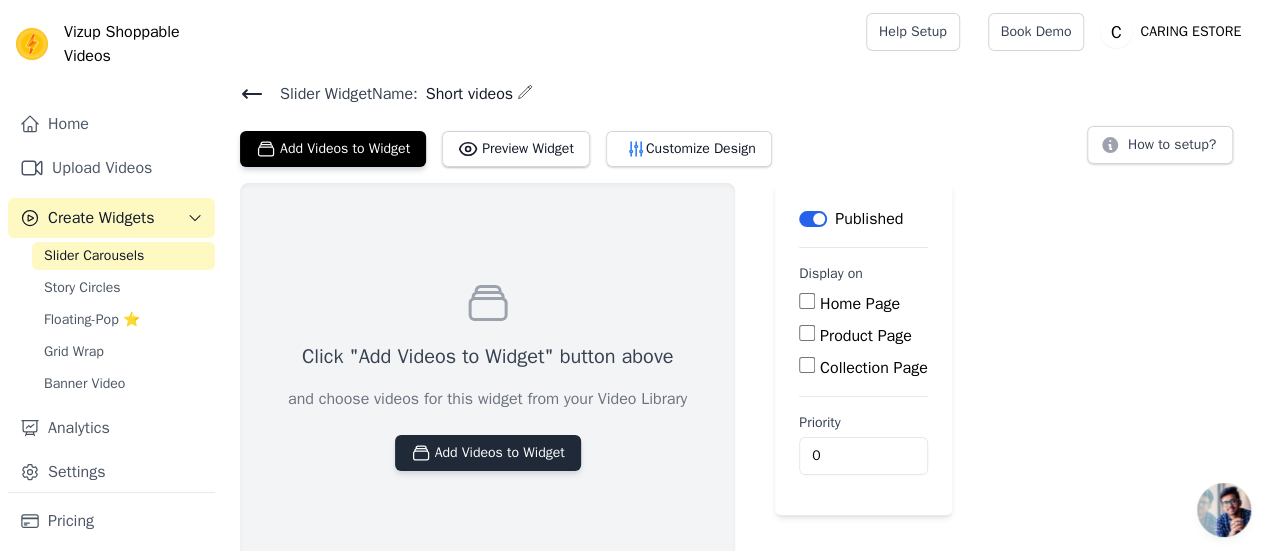 click on "Add Videos to Widget" at bounding box center (488, 453) 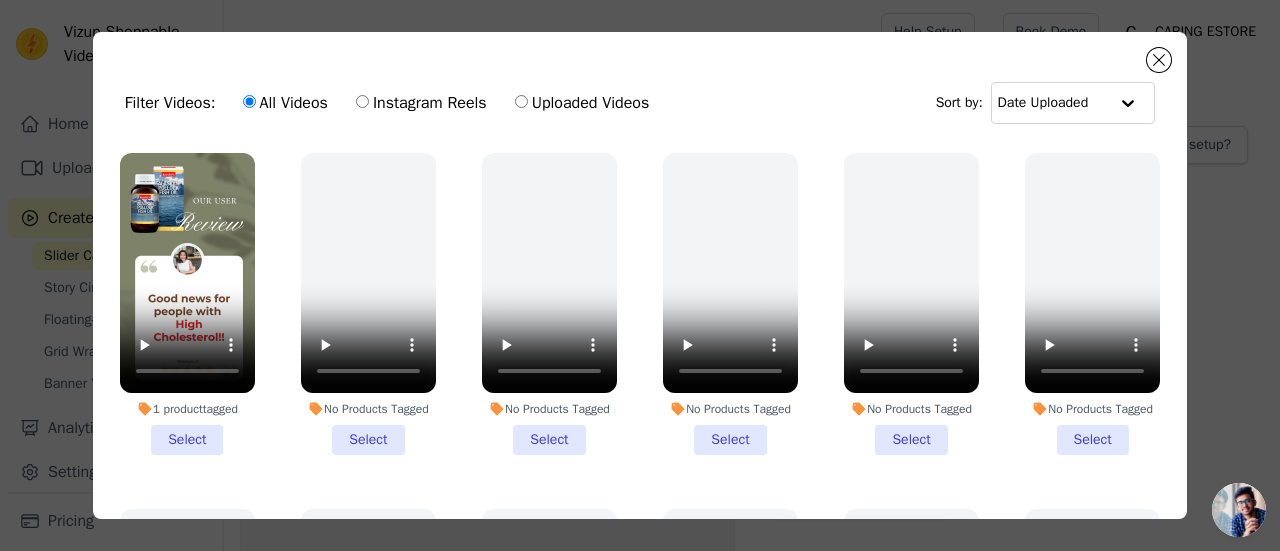 click on "1   product  tagged     Select" at bounding box center [187, 304] 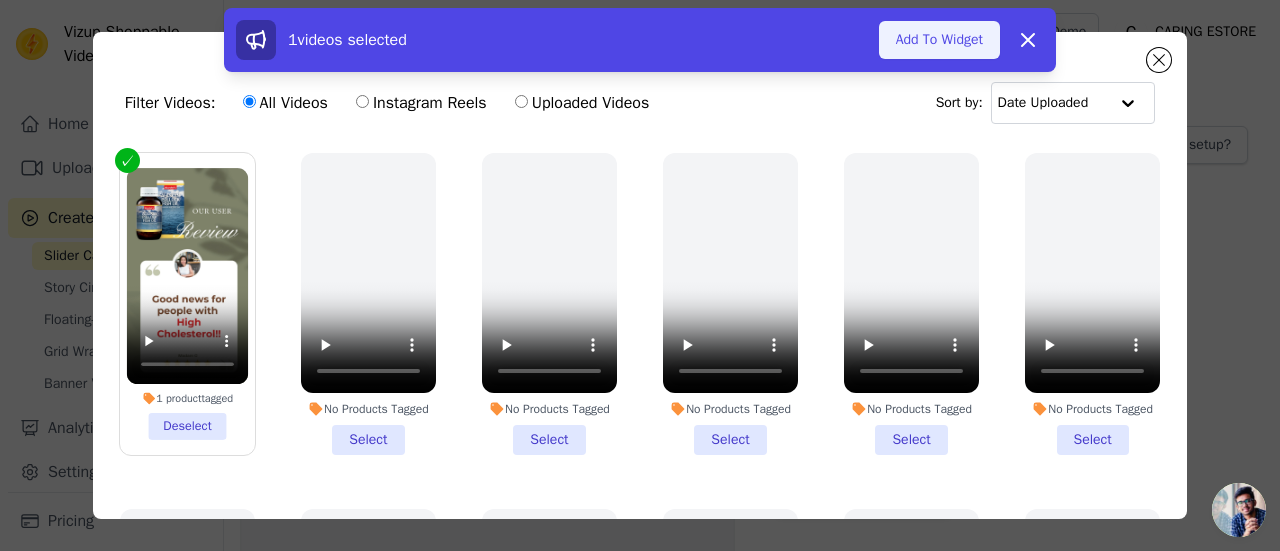 click on "Add To Widget" at bounding box center [939, 40] 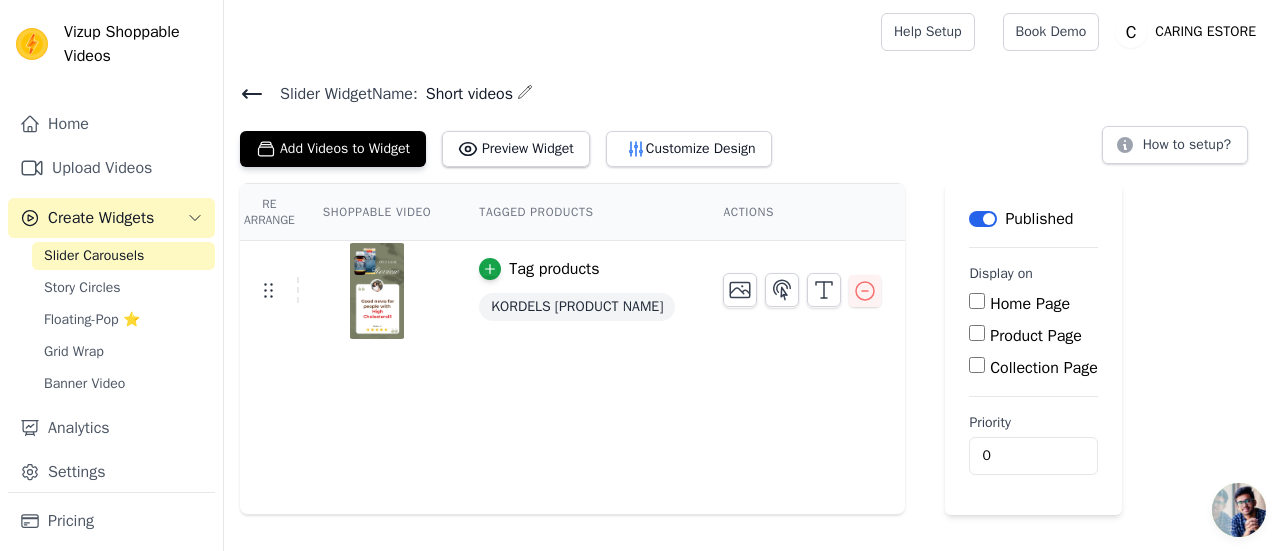 click 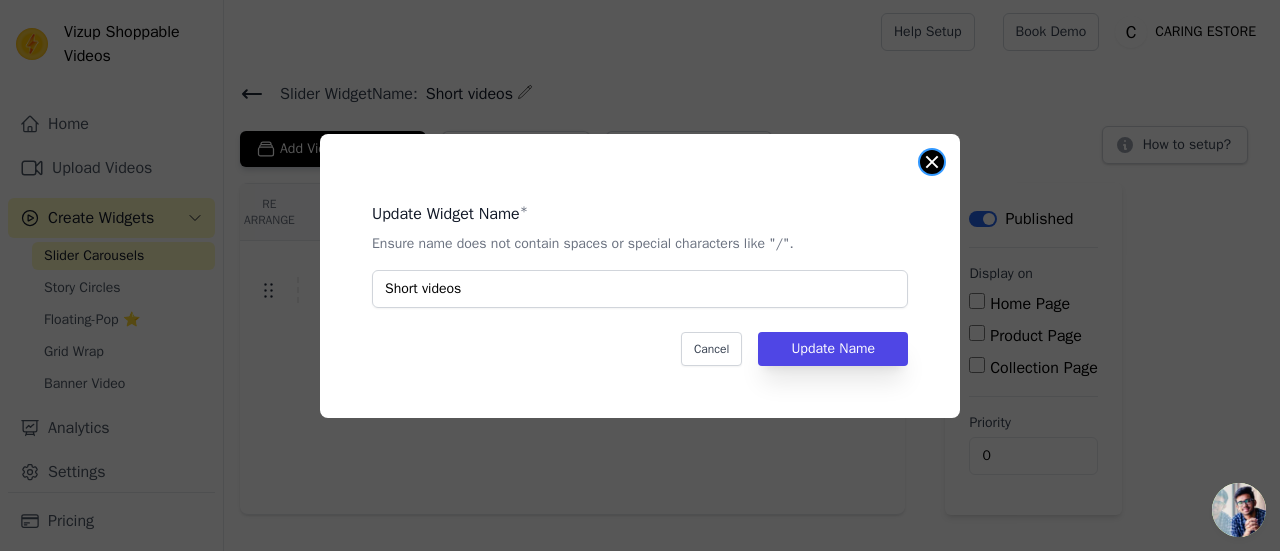 click at bounding box center (932, 162) 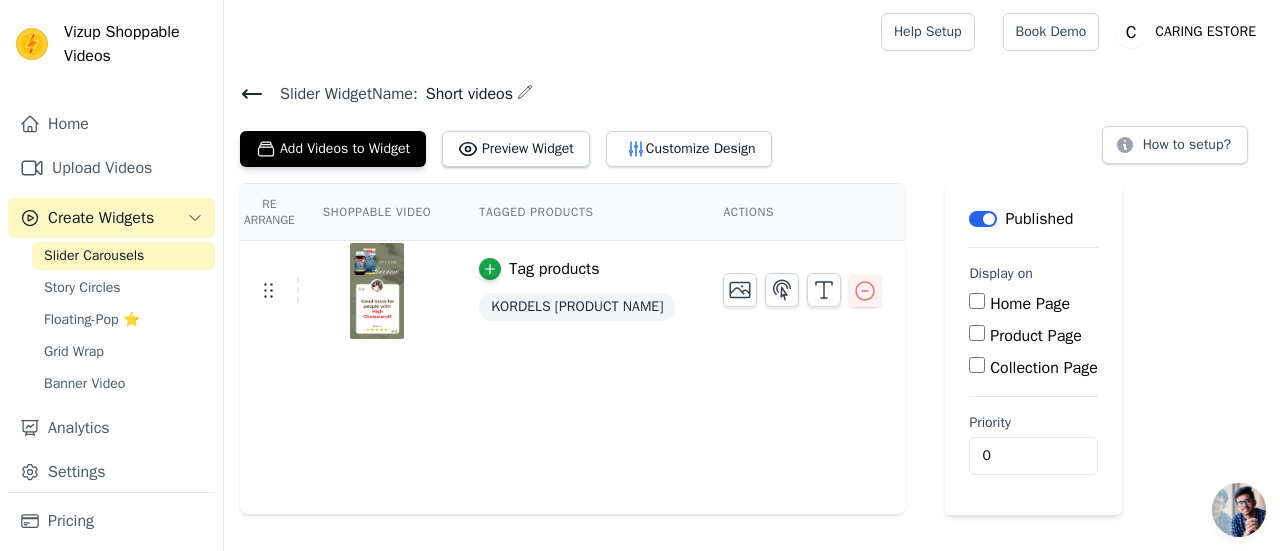 click on "Product Page" at bounding box center (977, 333) 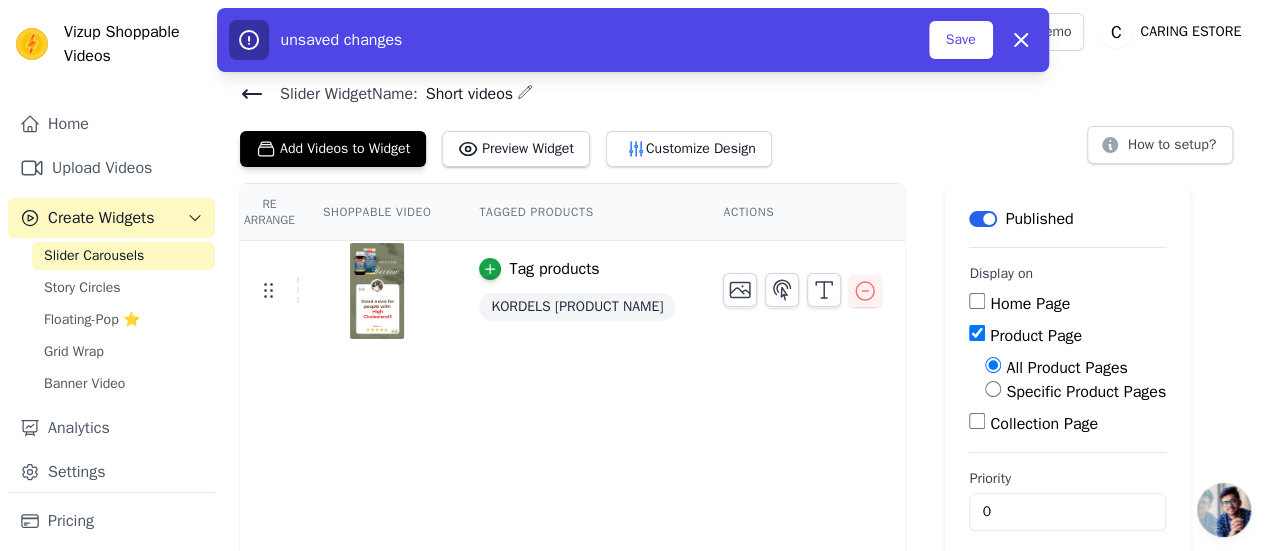 click on "Specific Product Pages" at bounding box center (1075, 392) 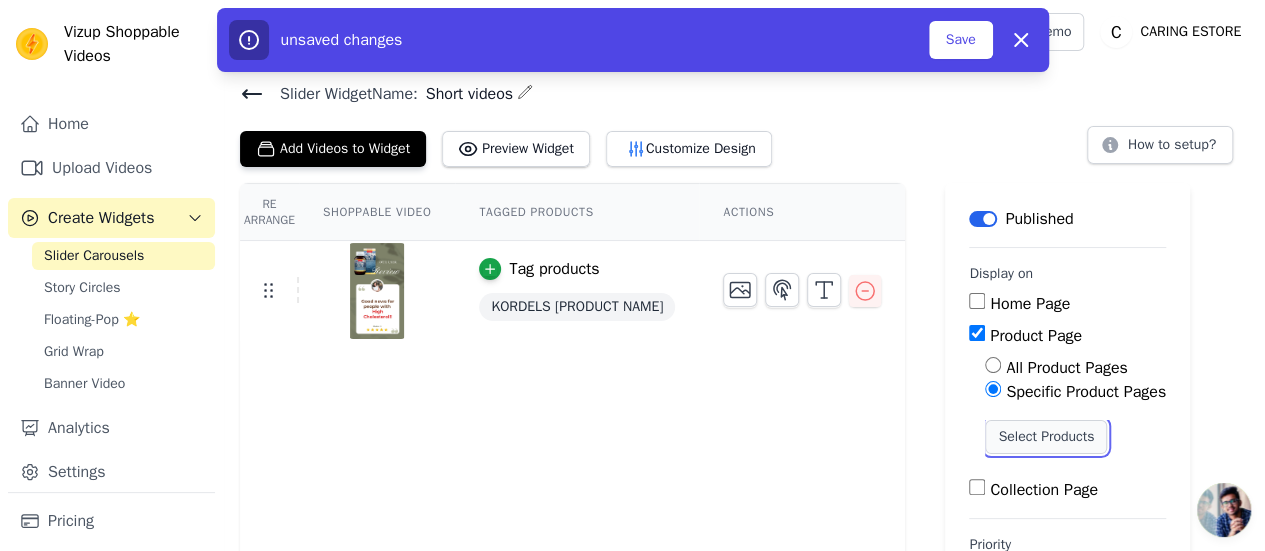 click on "Select Products" at bounding box center [1046, 437] 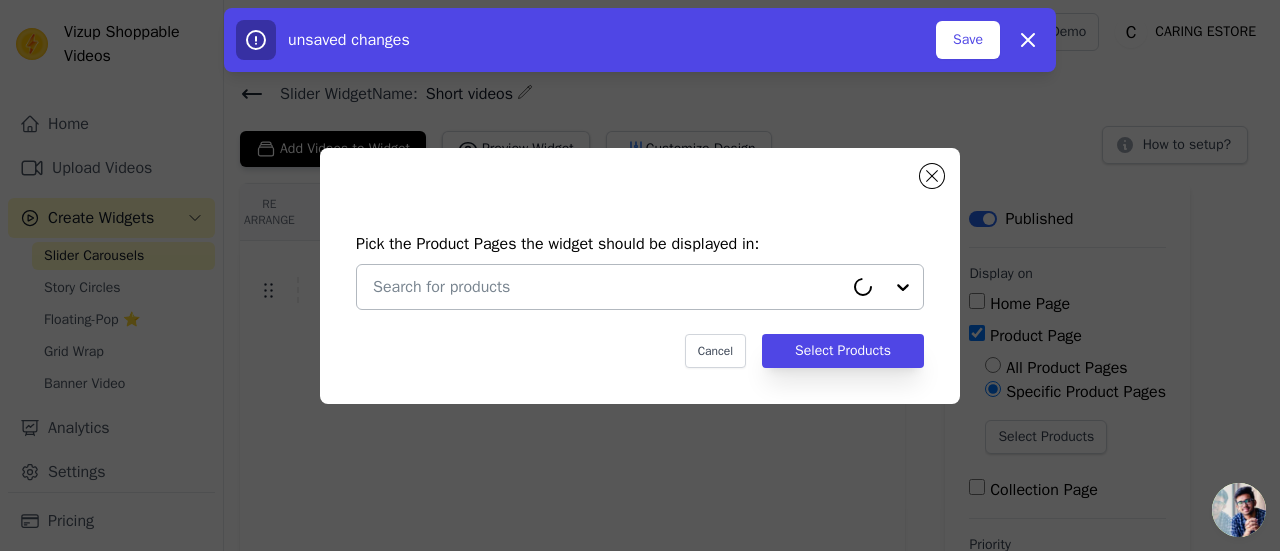 click at bounding box center (608, 287) 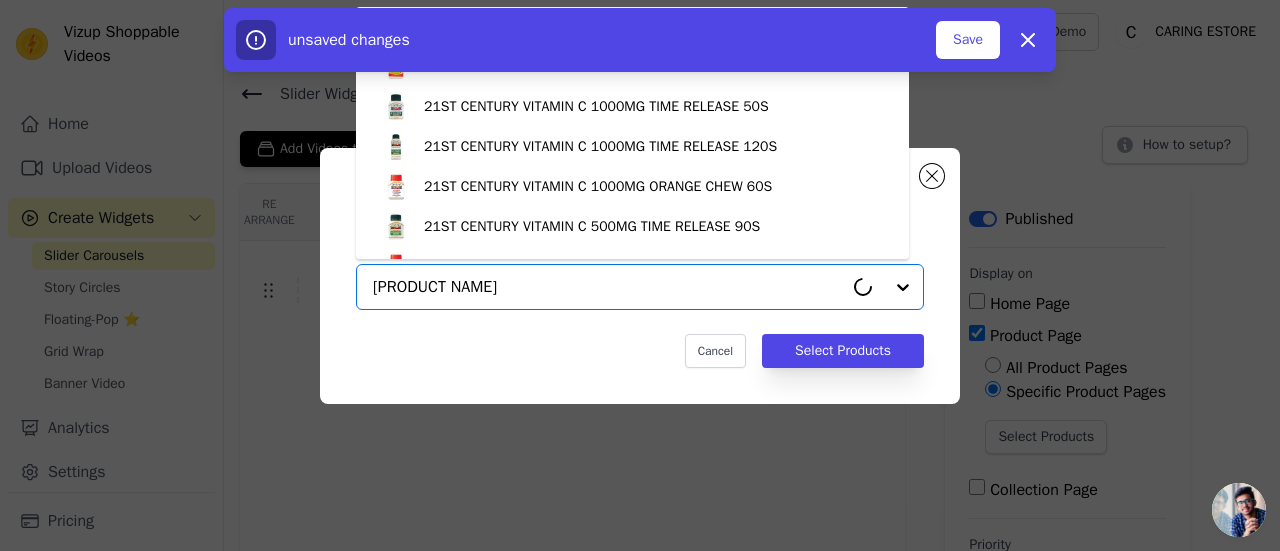 type on "[PRODUCT NAME]" 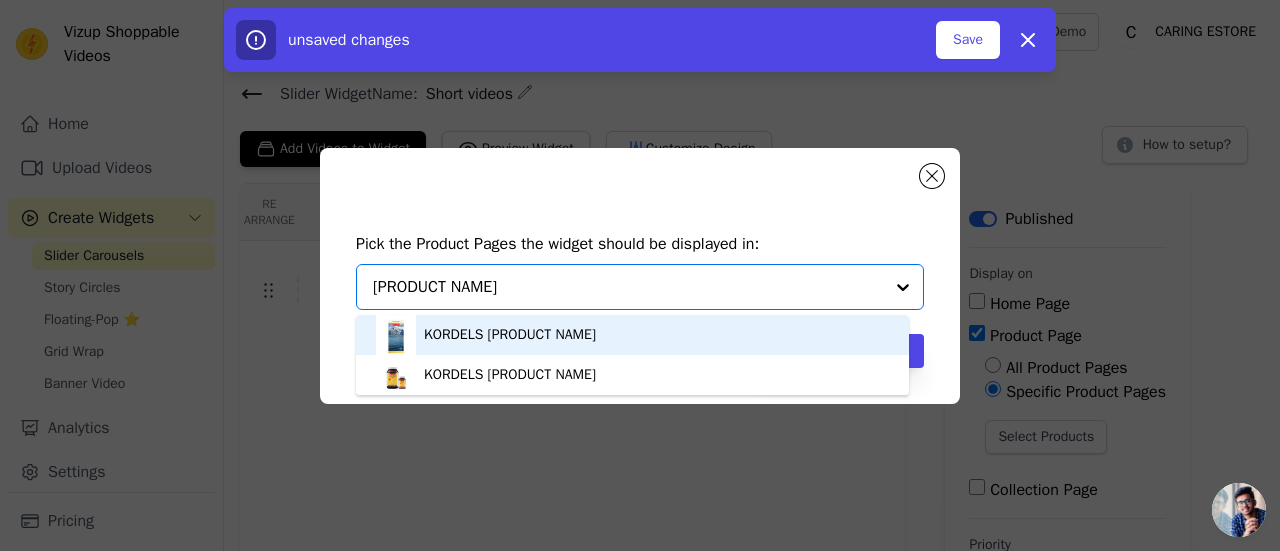 click on "KORDELS [PRODUCT NAME]" at bounding box center (510, 335) 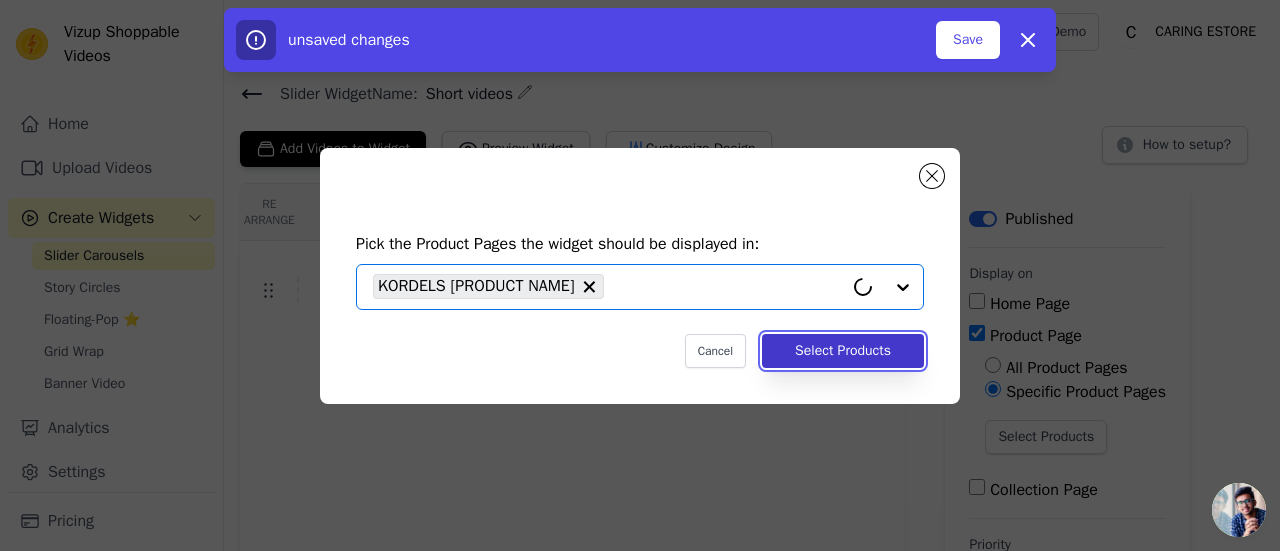 click on "Select Products" at bounding box center [843, 351] 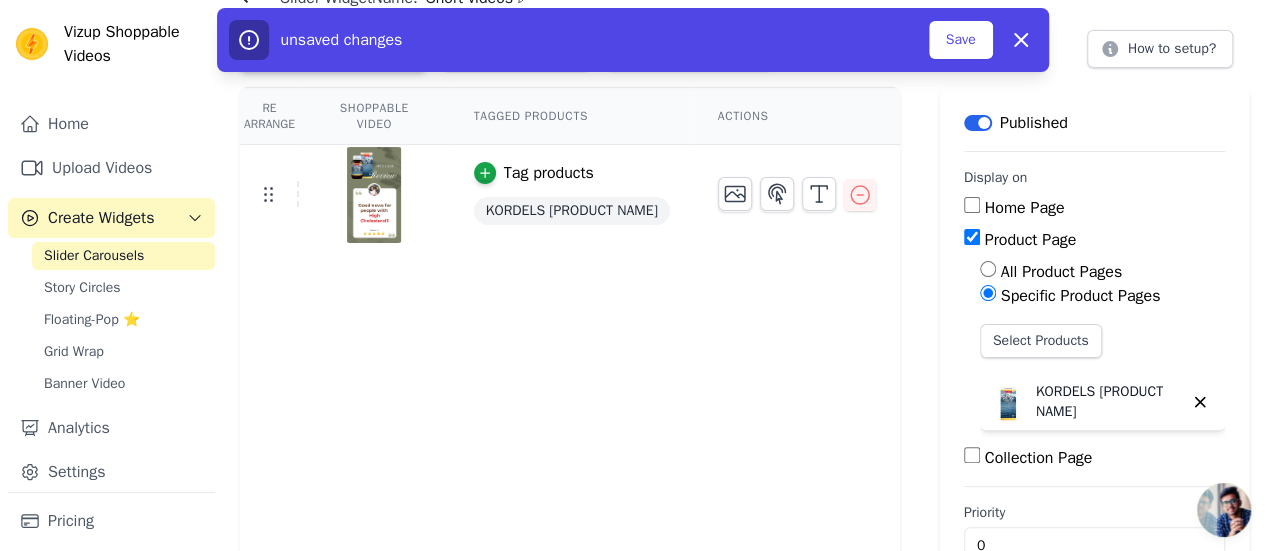 scroll, scrollTop: 70, scrollLeft: 0, axis: vertical 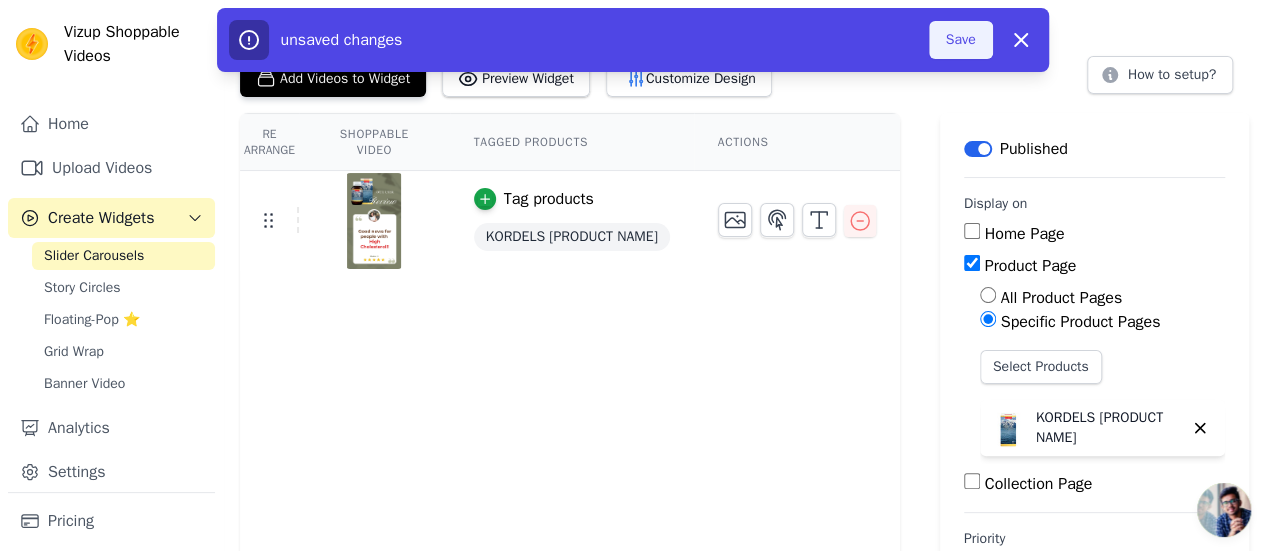 click on "Save" at bounding box center (961, 40) 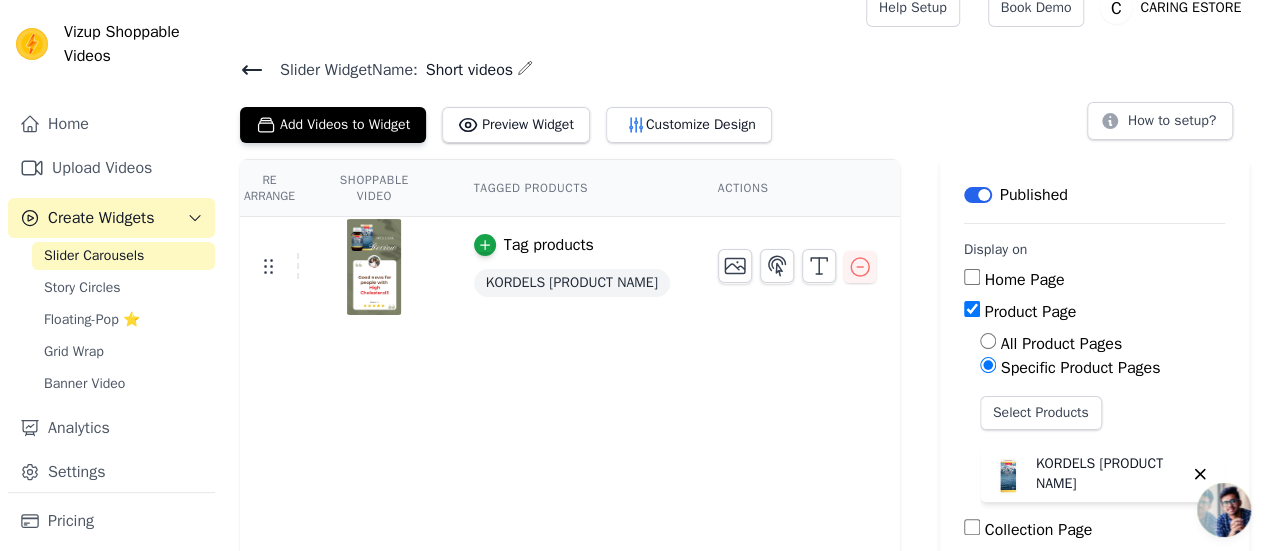 scroll, scrollTop: 0, scrollLeft: 0, axis: both 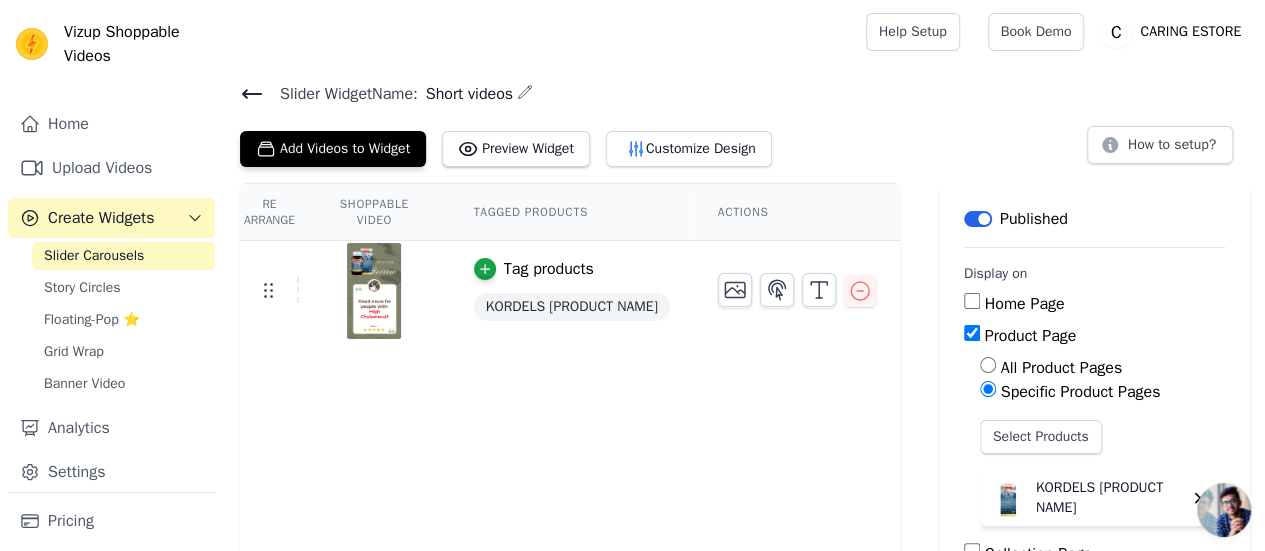 click 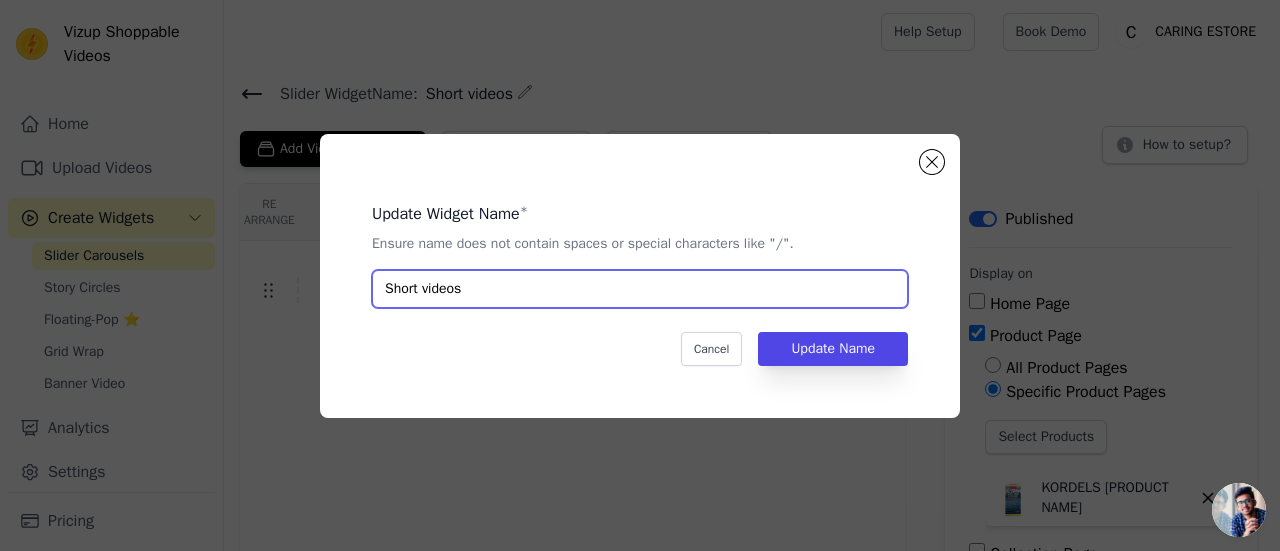 click on "Short videos" at bounding box center [640, 289] 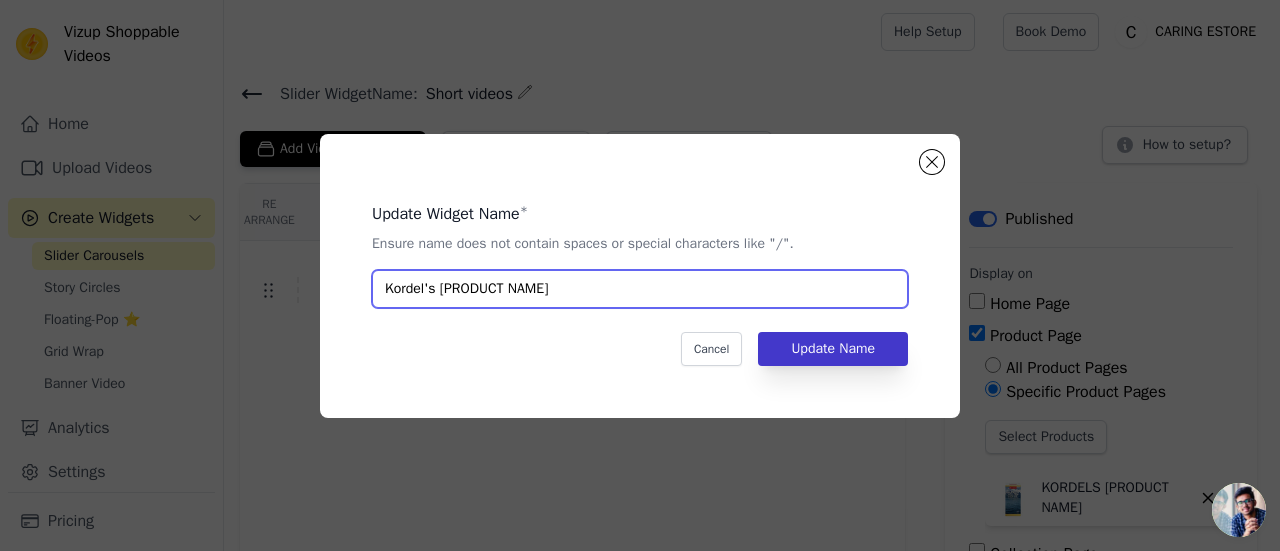 type on "Kordel's [PRODUCT NAME]" 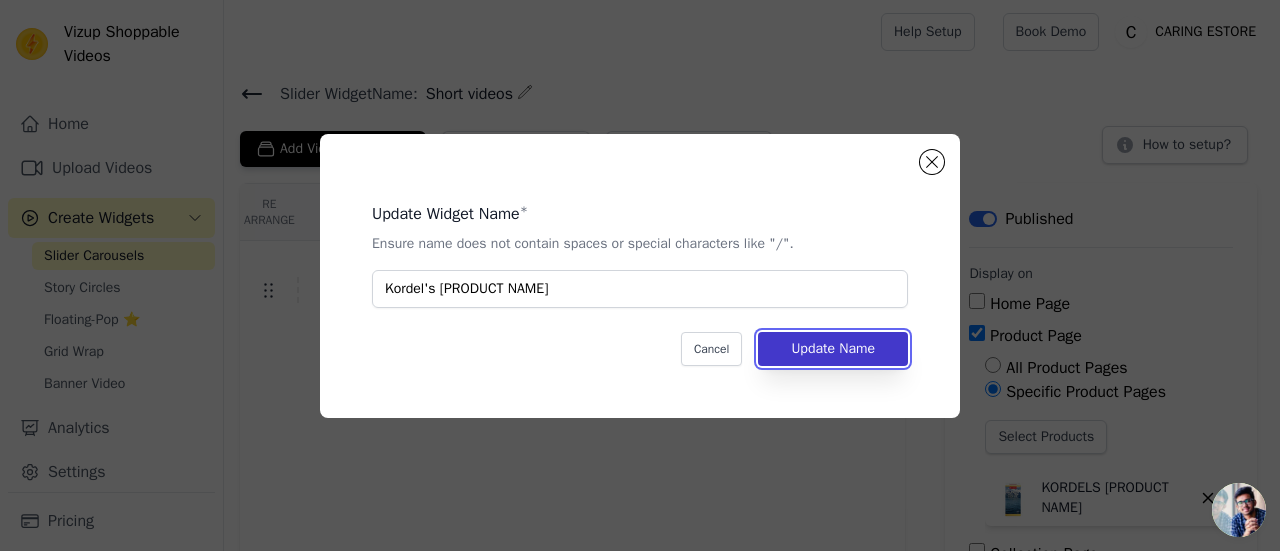 click on "Update Name" at bounding box center [833, 349] 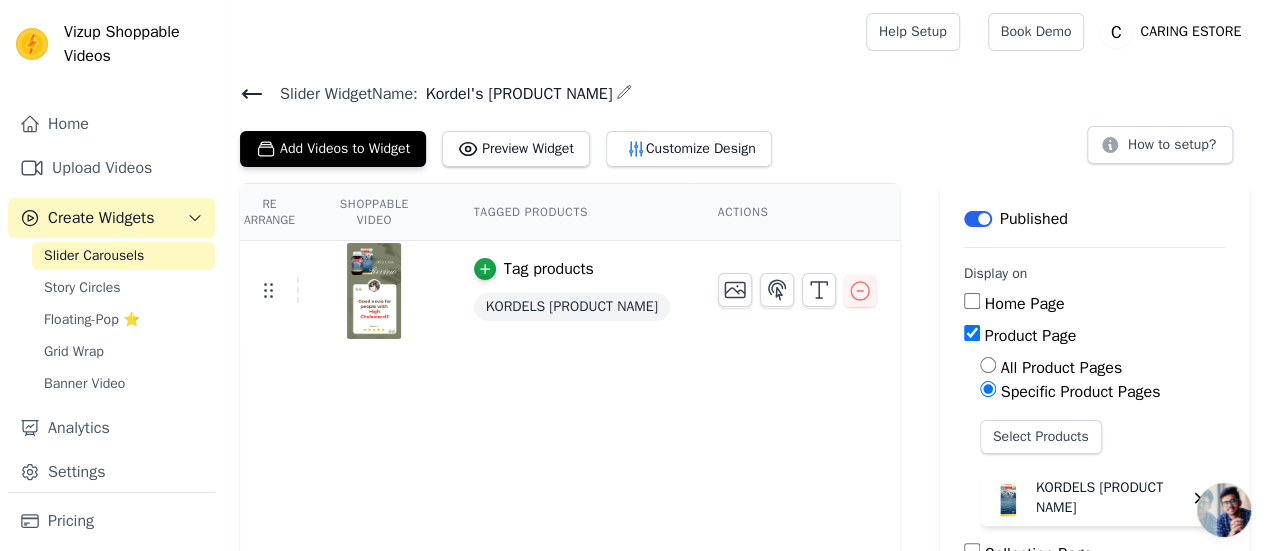 click 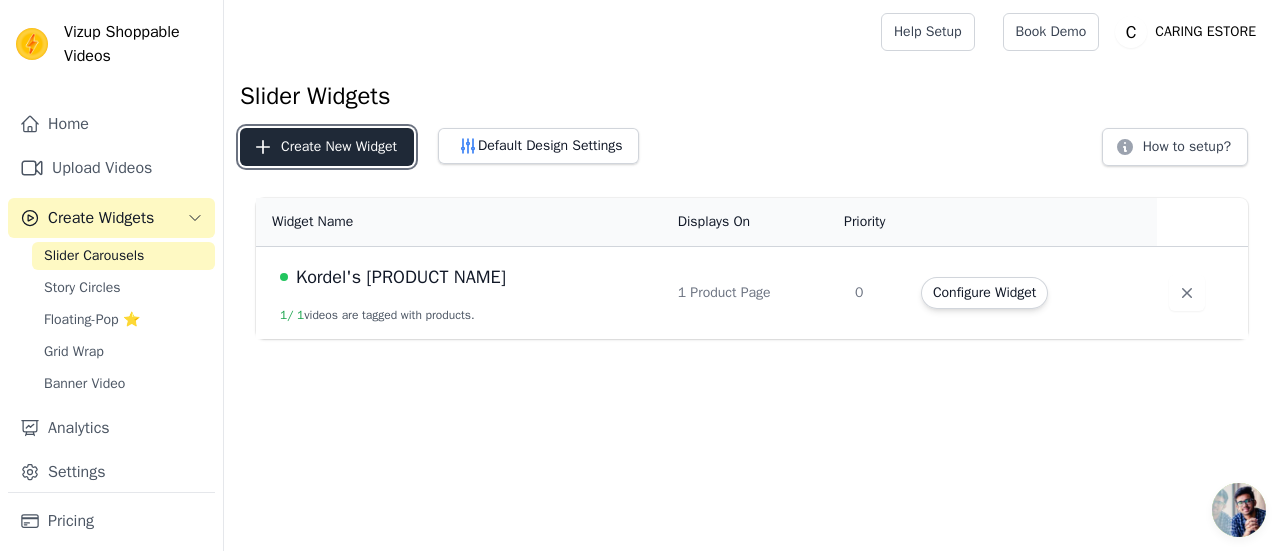 click on "Create New Widget" at bounding box center [327, 147] 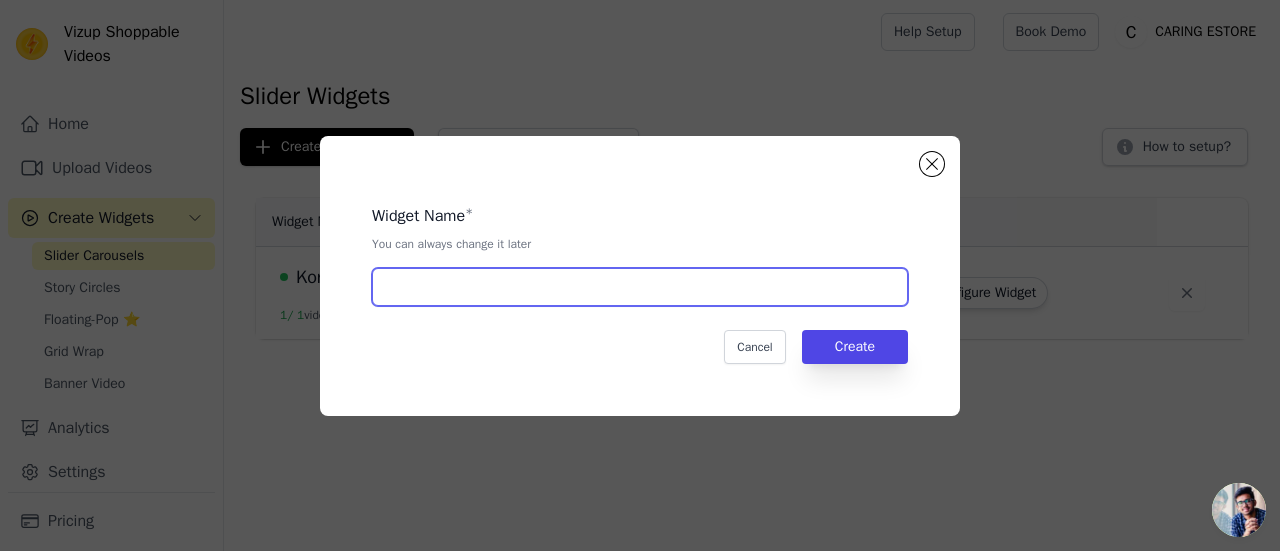 click at bounding box center (640, 287) 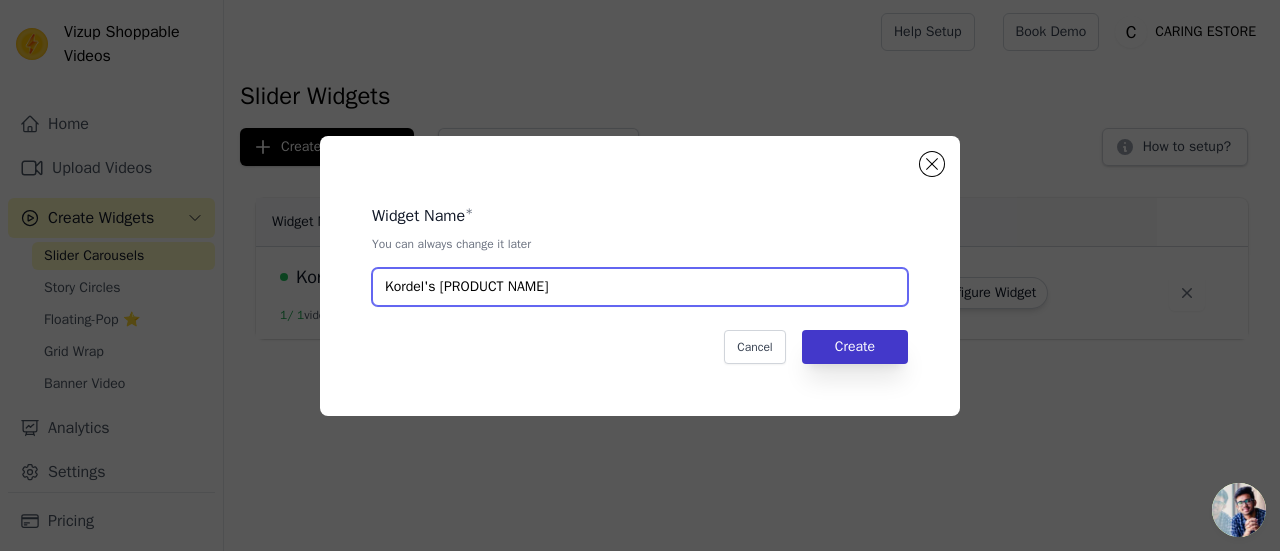 type on "Kordel's [PRODUCT NAME]" 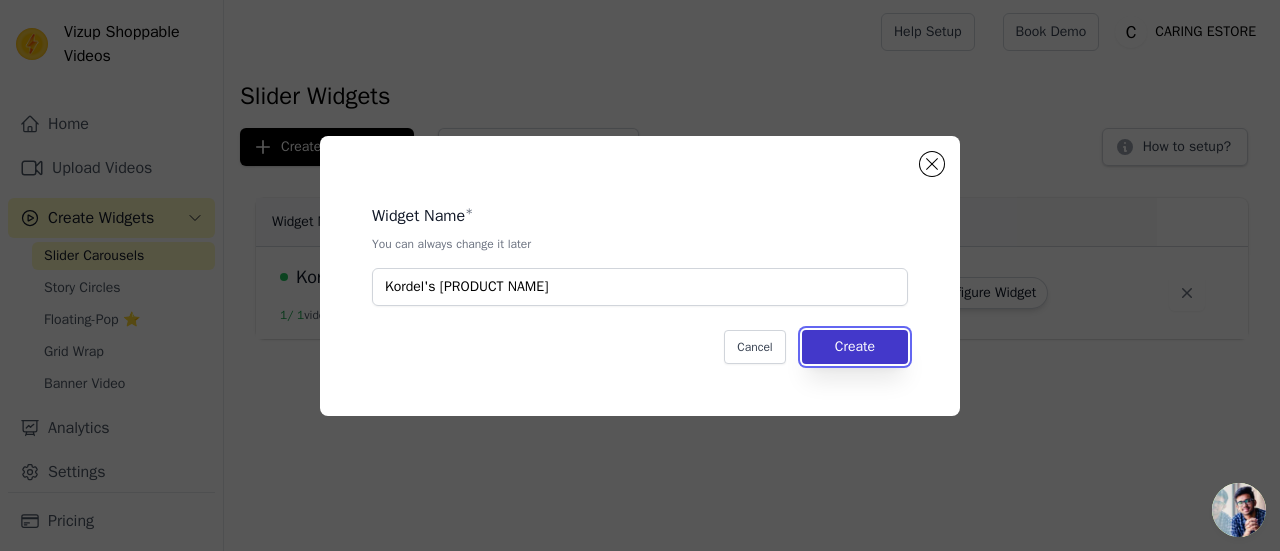 click on "Create" at bounding box center [855, 347] 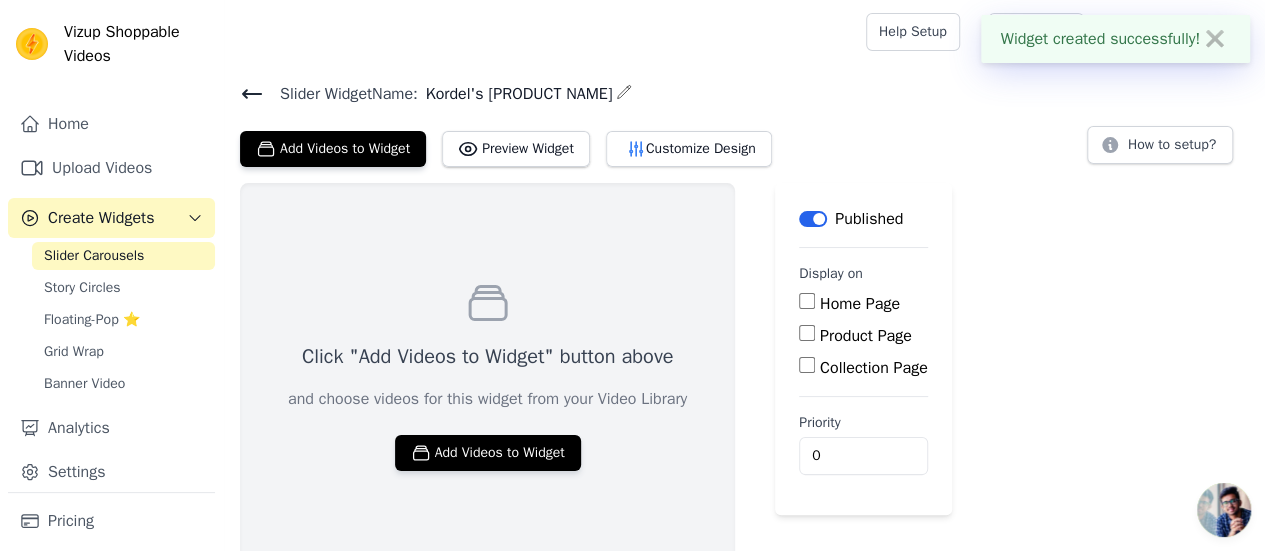 scroll, scrollTop: 14, scrollLeft: 0, axis: vertical 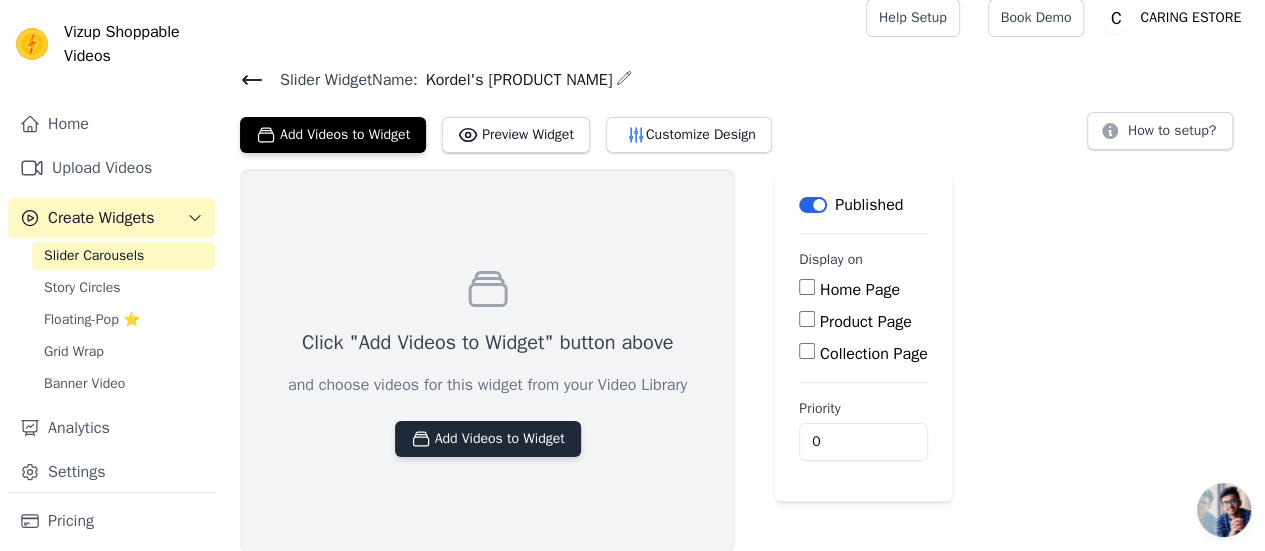 click on "Add Videos to Widget" at bounding box center [488, 439] 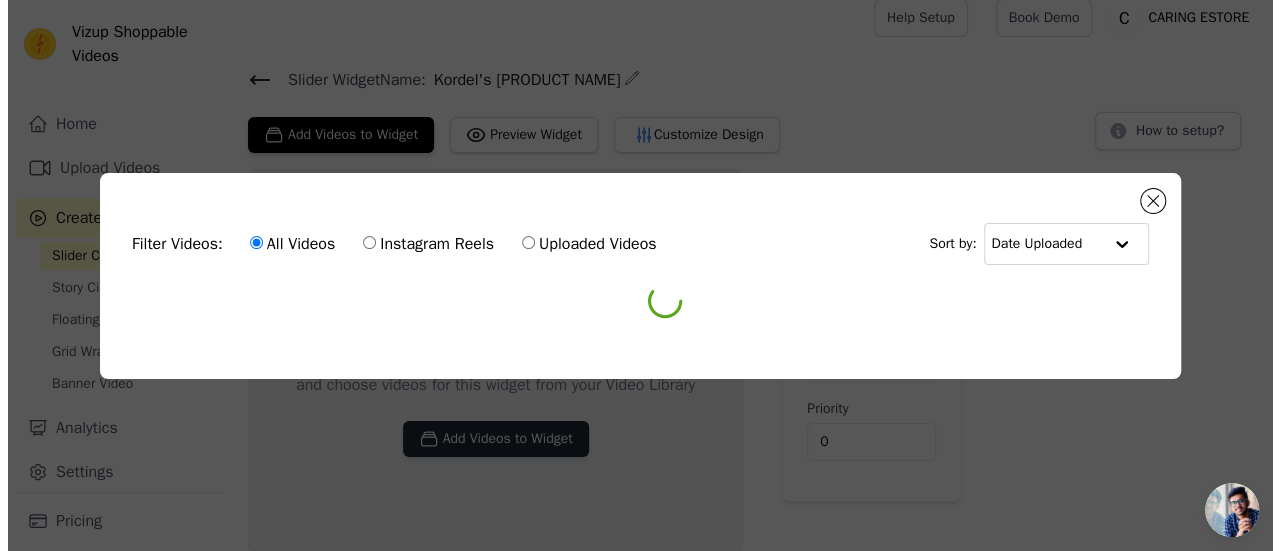 scroll, scrollTop: 0, scrollLeft: 0, axis: both 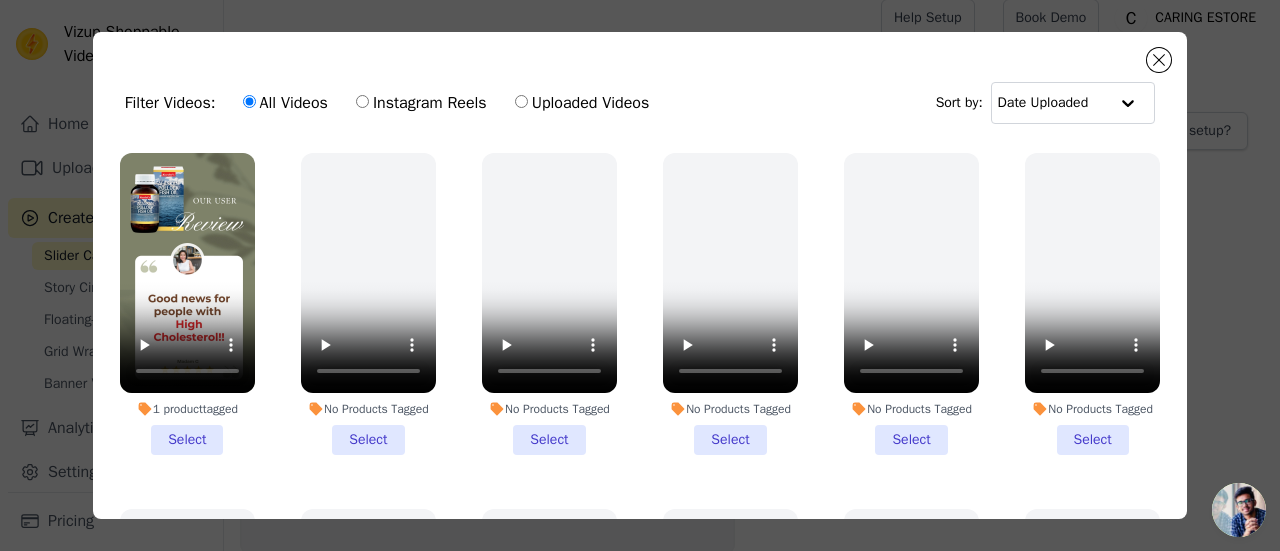 click on "Uploaded Videos" at bounding box center (582, 103) 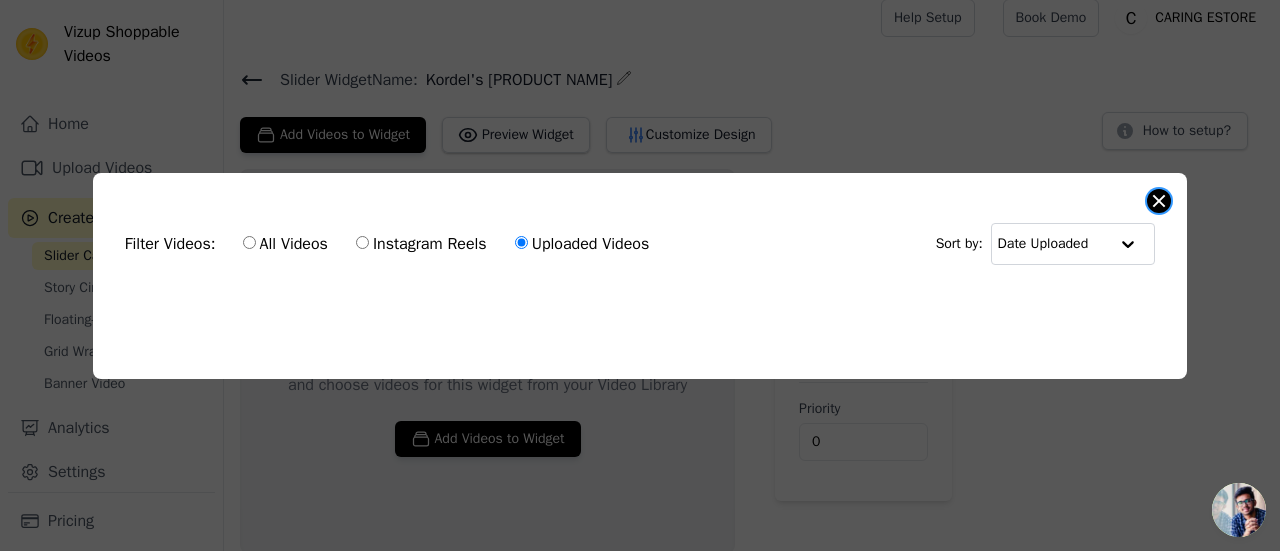 click at bounding box center (1159, 201) 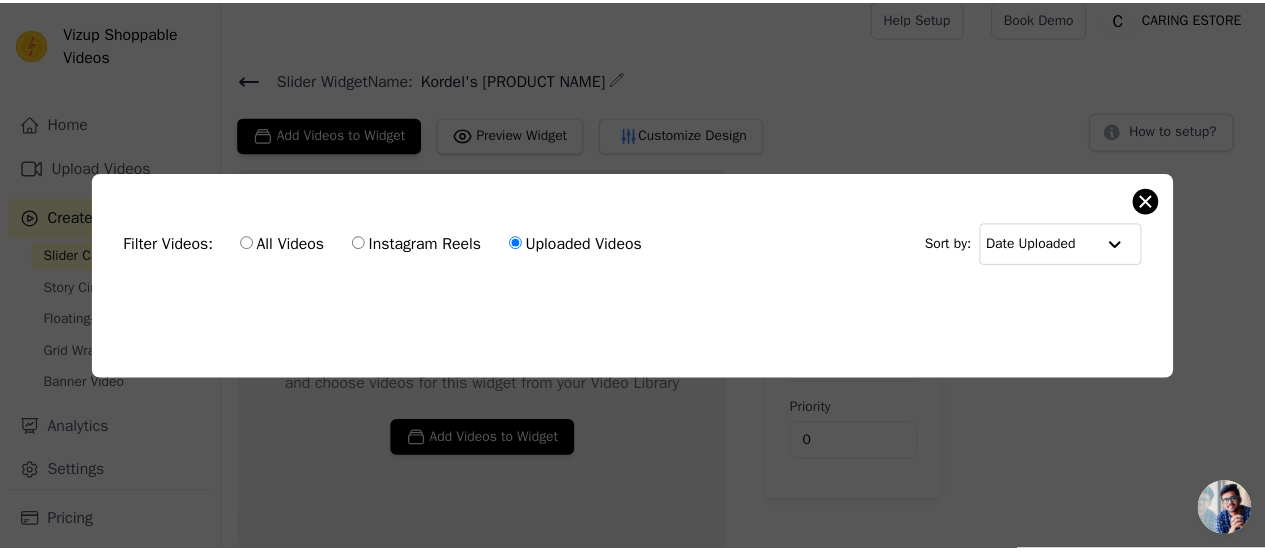 scroll, scrollTop: 14, scrollLeft: 0, axis: vertical 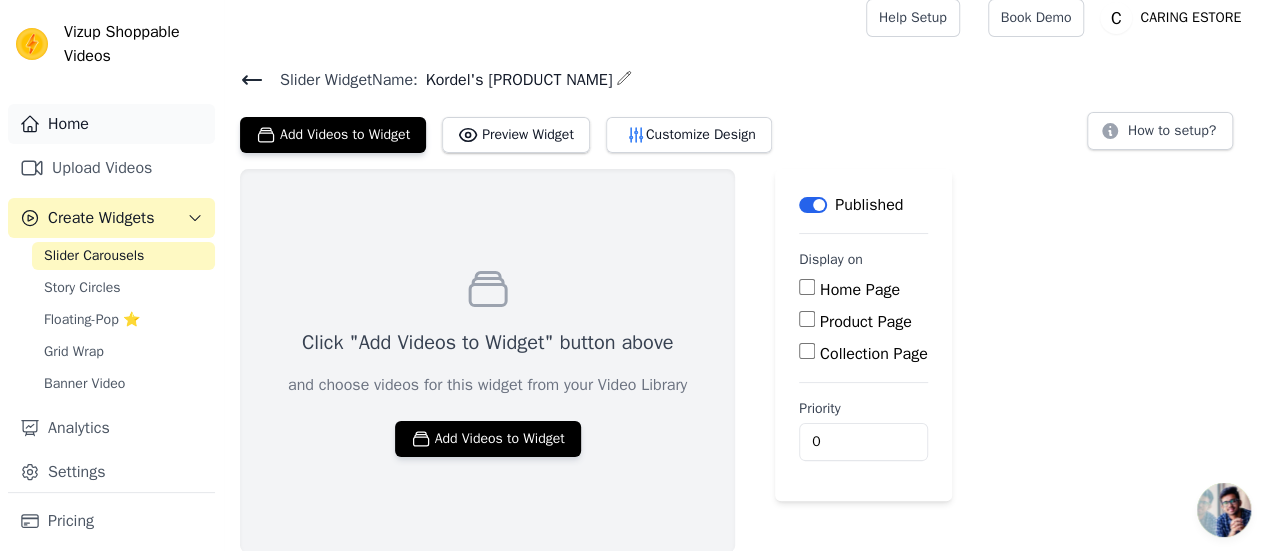 click on "Home" at bounding box center [111, 124] 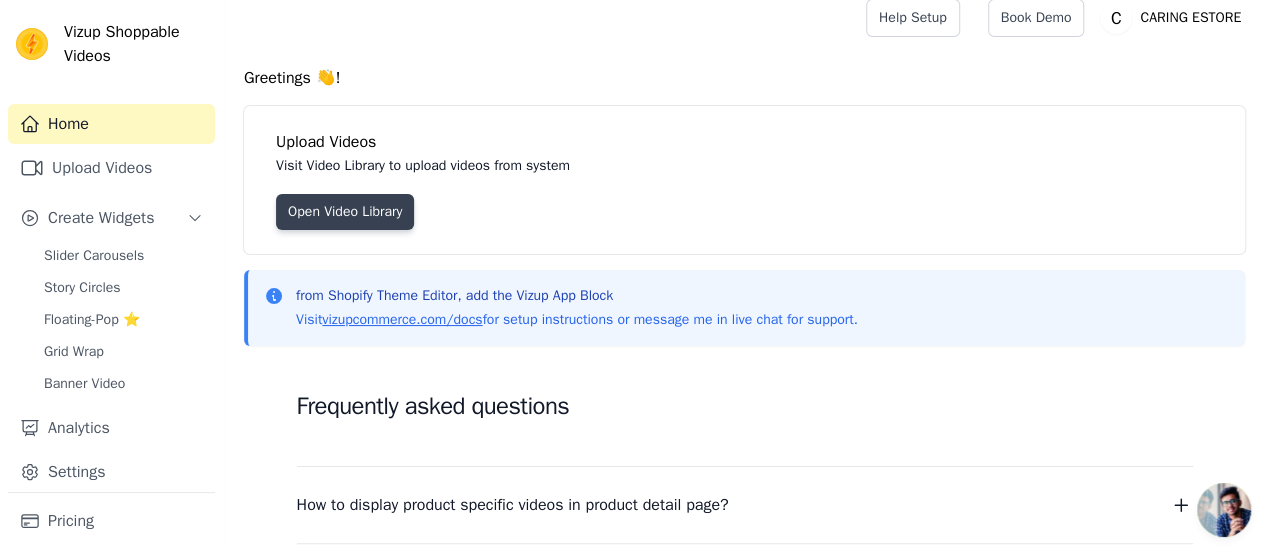 click on "Open Video Library" at bounding box center (345, 212) 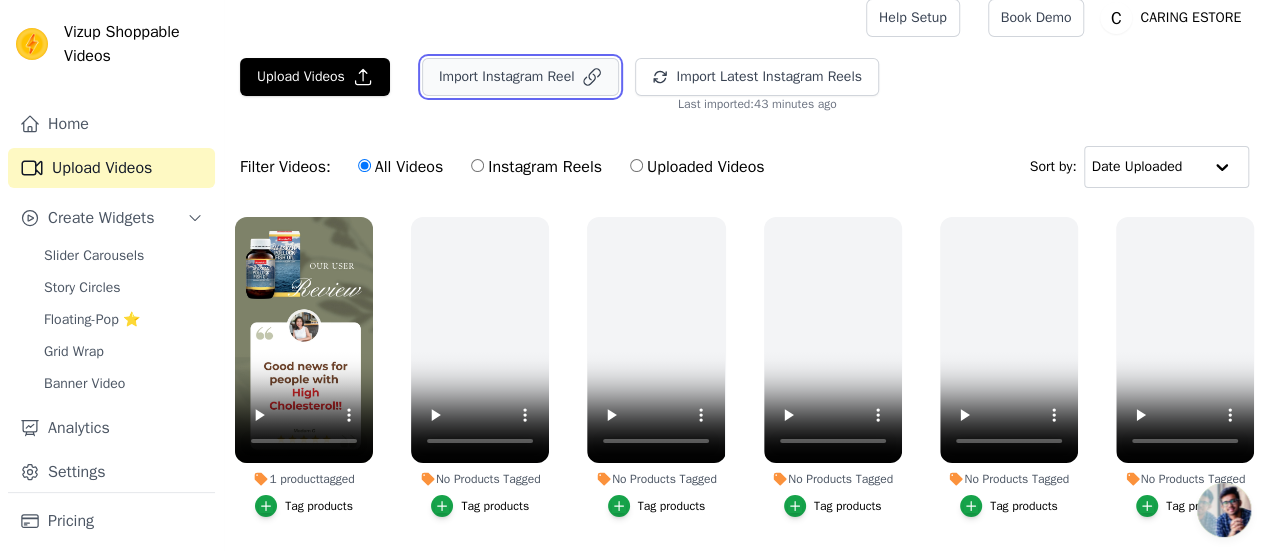 click on "Import Instagram Reel" at bounding box center [521, 77] 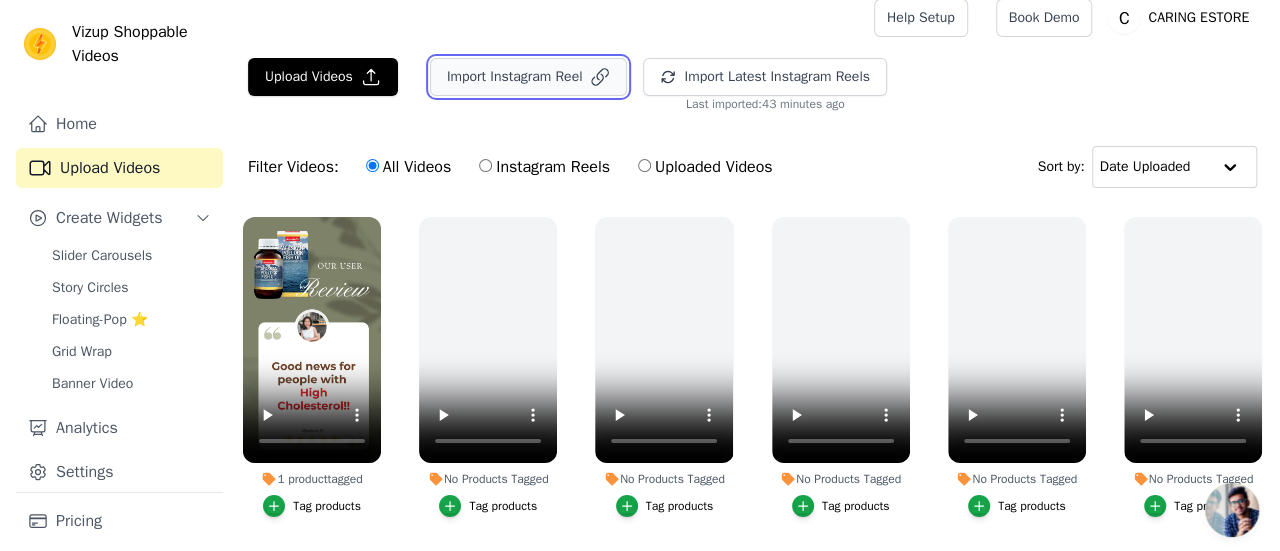 scroll, scrollTop: 0, scrollLeft: 0, axis: both 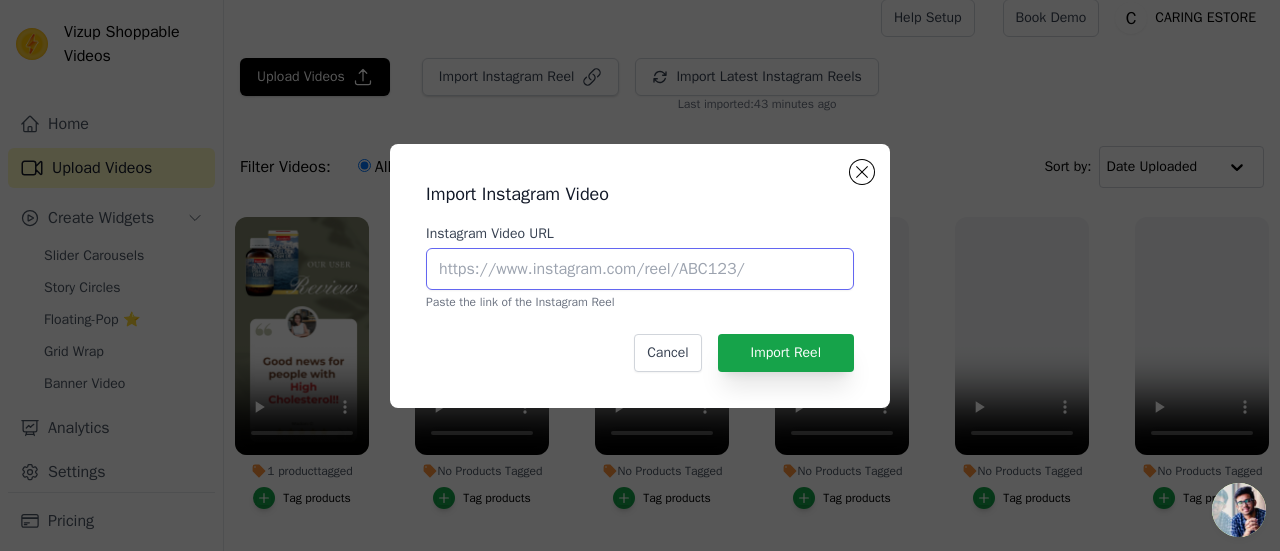 click on "Instagram Video URL" at bounding box center (640, 269) 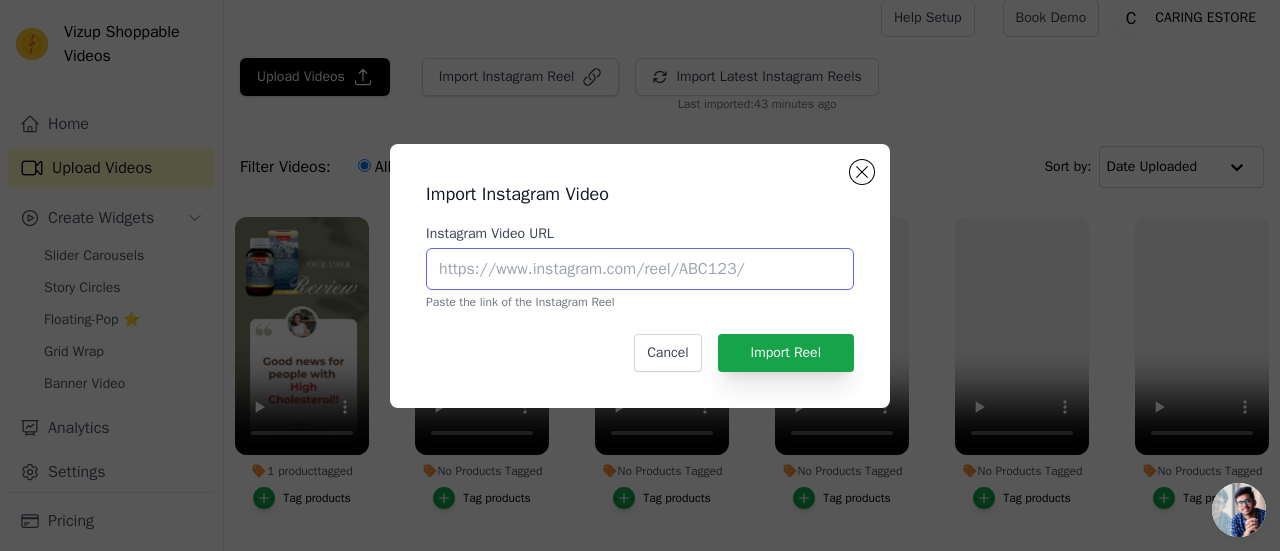 click on "Instagram Video URL" at bounding box center [640, 269] 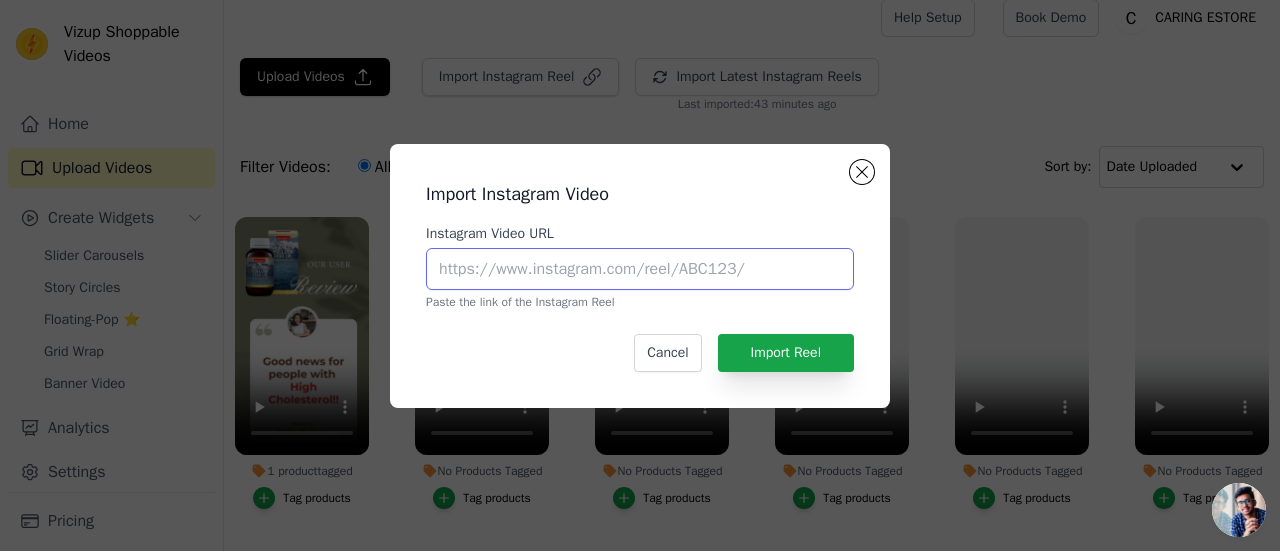 paste on "https://www.instagram.com/reel/[ID]/" 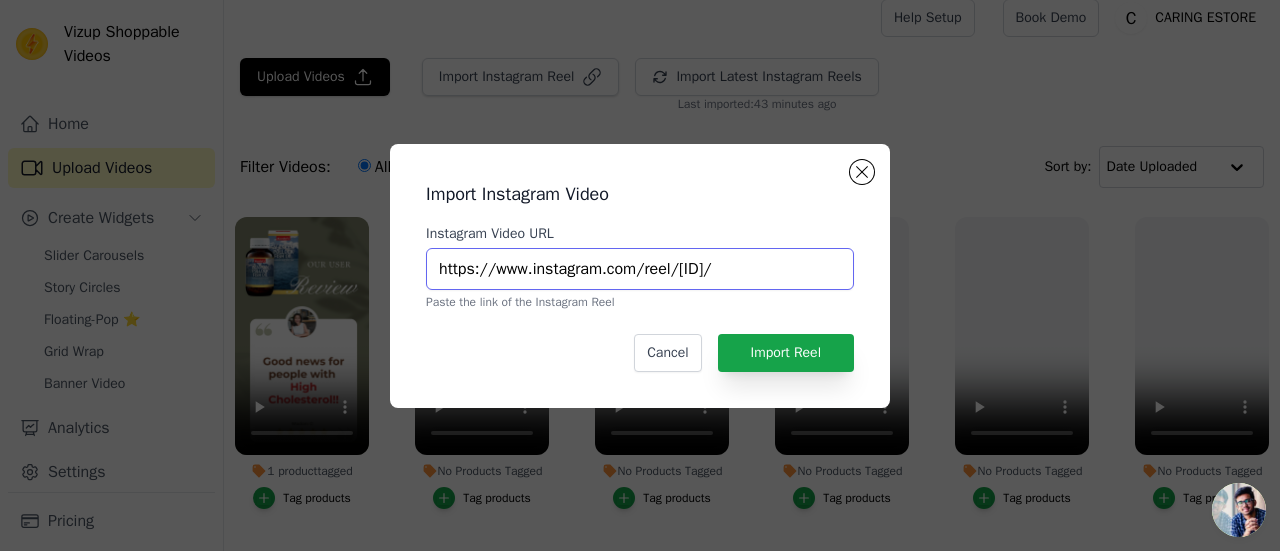 scroll, scrollTop: 0, scrollLeft: 129, axis: horizontal 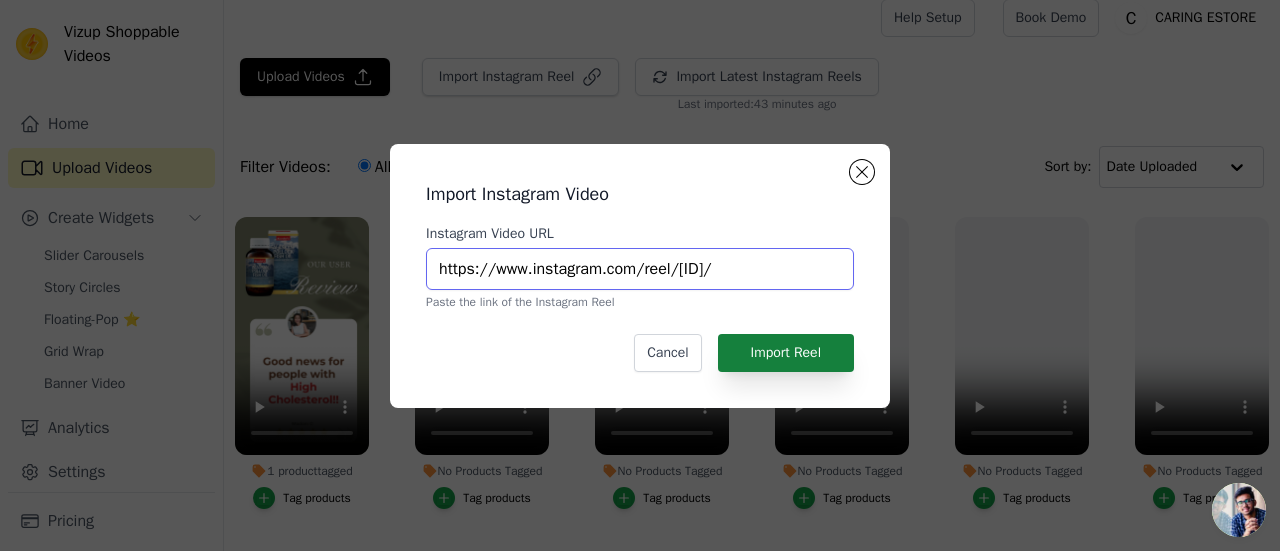 type on "https://www.instagram.com/reel/[ID]/" 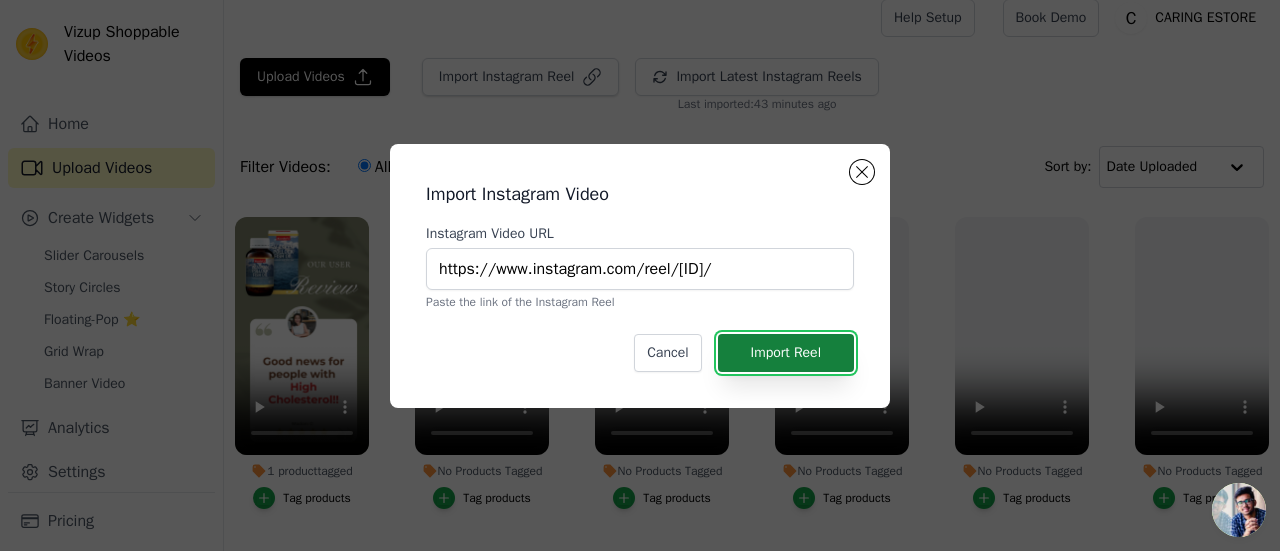 click on "Import Reel" at bounding box center [786, 353] 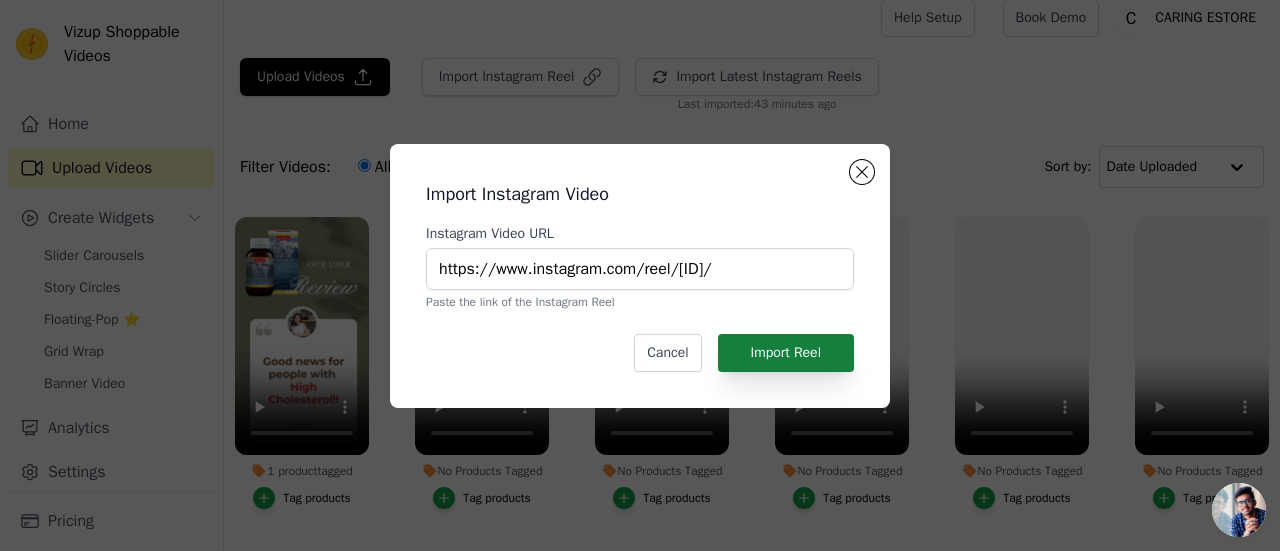 scroll, scrollTop: 0, scrollLeft: 0, axis: both 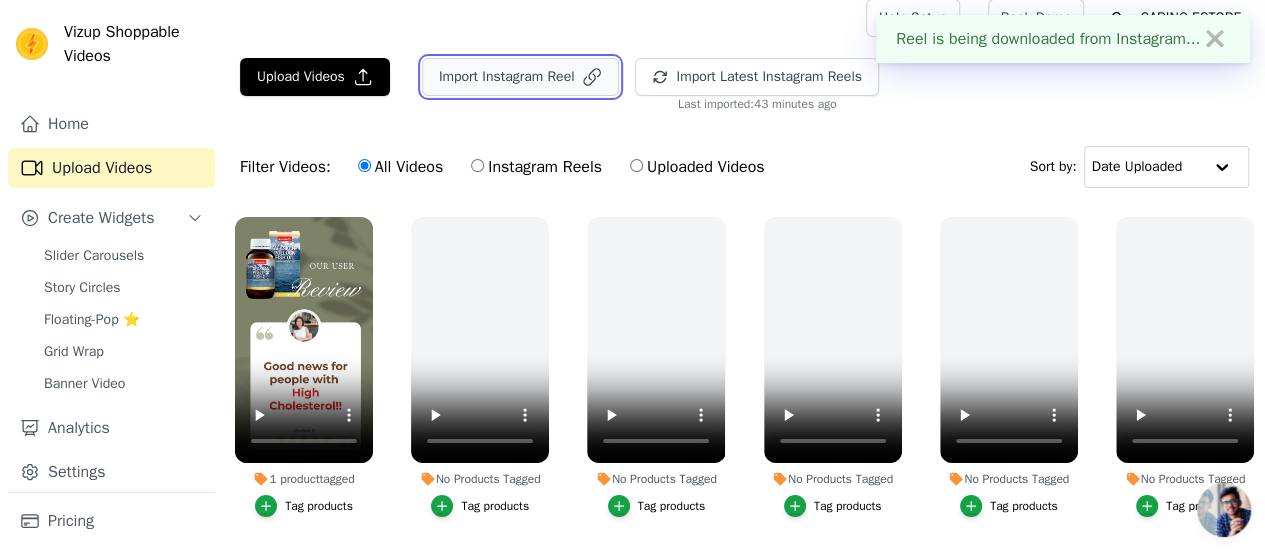 click on "Import Instagram Reel" at bounding box center [521, 77] 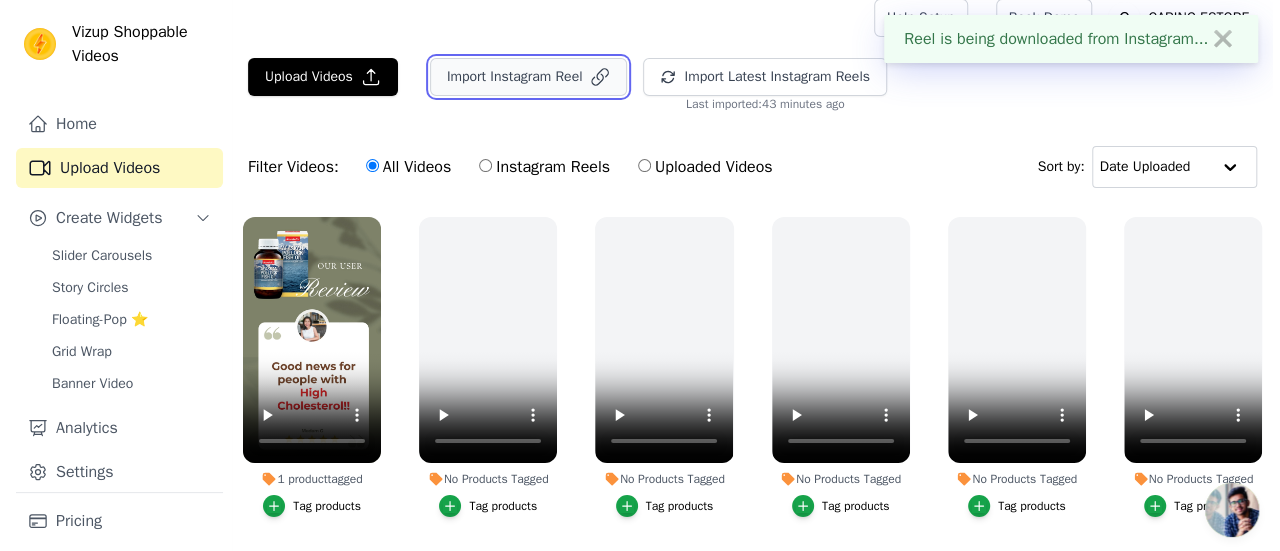 scroll, scrollTop: 0, scrollLeft: 0, axis: both 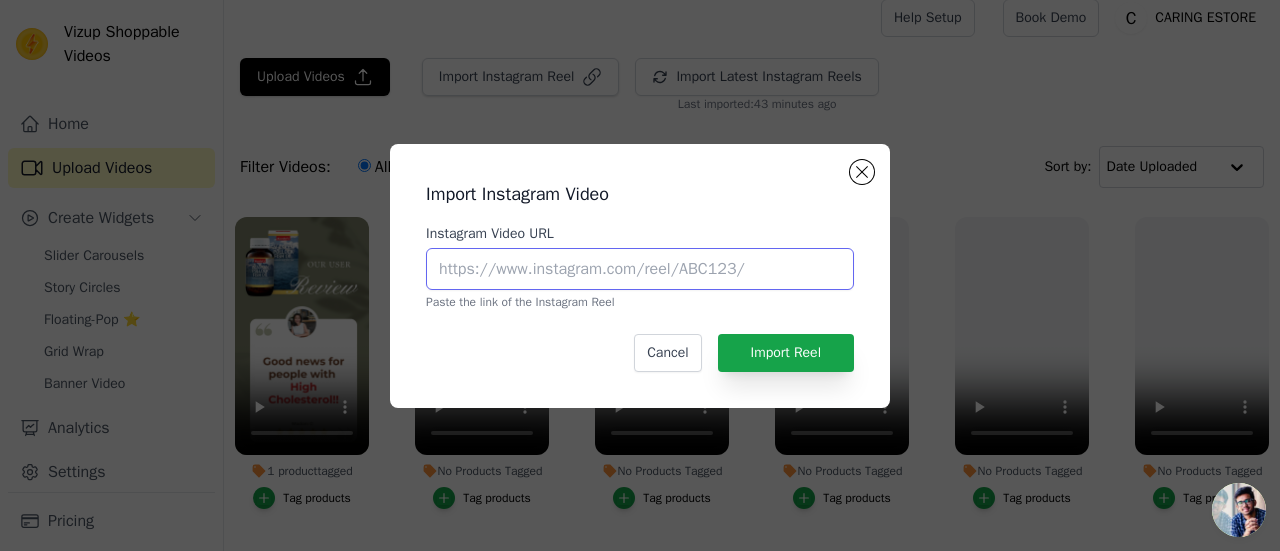 click on "Instagram Video URL" at bounding box center [640, 269] 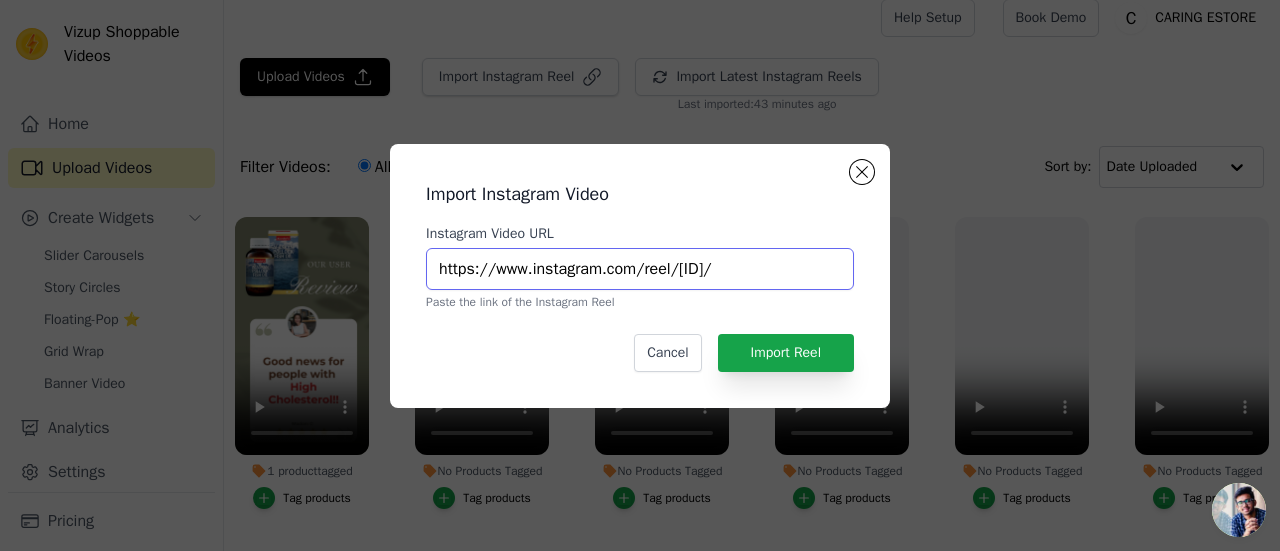 scroll, scrollTop: 0, scrollLeft: 198, axis: horizontal 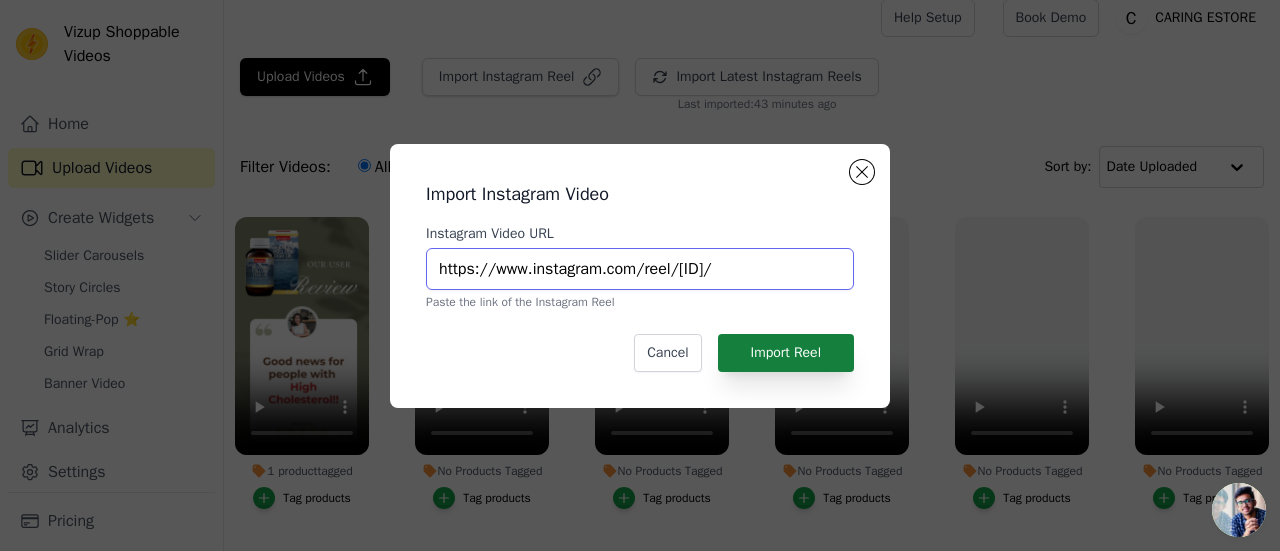 type on "https://www.instagram.com/reel/[ID]/" 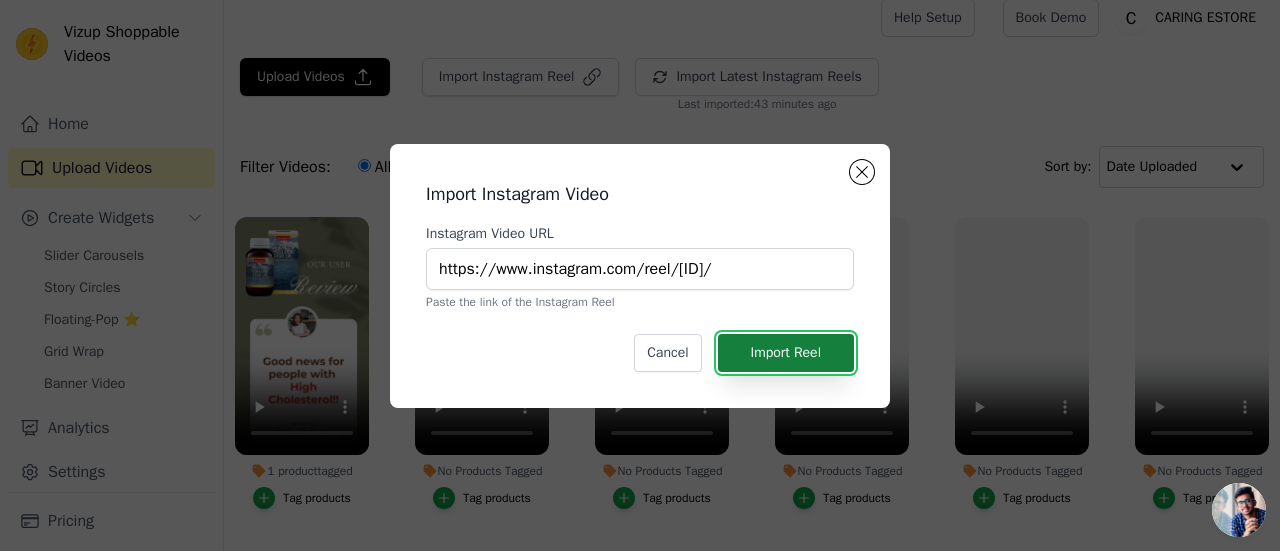 click on "Import Reel" at bounding box center [786, 353] 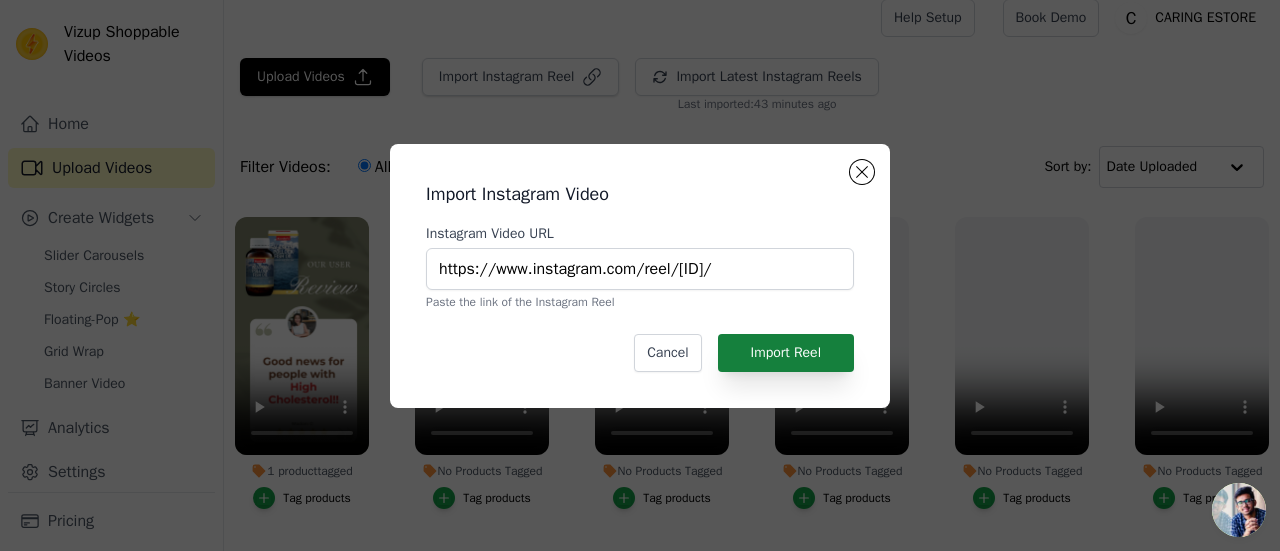scroll, scrollTop: 0, scrollLeft: 0, axis: both 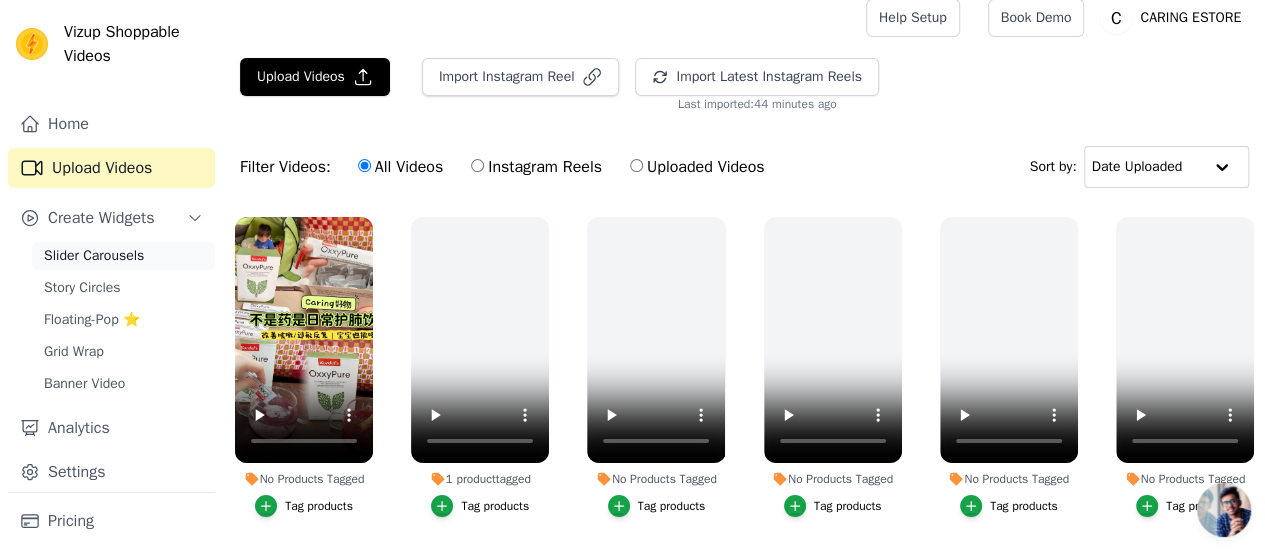 click on "Slider Carousels" at bounding box center [94, 256] 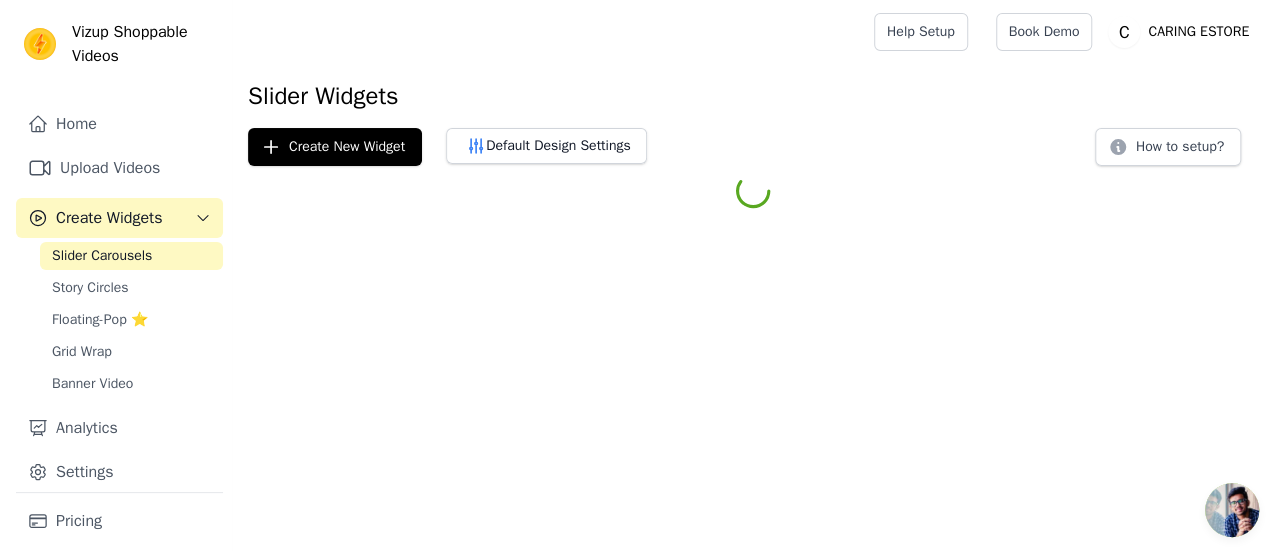 scroll, scrollTop: 0, scrollLeft: 0, axis: both 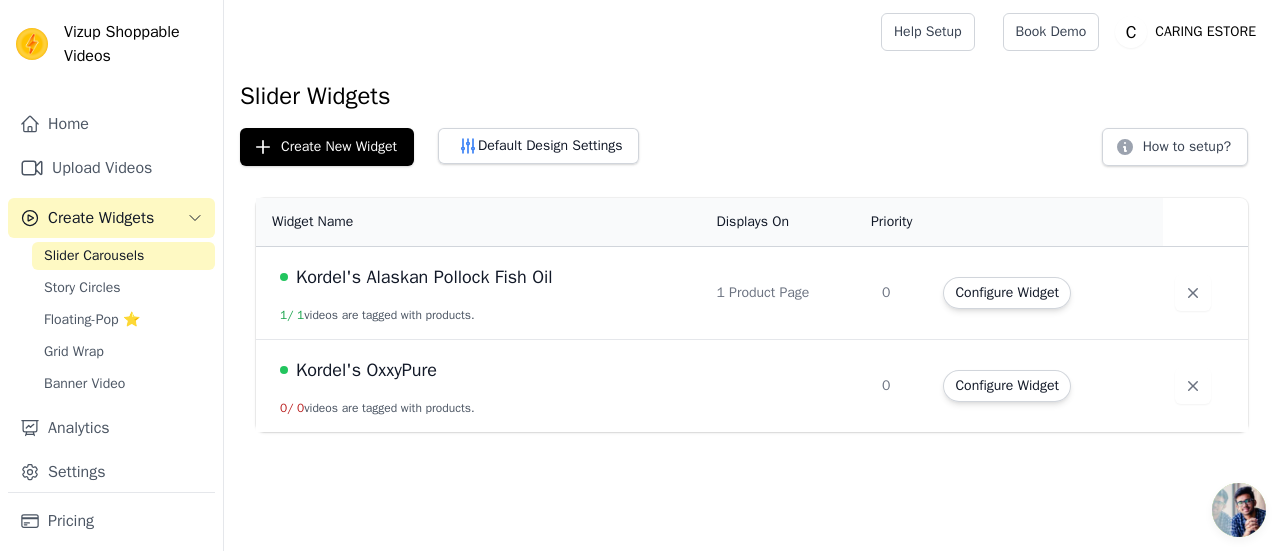 click on "Kordel's OxxyPure" at bounding box center [366, 370] 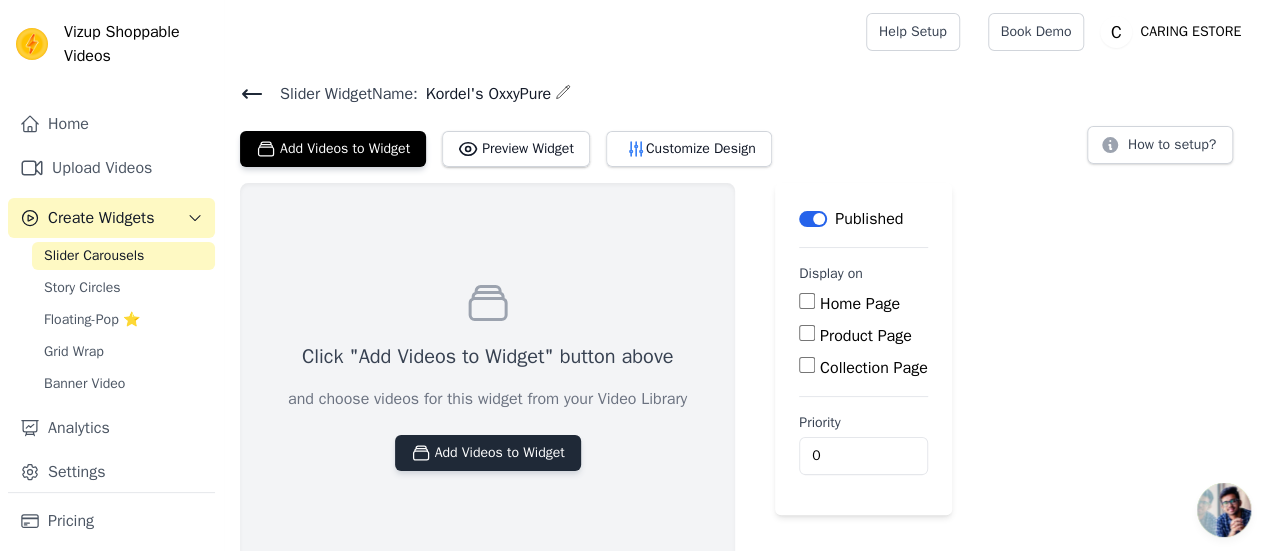 click on "Add Videos to Widget" at bounding box center [488, 453] 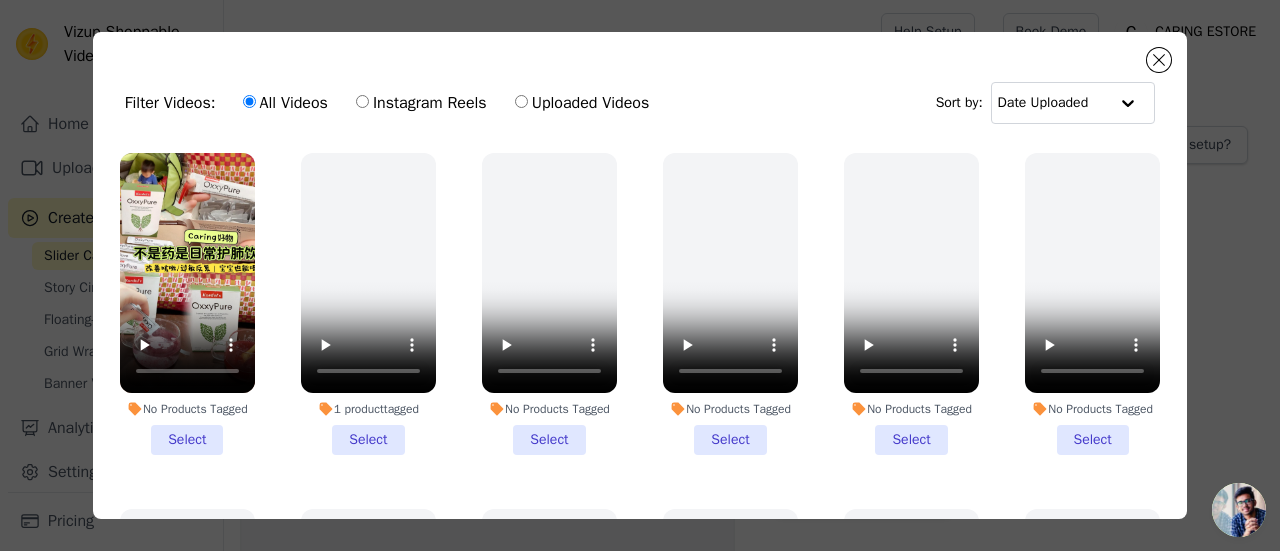 click on "No Products Tagged     Select" at bounding box center (187, 304) 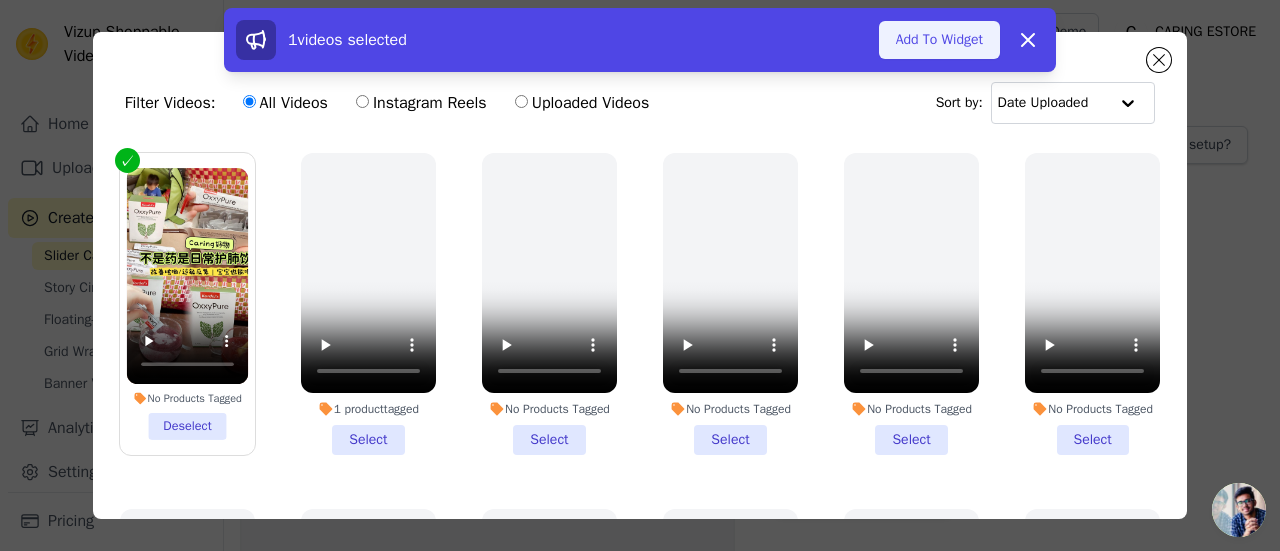 click on "Add To Widget" at bounding box center [939, 40] 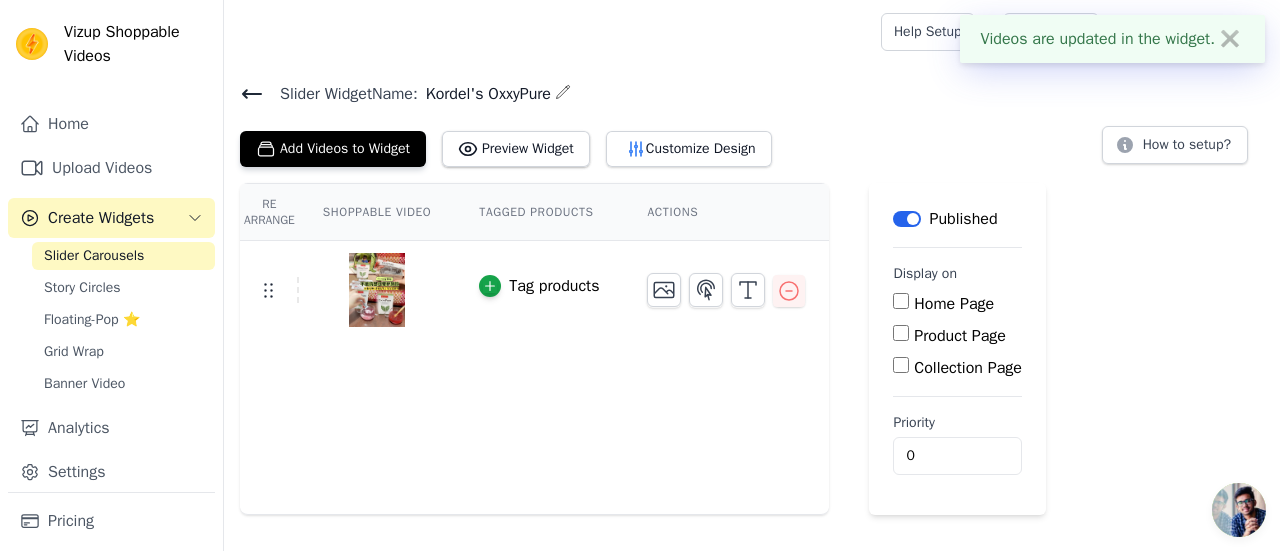 click on "Tag products" at bounding box center (539, 286) 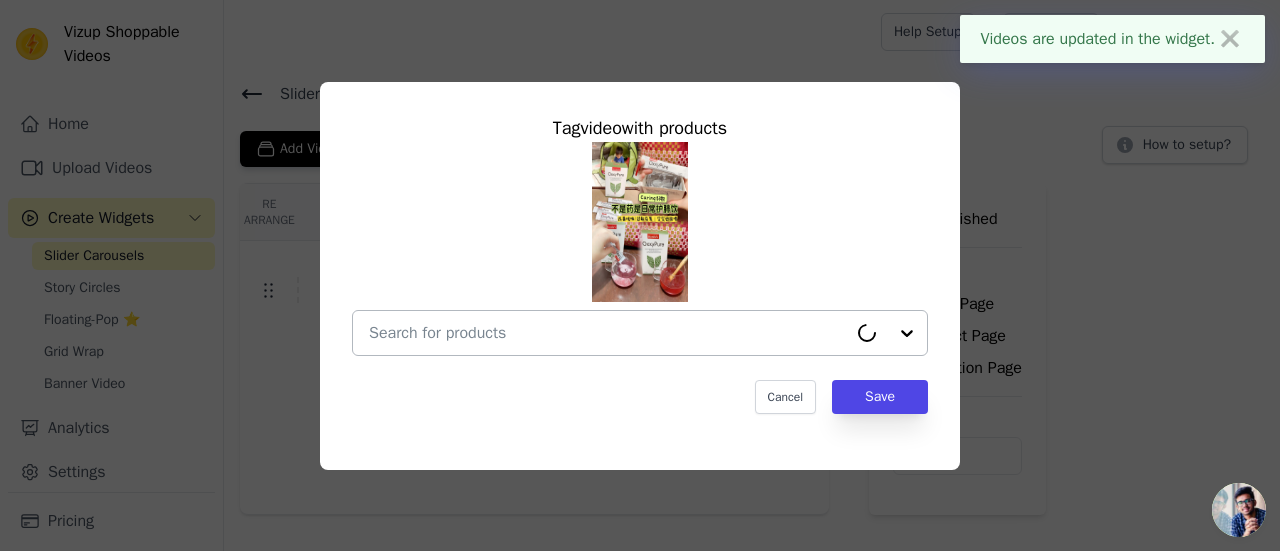 click at bounding box center [608, 333] 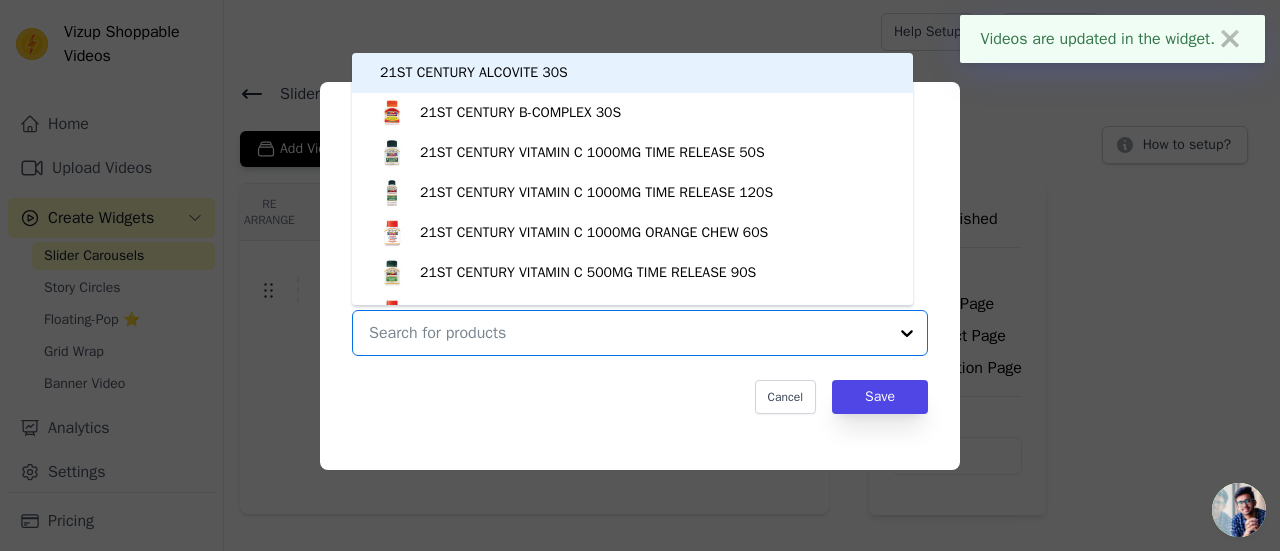 type on "x" 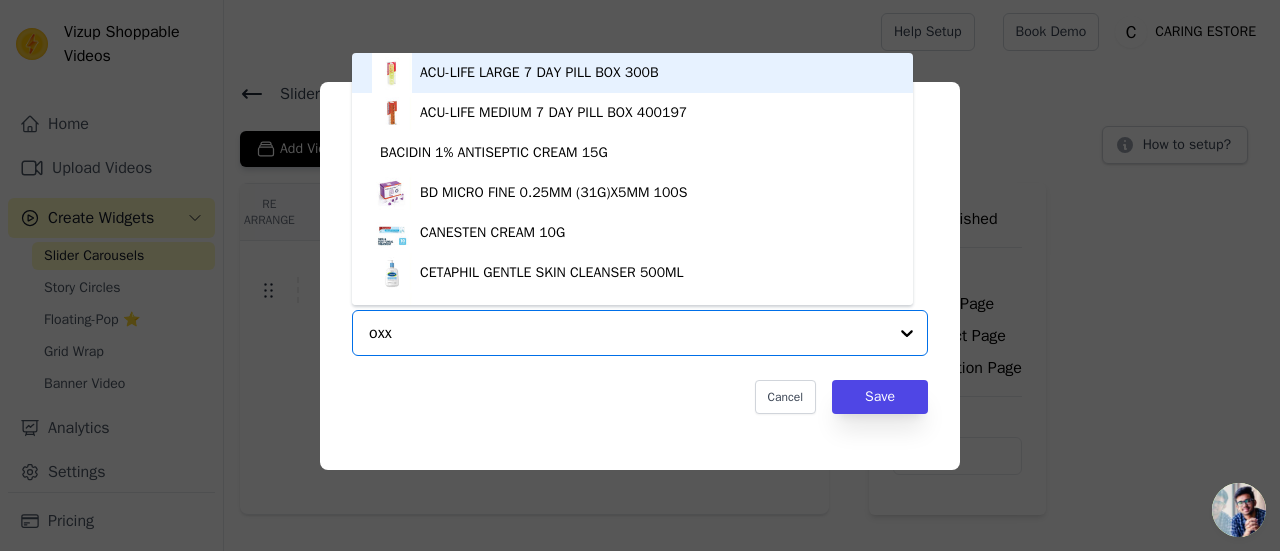 type on "oxxy" 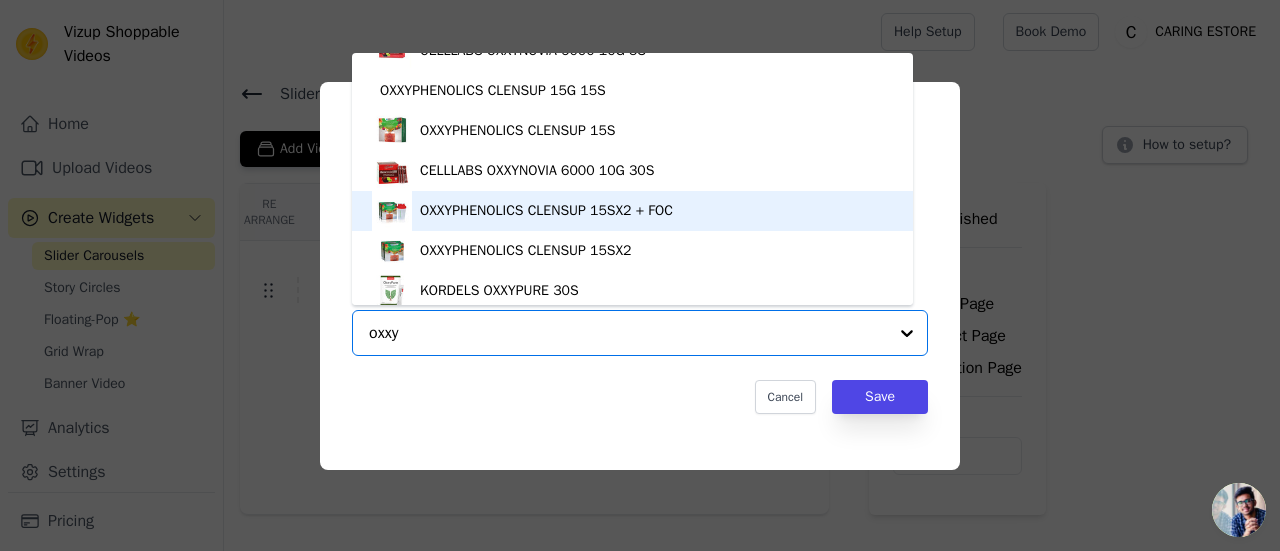 scroll, scrollTop: 33, scrollLeft: 0, axis: vertical 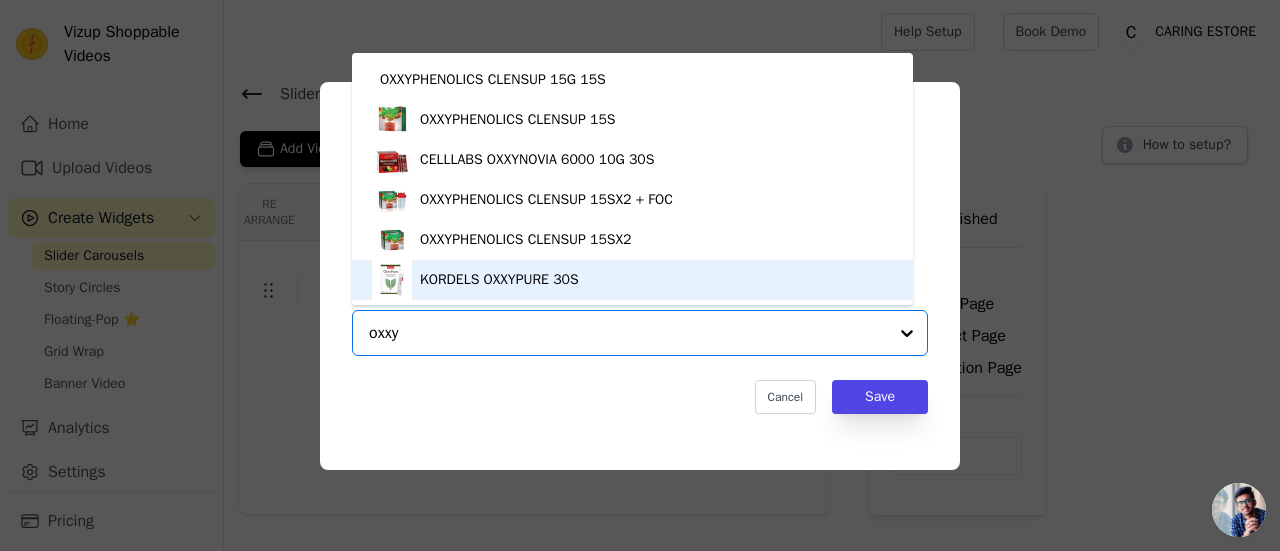 click on "KORDELS OXXYPURE 30S" at bounding box center (632, 280) 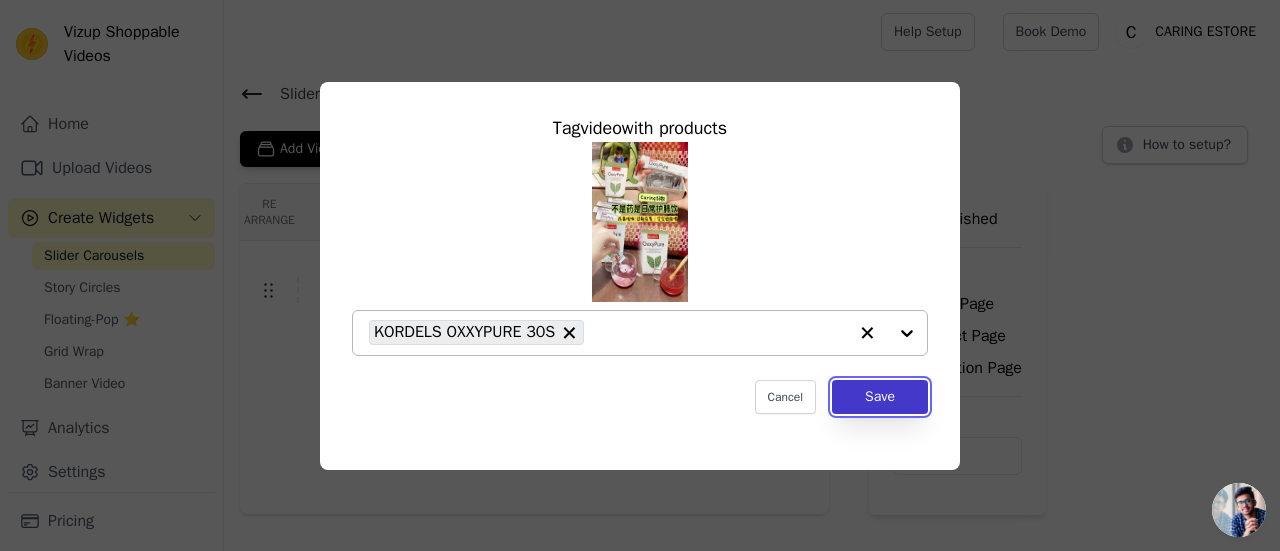 click on "Save" at bounding box center [880, 397] 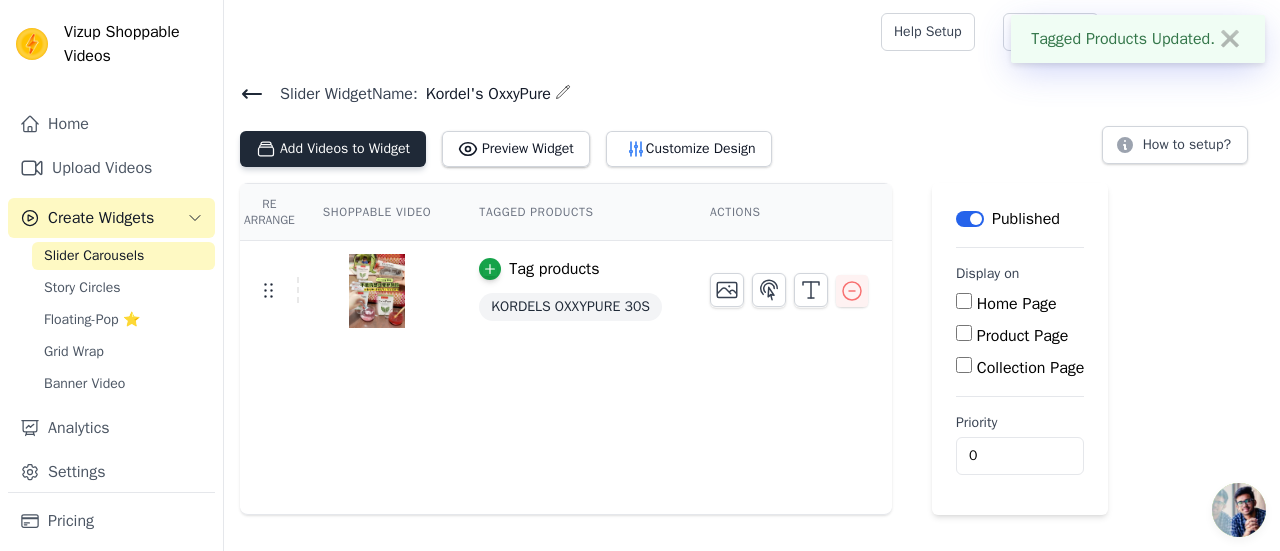 click on "Add Videos to Widget" at bounding box center [333, 149] 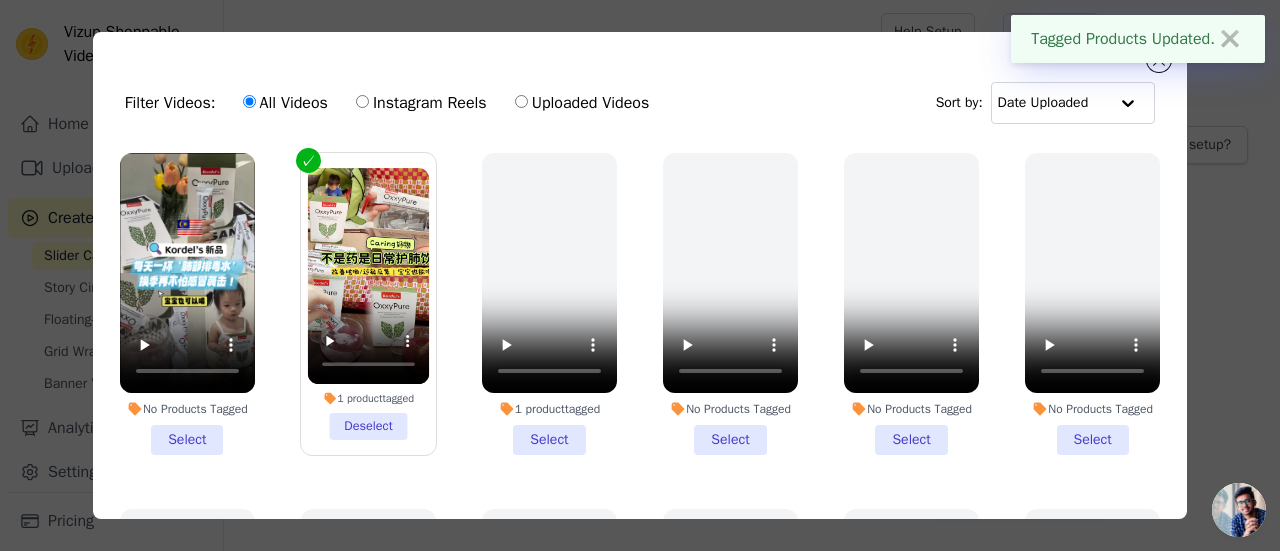 click on "No Products Tagged     Select" at bounding box center (187, 304) 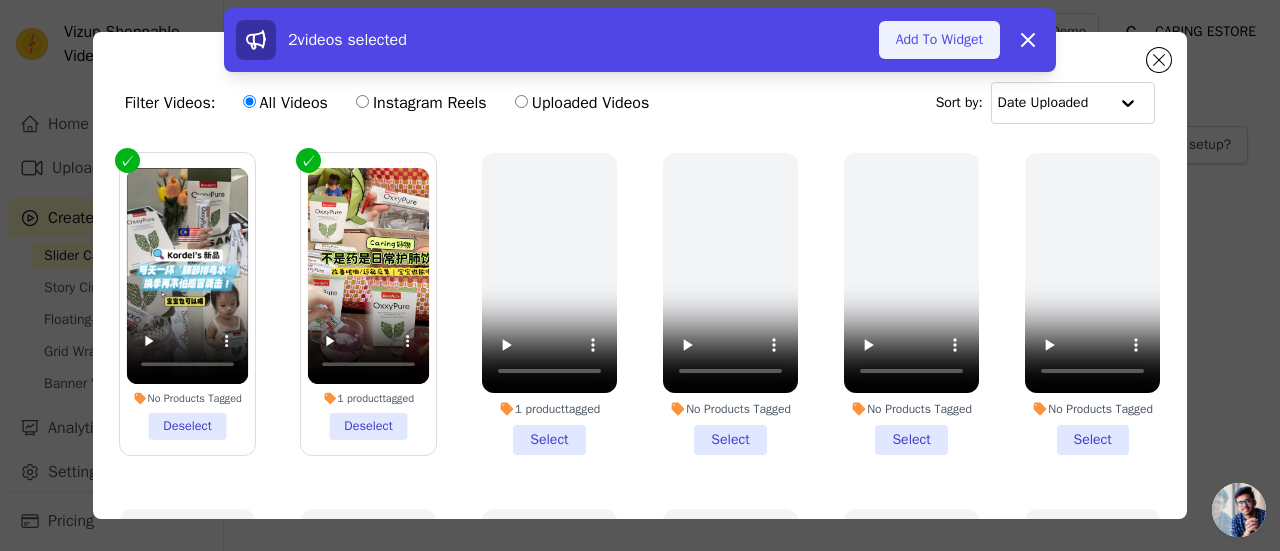 click on "Add To Widget" at bounding box center [939, 40] 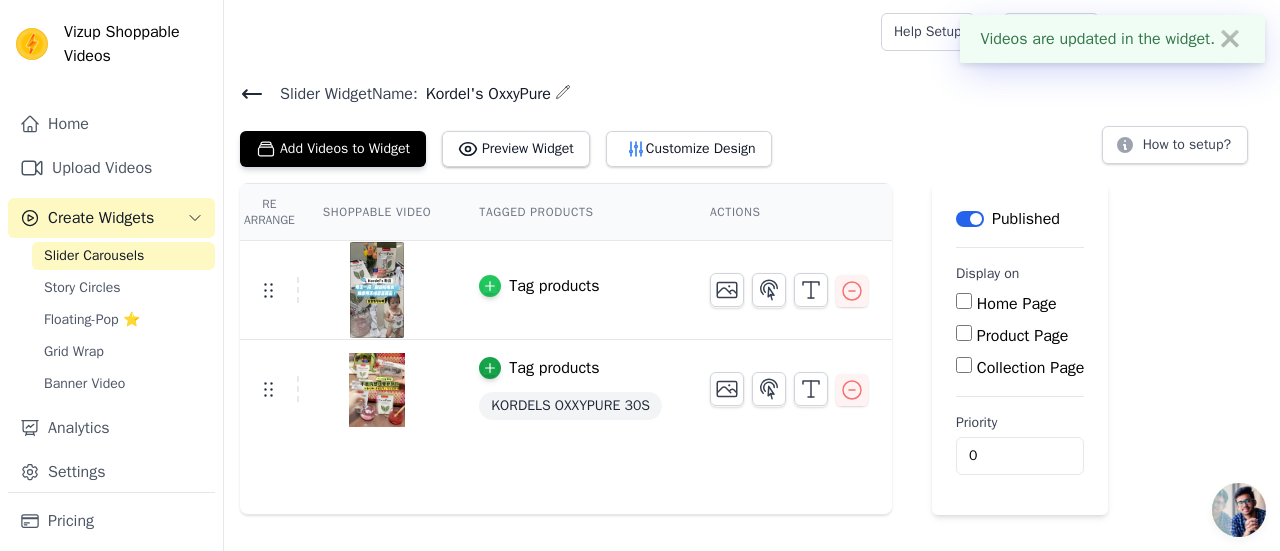 click at bounding box center [490, 286] 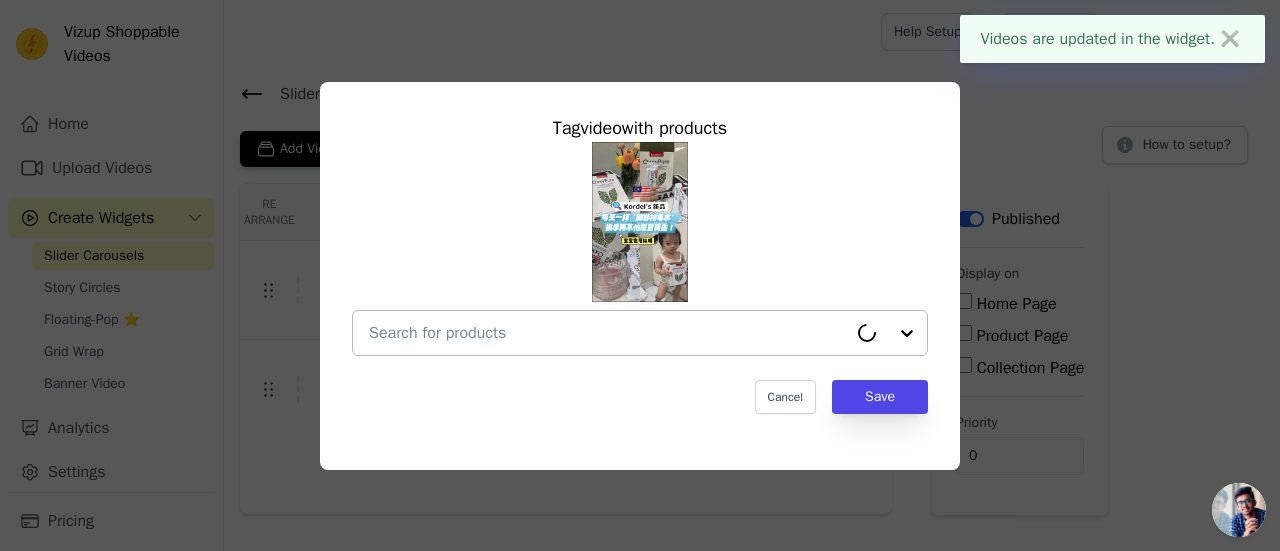 click at bounding box center (608, 333) 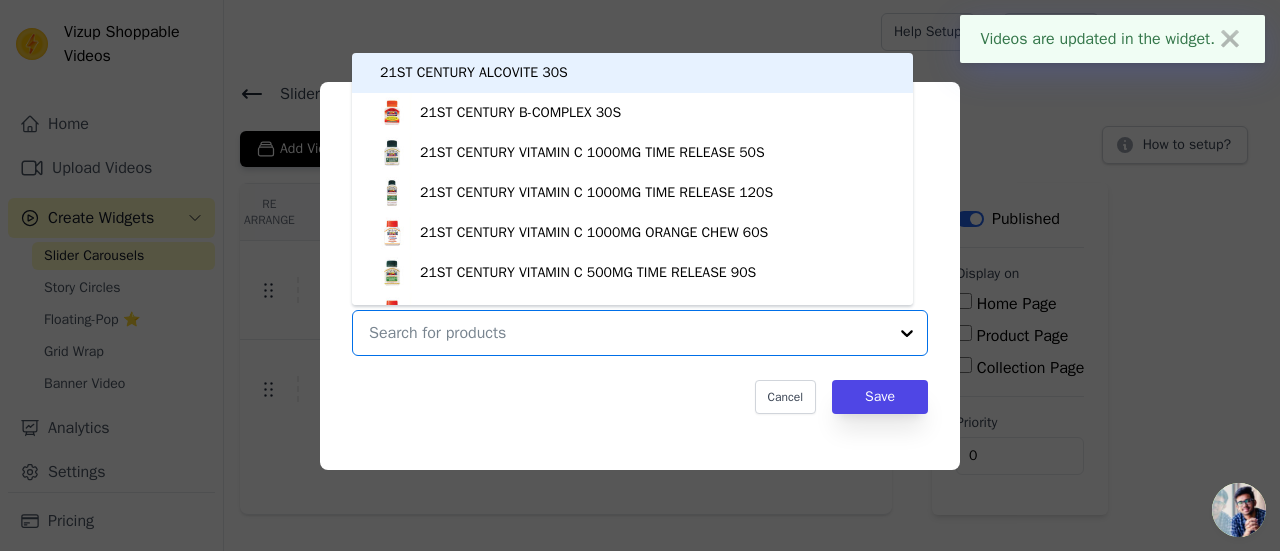 type on "x" 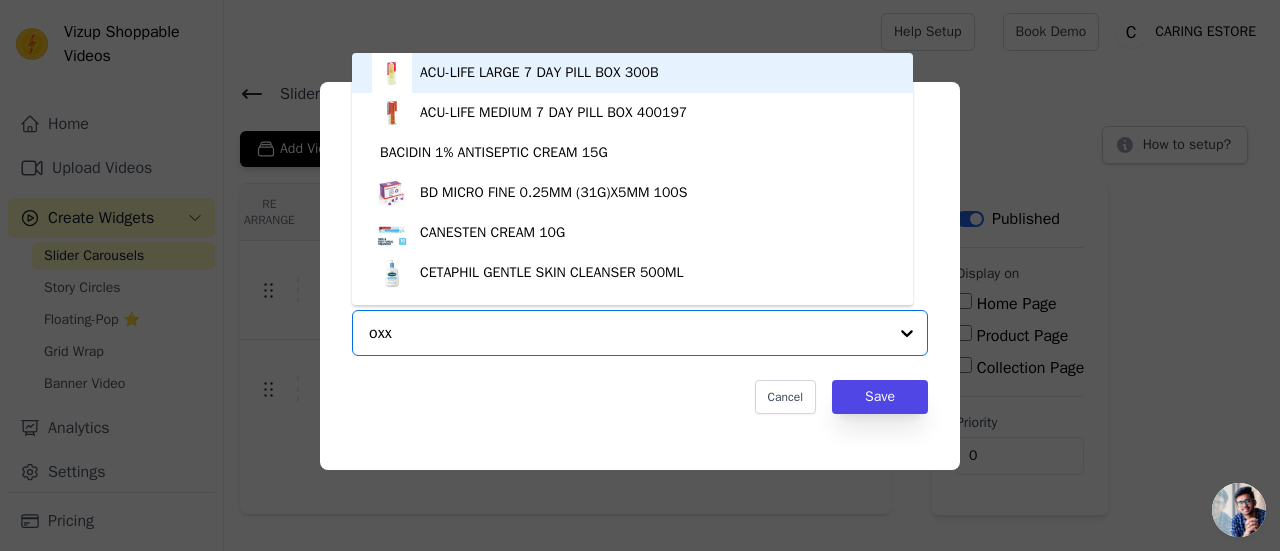 type on "oxxy" 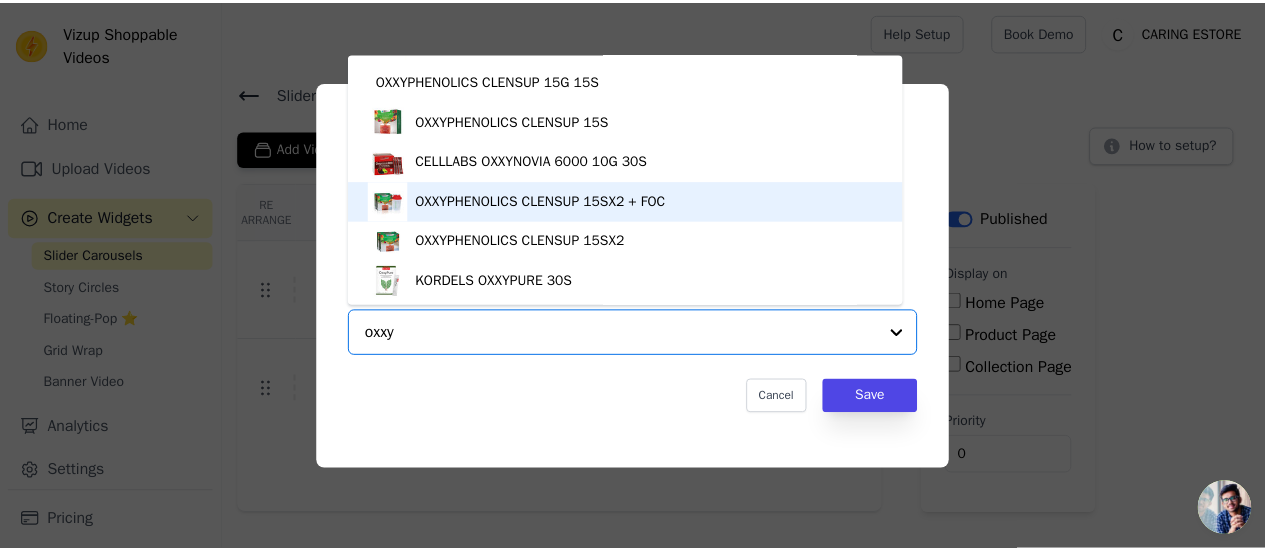scroll, scrollTop: 33, scrollLeft: 0, axis: vertical 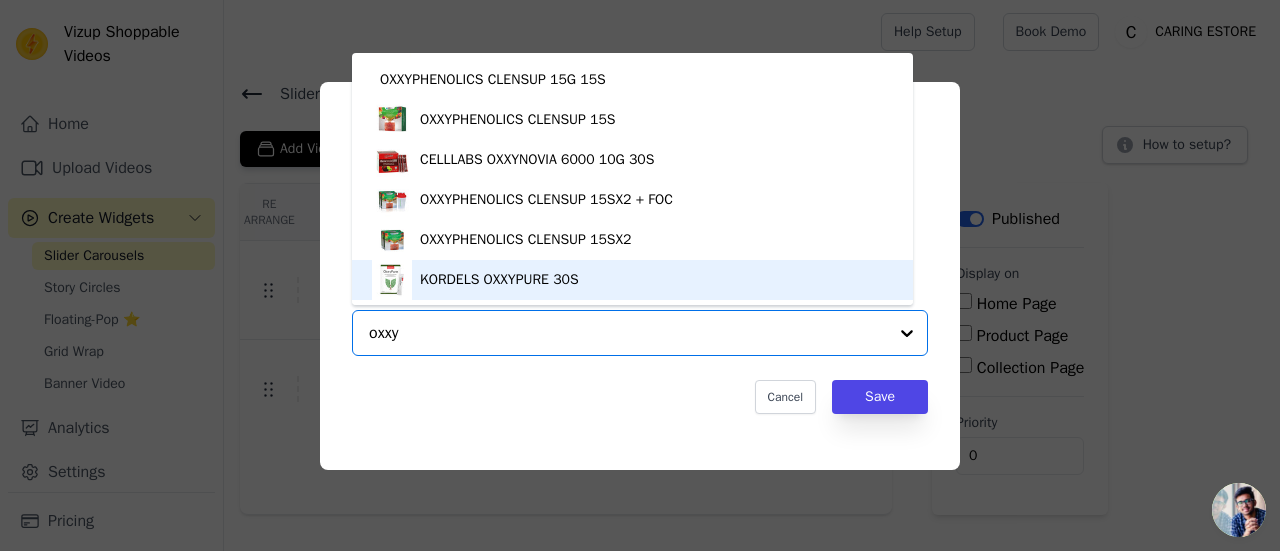 click on "KORDELS OXXYPURE 30S" at bounding box center [499, 280] 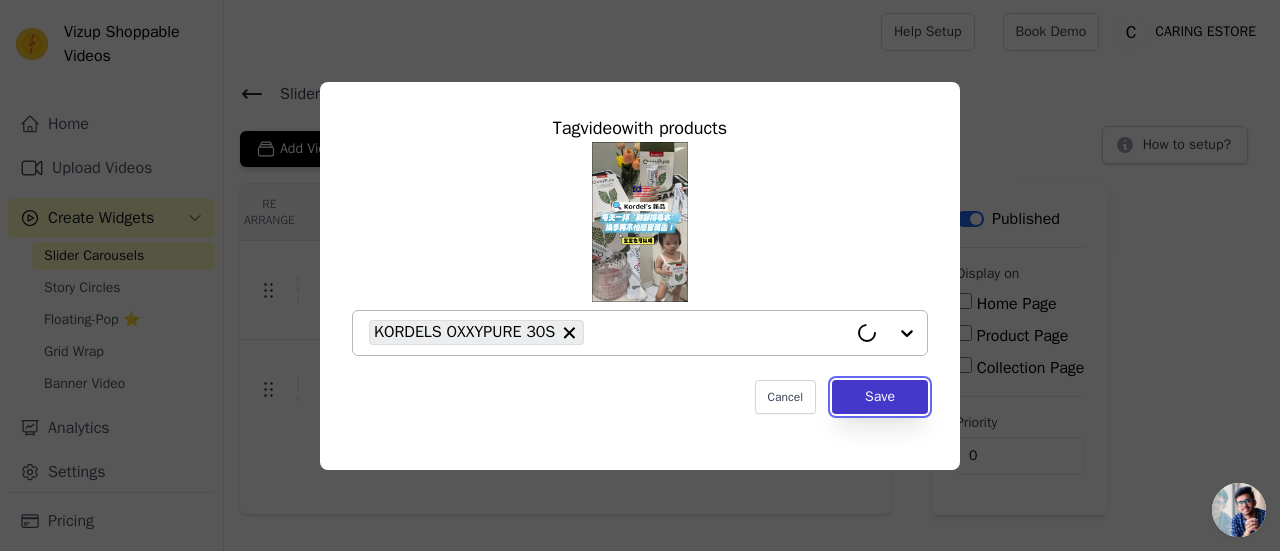click on "Save" at bounding box center [880, 397] 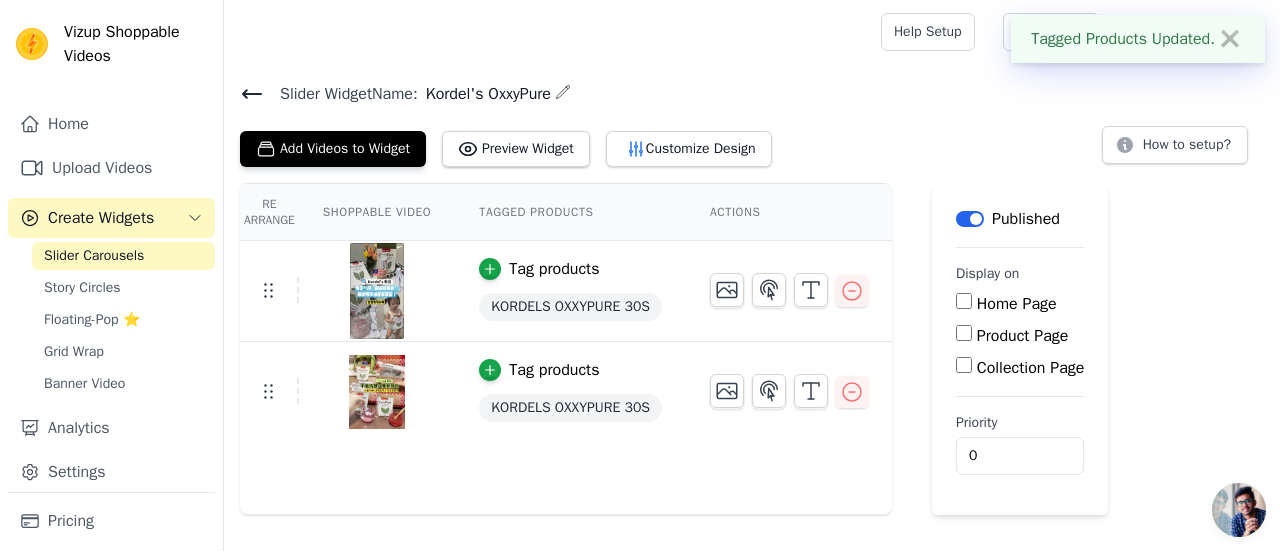 click on "Product Page" at bounding box center (1023, 336) 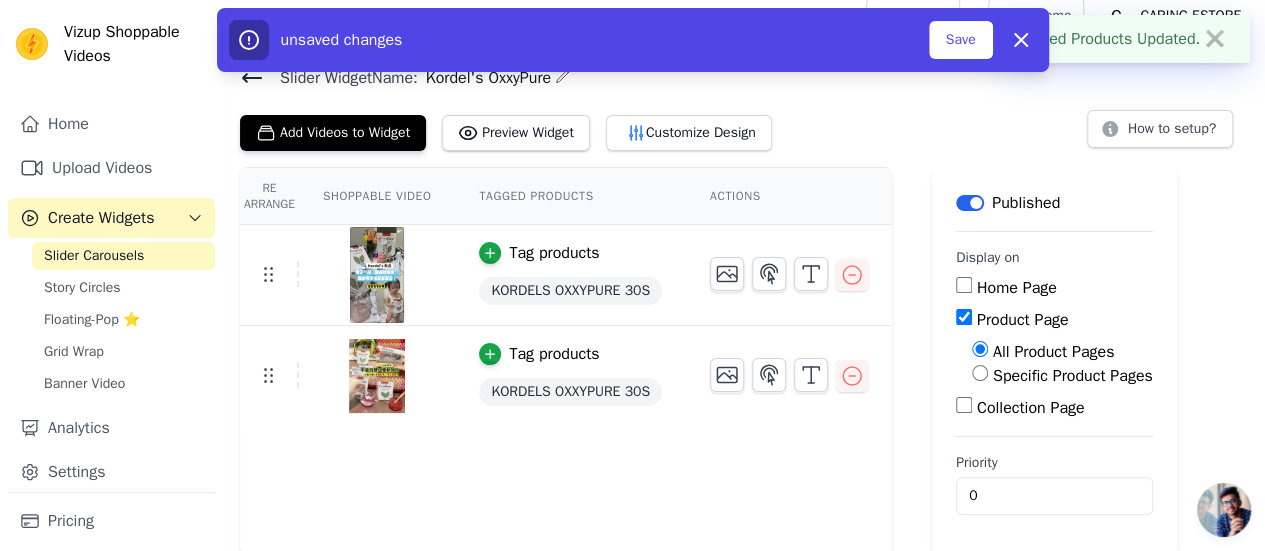 click on "Specific Product Pages" at bounding box center [1073, 376] 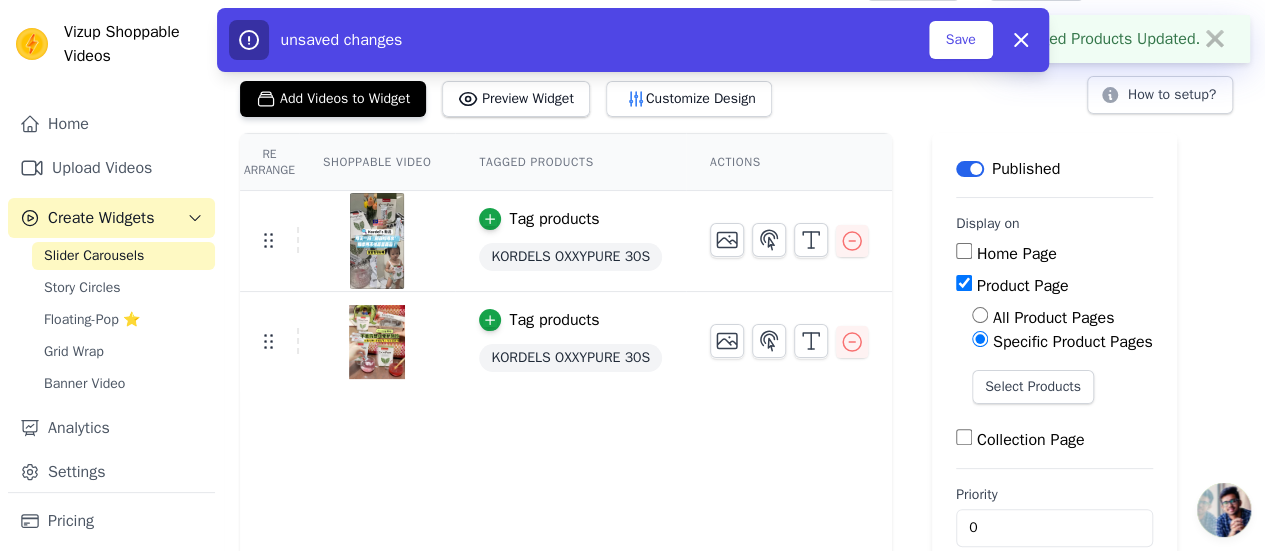 scroll, scrollTop: 82, scrollLeft: 0, axis: vertical 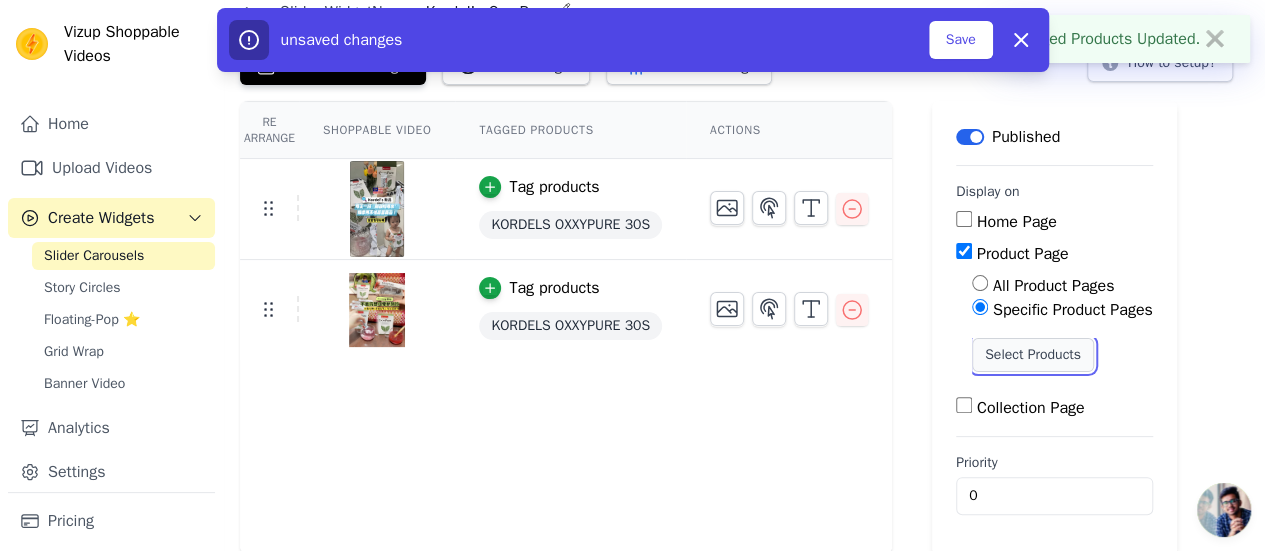 click on "Select Products" at bounding box center [1033, 355] 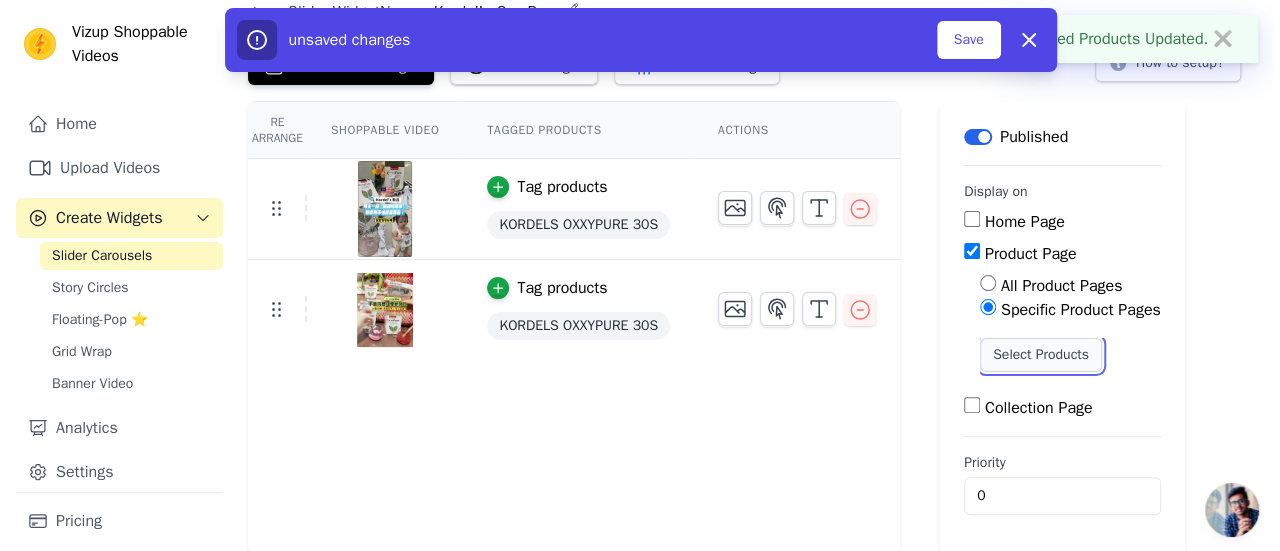 scroll, scrollTop: 0, scrollLeft: 0, axis: both 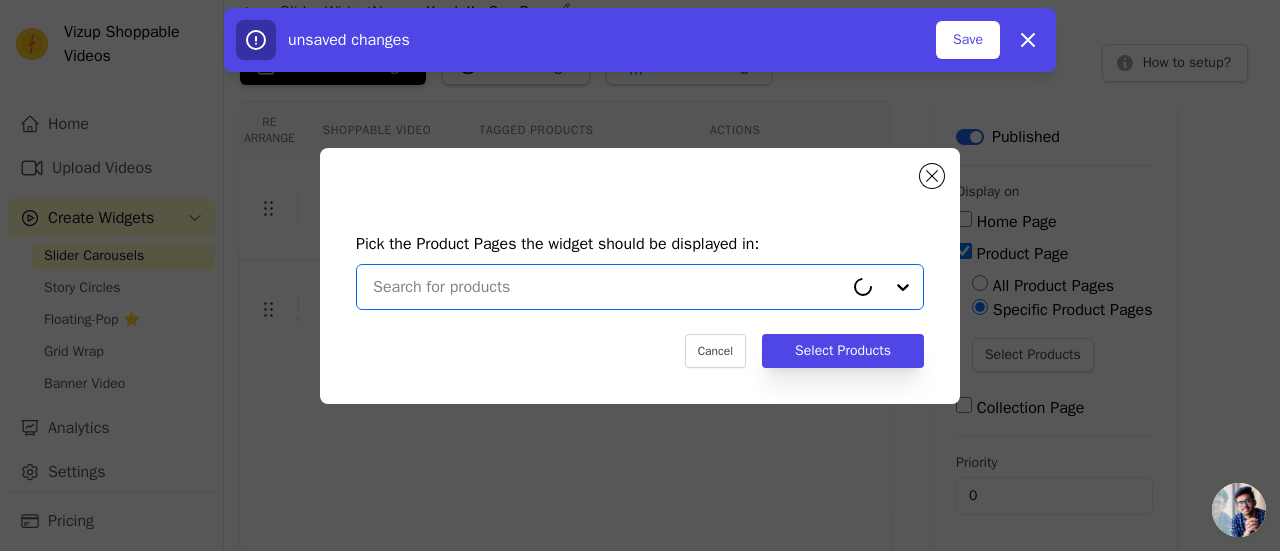 click at bounding box center (608, 287) 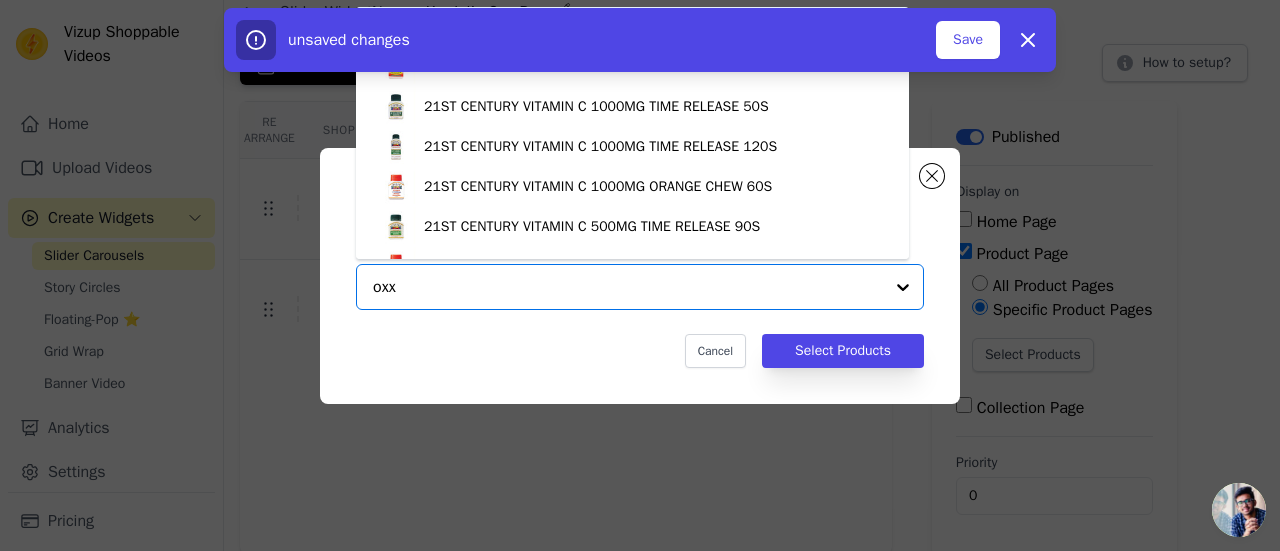 type on "oxxy" 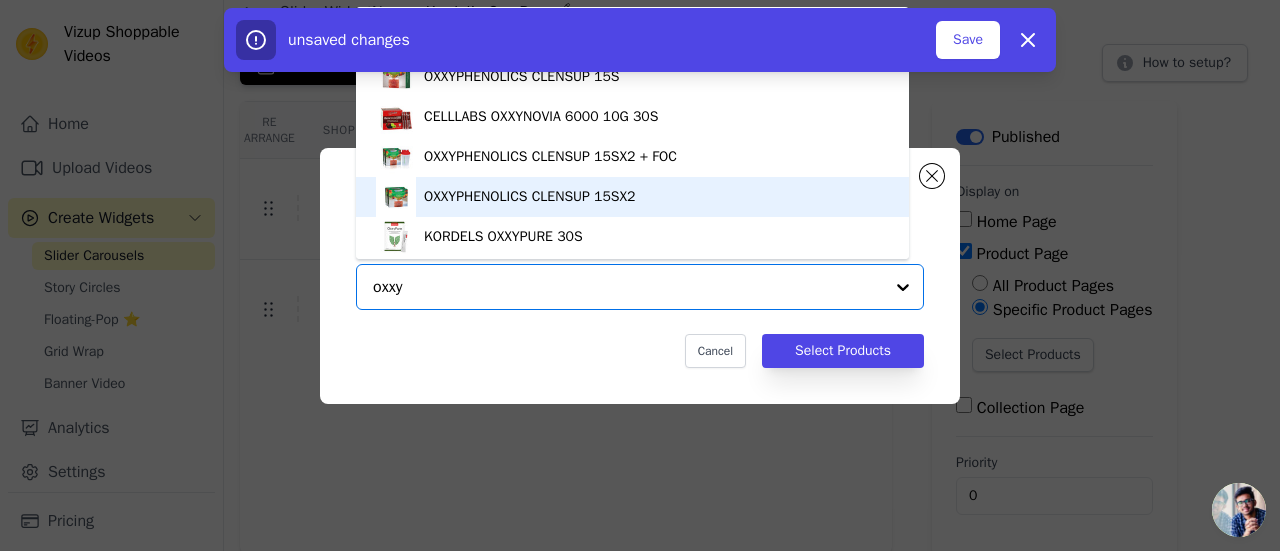scroll, scrollTop: 33, scrollLeft: 0, axis: vertical 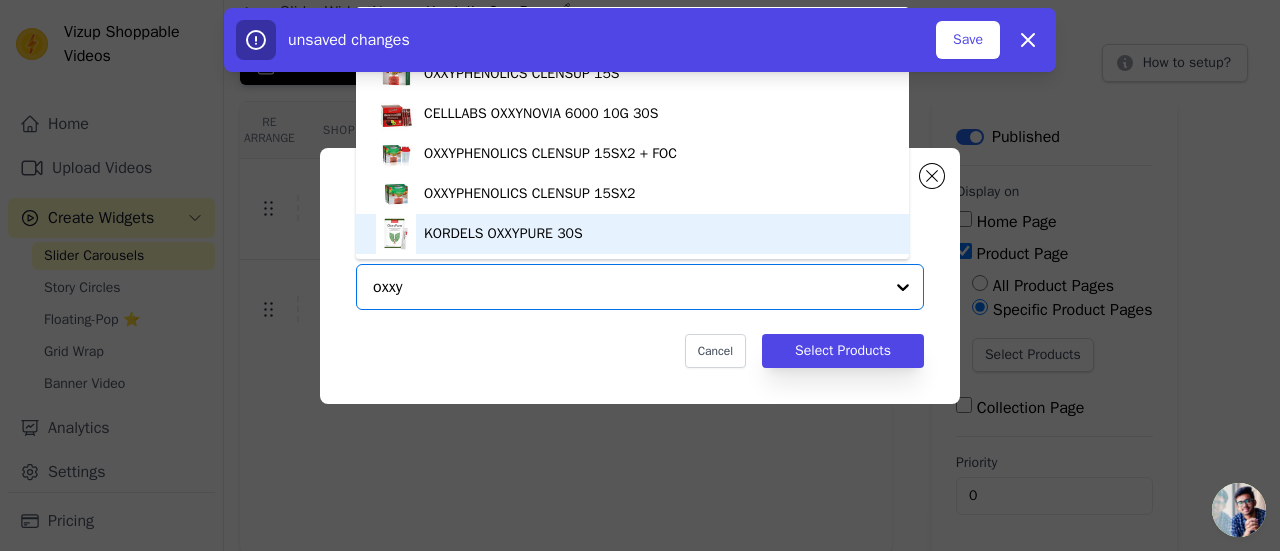 click on "KORDELS OXXYPURE 30S" at bounding box center [632, 234] 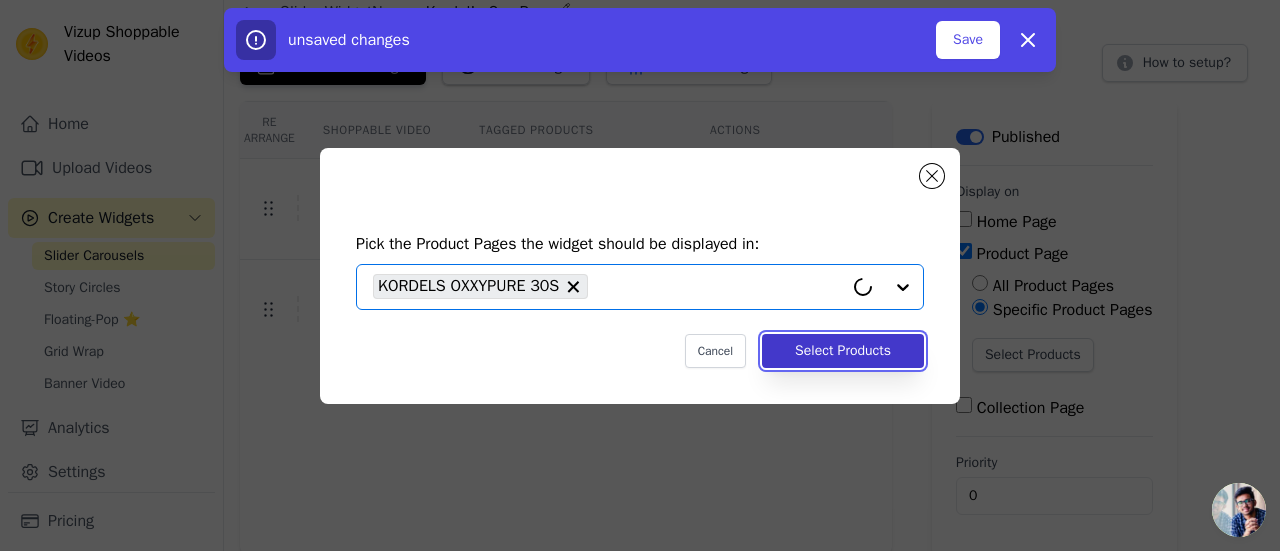 click on "Select Products" at bounding box center (843, 351) 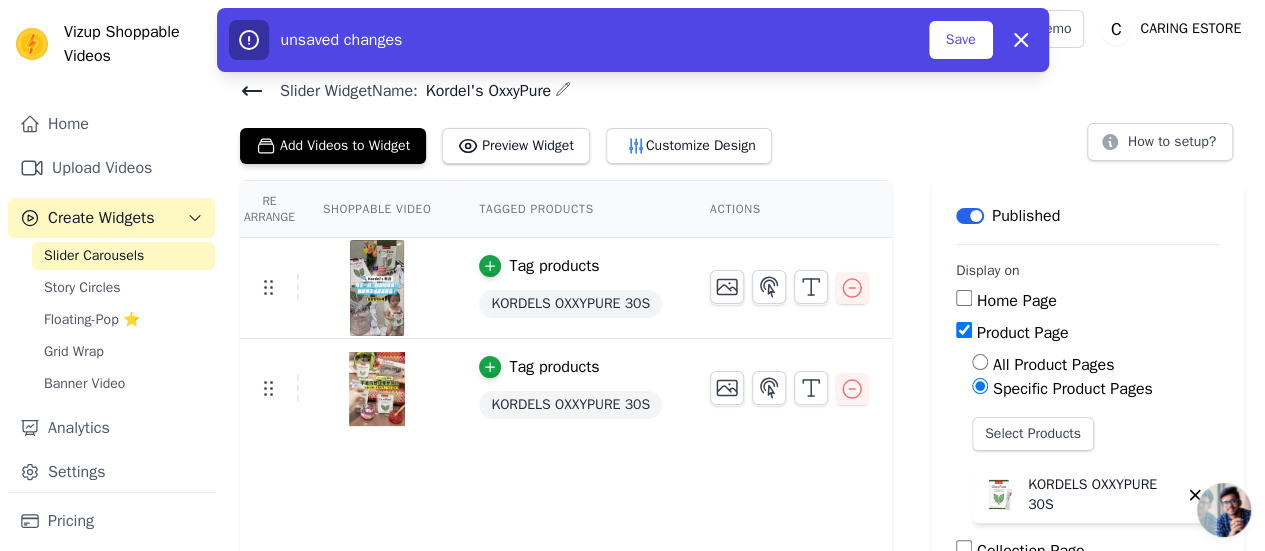 scroll, scrollTop: 0, scrollLeft: 0, axis: both 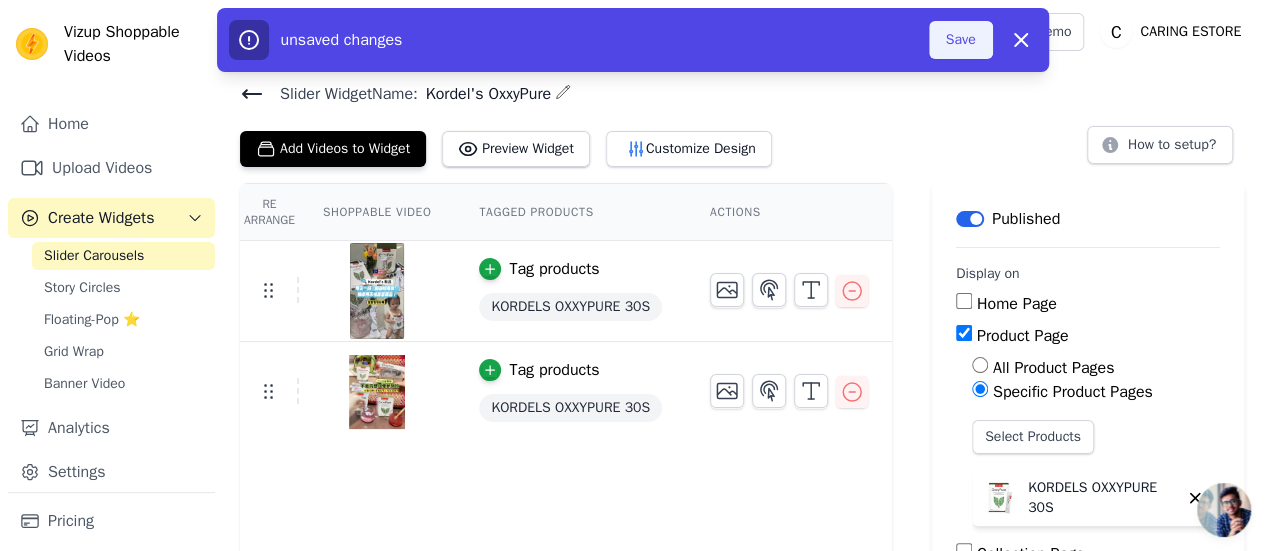 click on "Save" at bounding box center (961, 40) 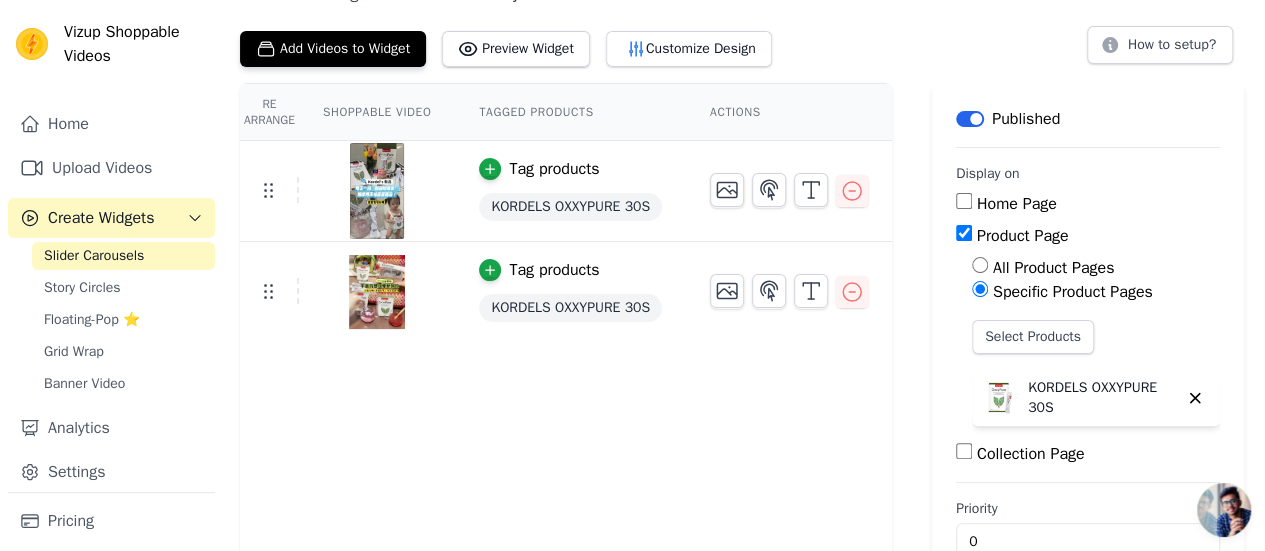 scroll, scrollTop: 0, scrollLeft: 0, axis: both 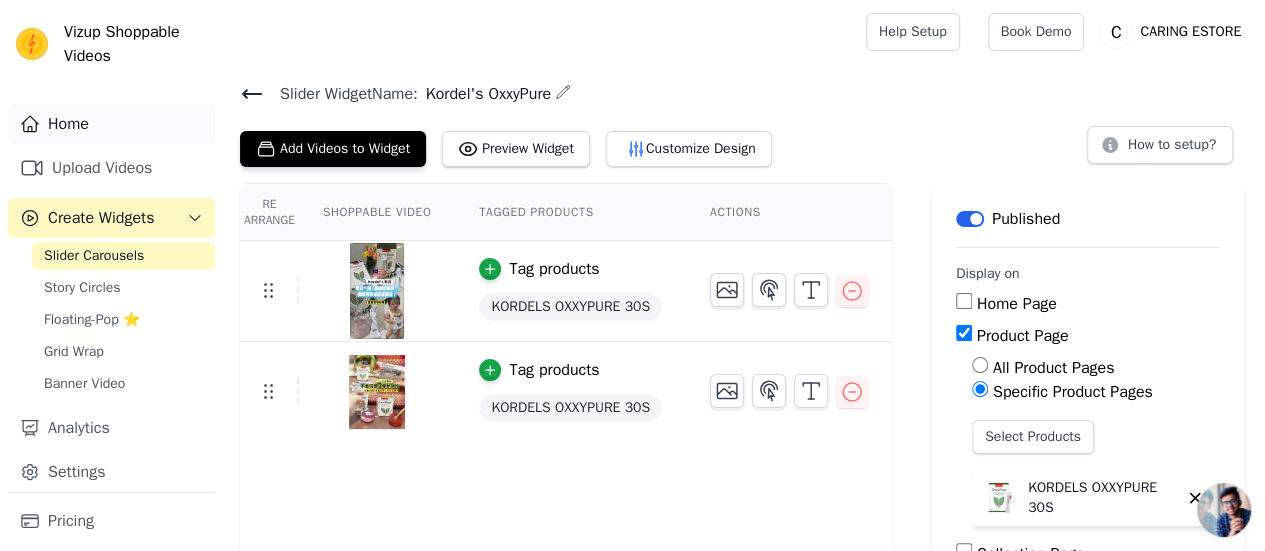 click on "Home" at bounding box center [111, 124] 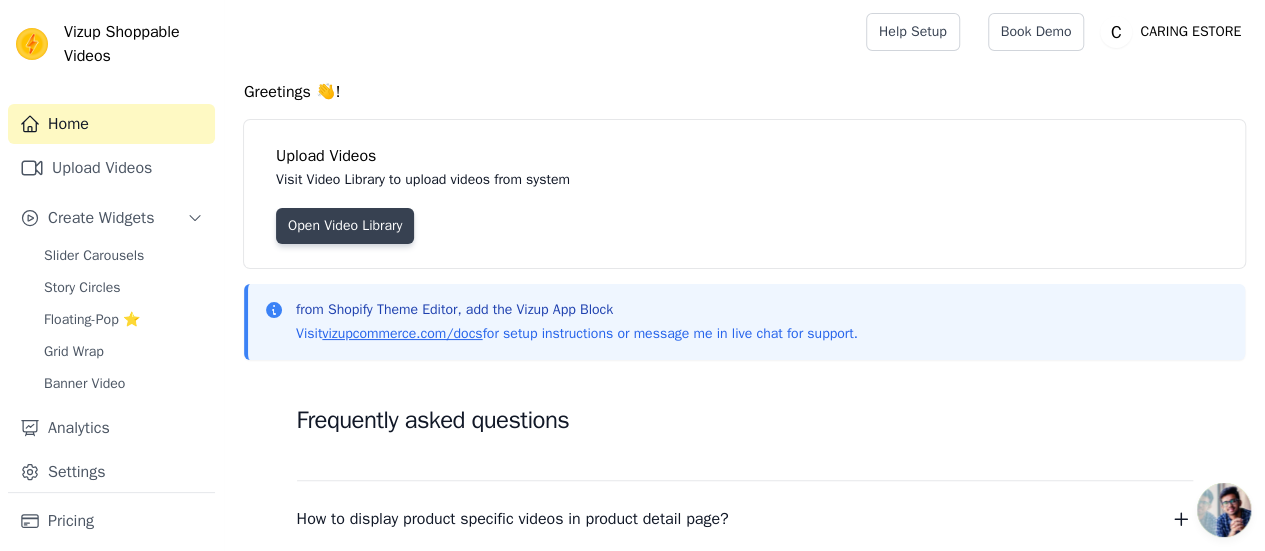 click on "Open Video Library" at bounding box center (345, 226) 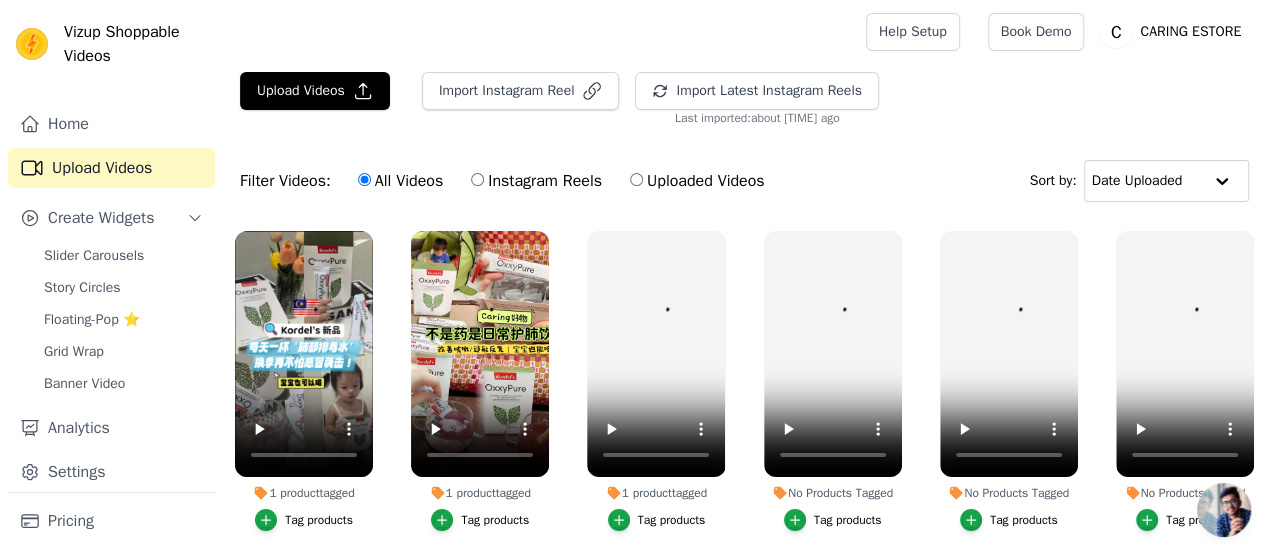 scroll, scrollTop: 0, scrollLeft: 0, axis: both 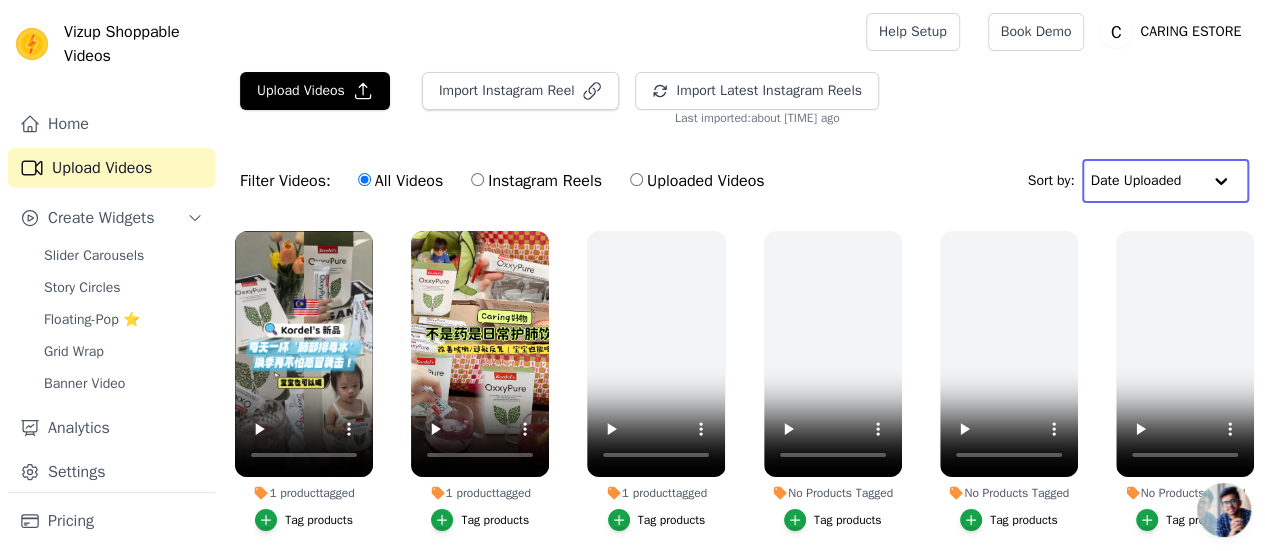 click 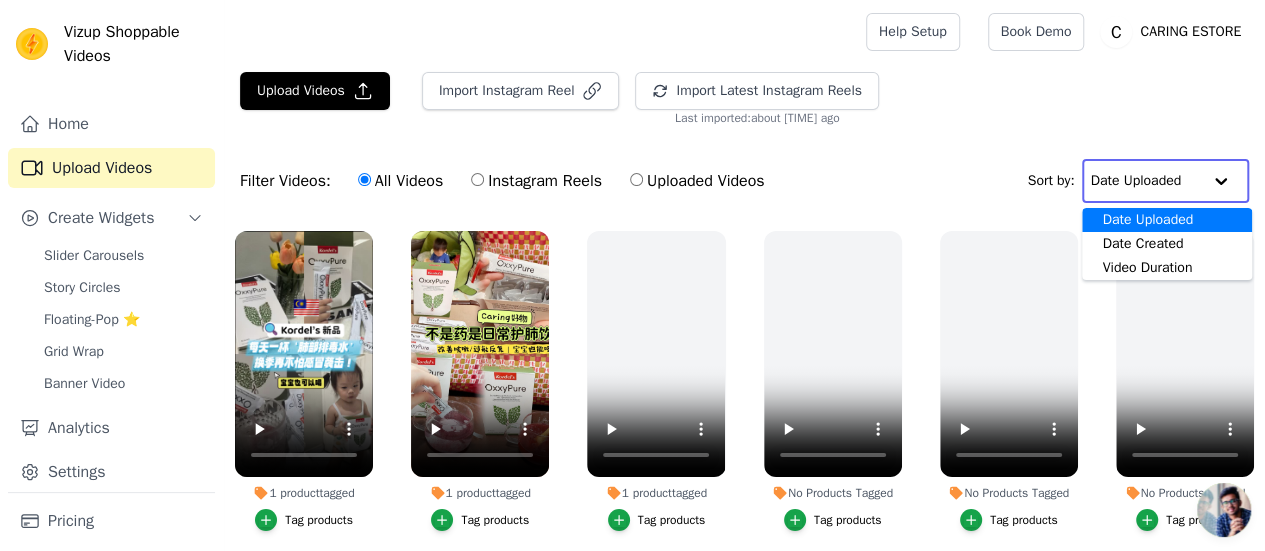 click 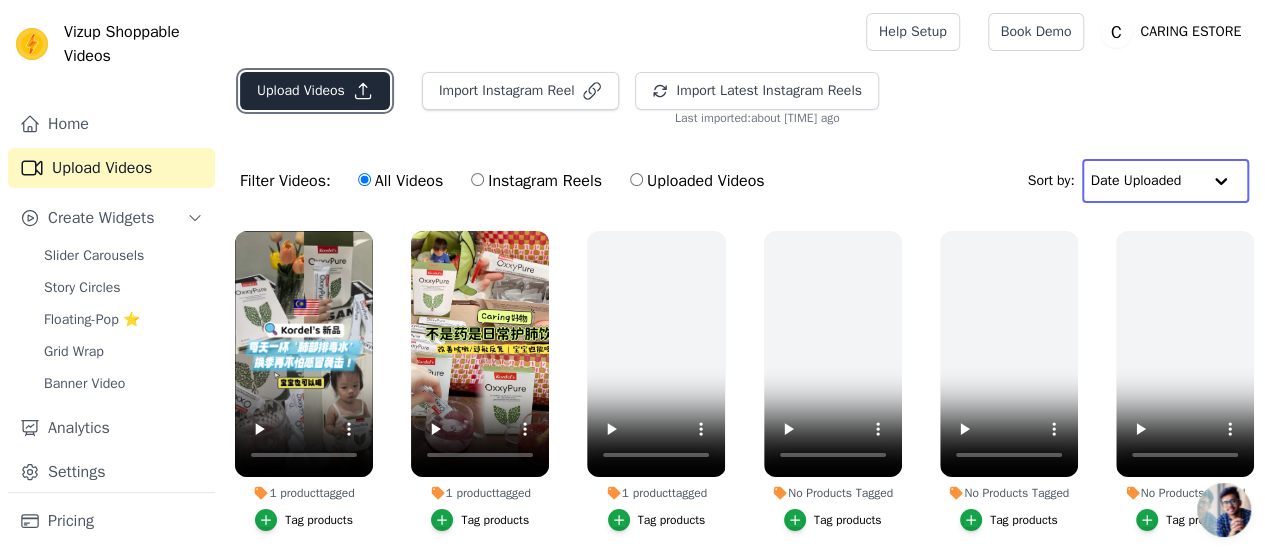 click on "Upload Videos" at bounding box center [315, 91] 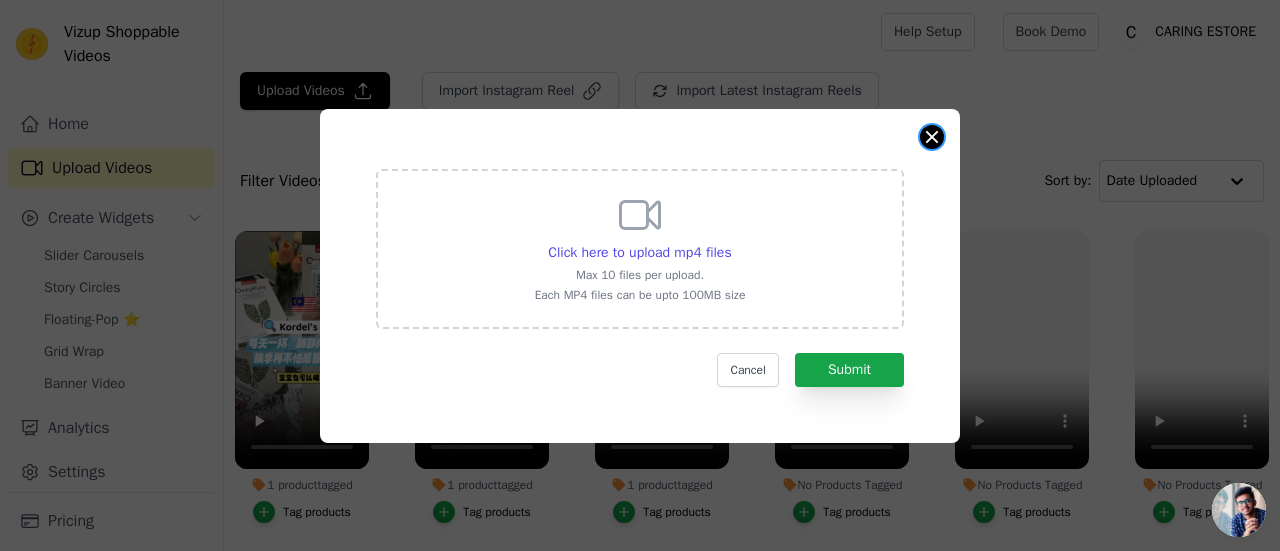 click at bounding box center (932, 137) 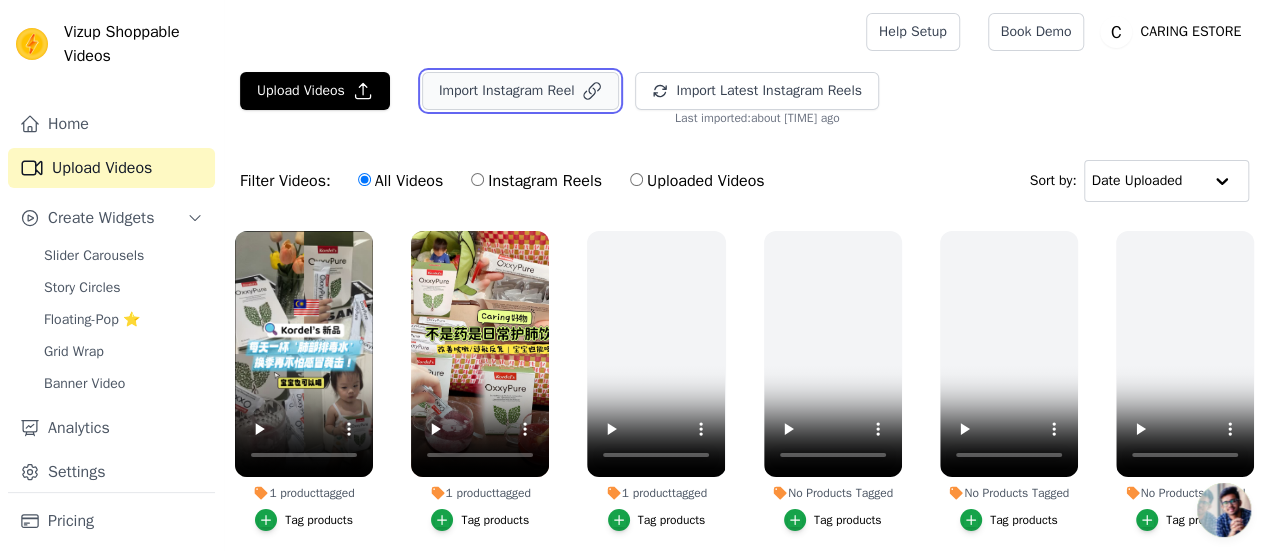 click on "Import Instagram Reel" at bounding box center (521, 91) 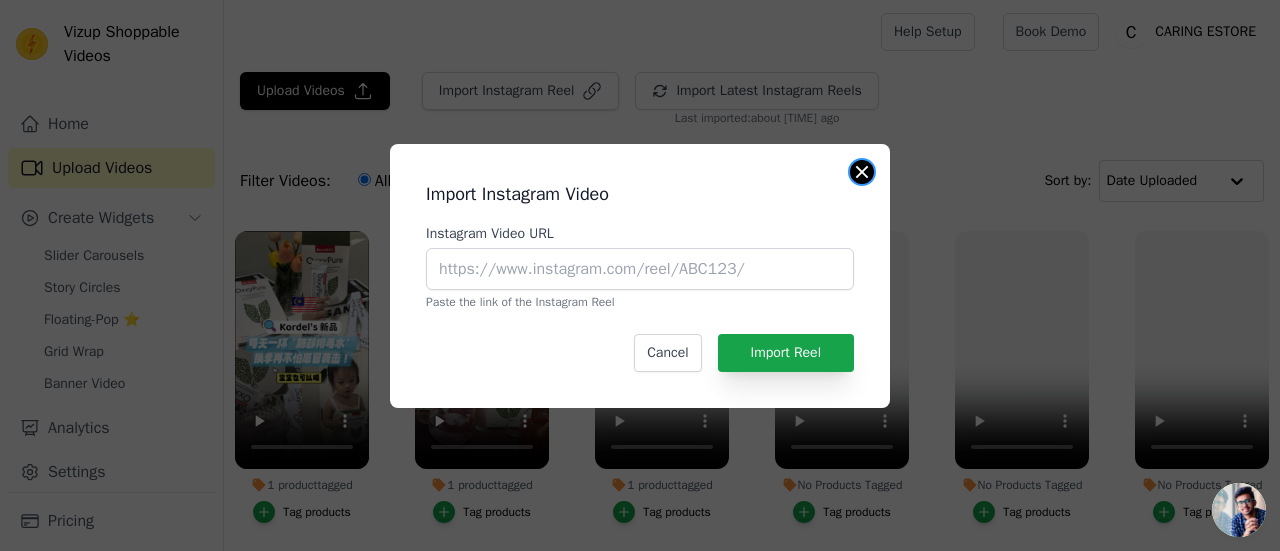 click at bounding box center (862, 172) 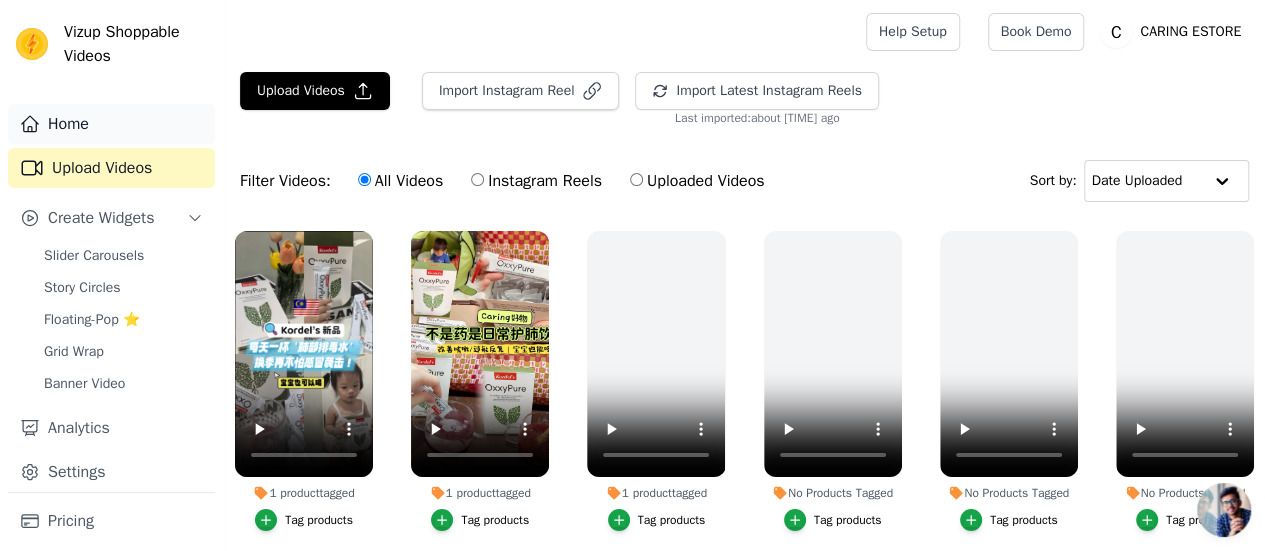 click on "Home" at bounding box center [111, 124] 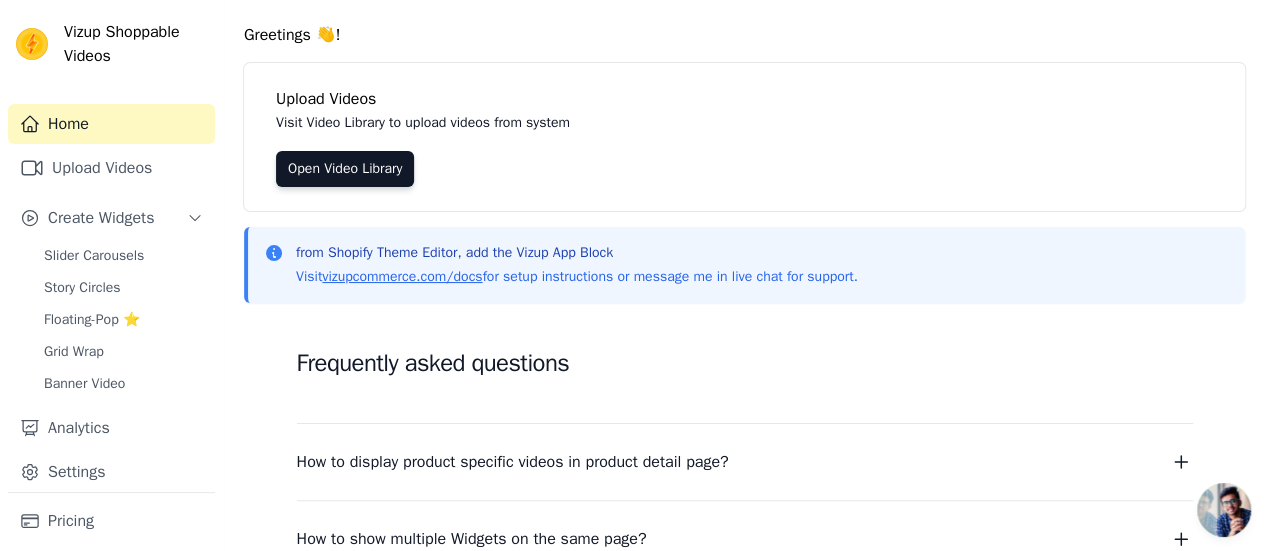 scroll, scrollTop: 0, scrollLeft: 0, axis: both 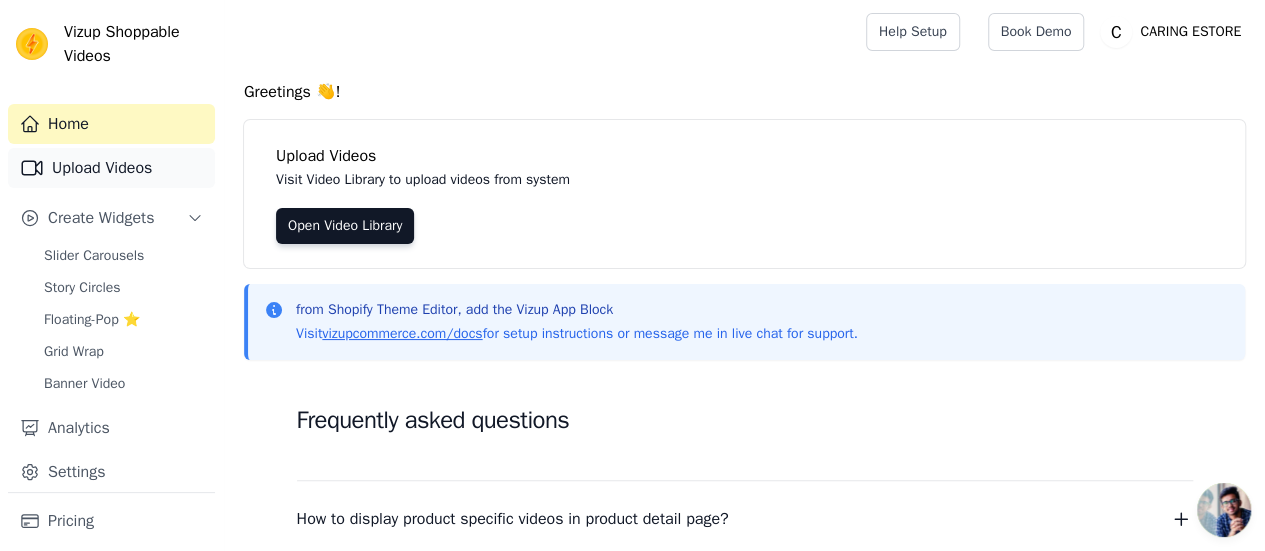 click on "Upload Videos" at bounding box center (111, 168) 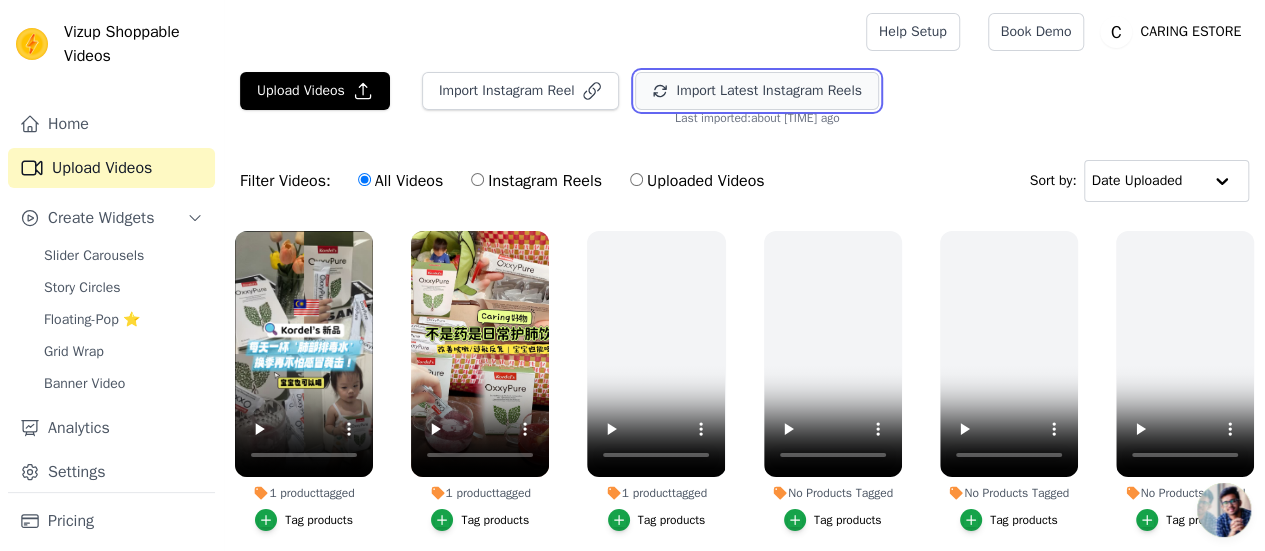 click on "Import Latest Instagram Reels" at bounding box center (756, 91) 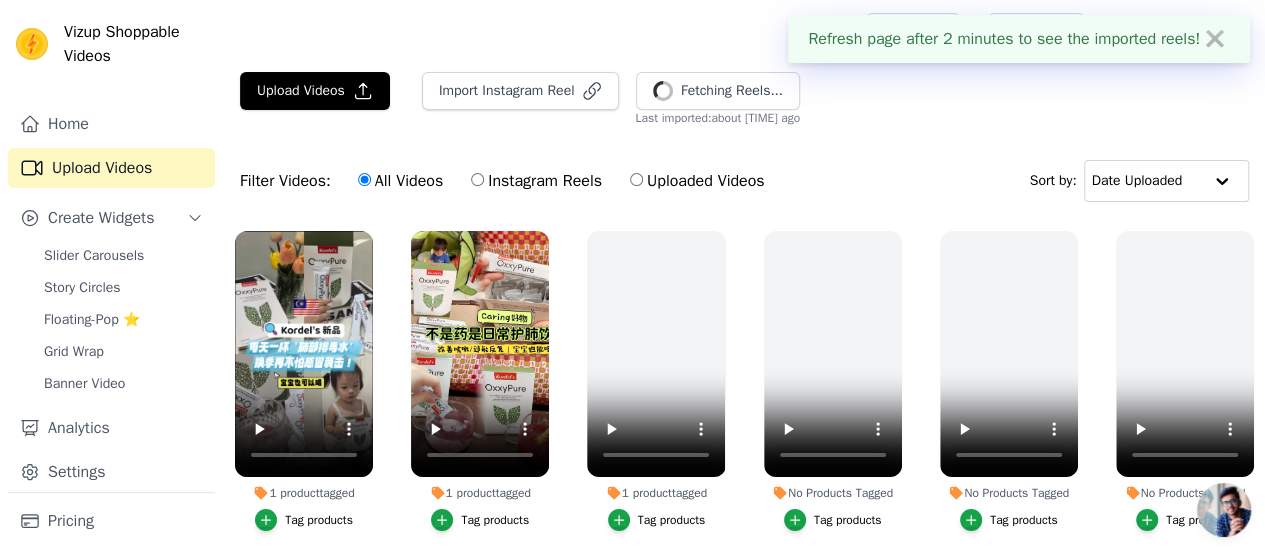 click on "✖" at bounding box center (1215, 39) 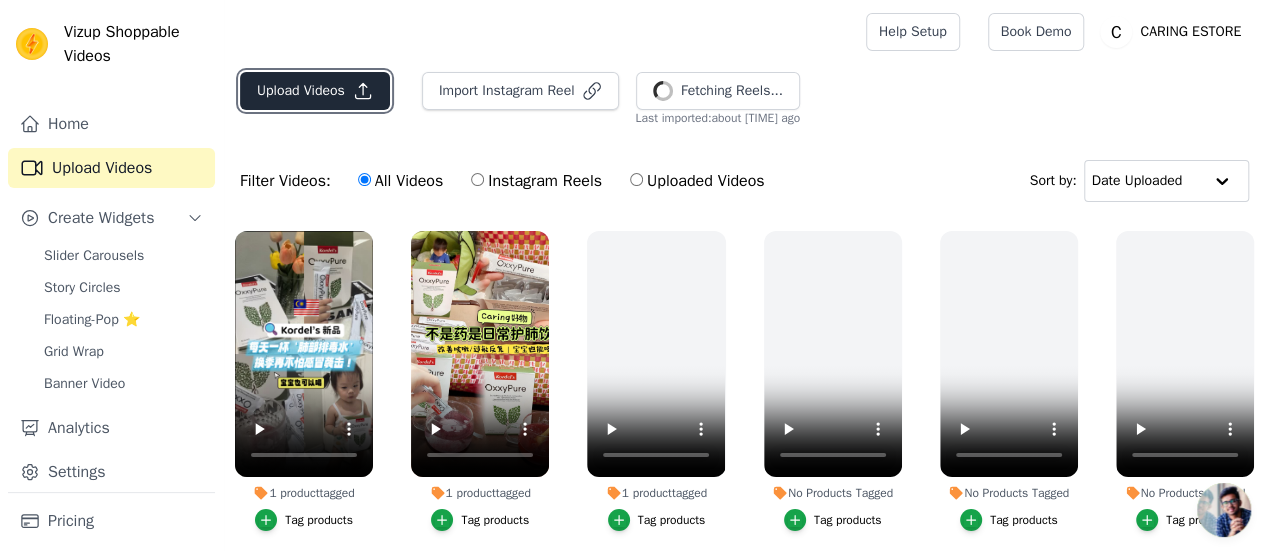 click on "Upload Videos" at bounding box center [315, 91] 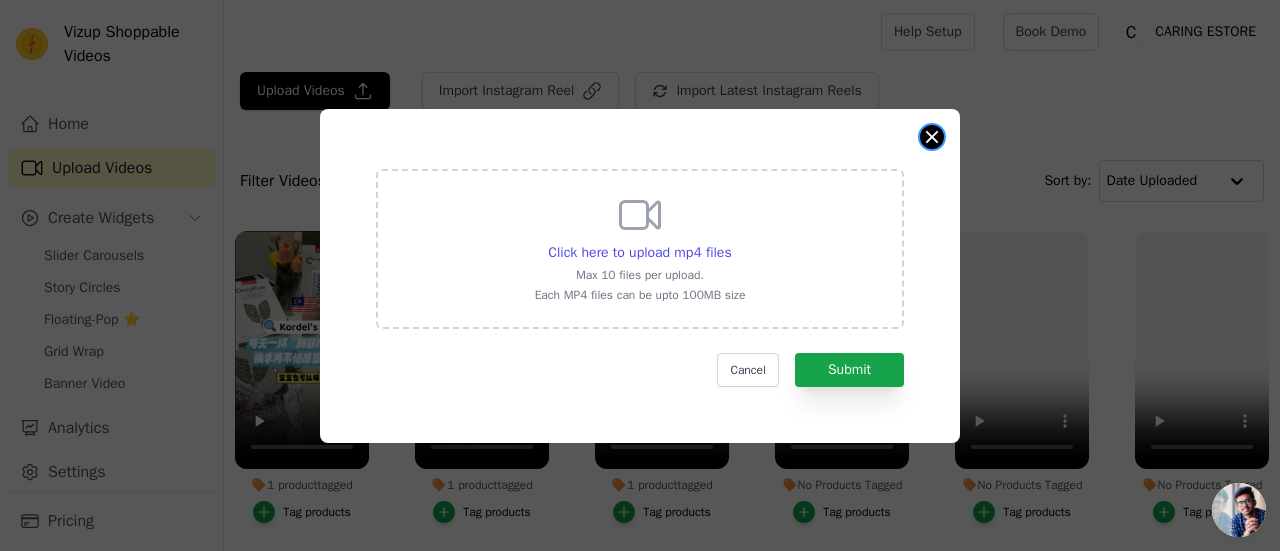 click at bounding box center (932, 137) 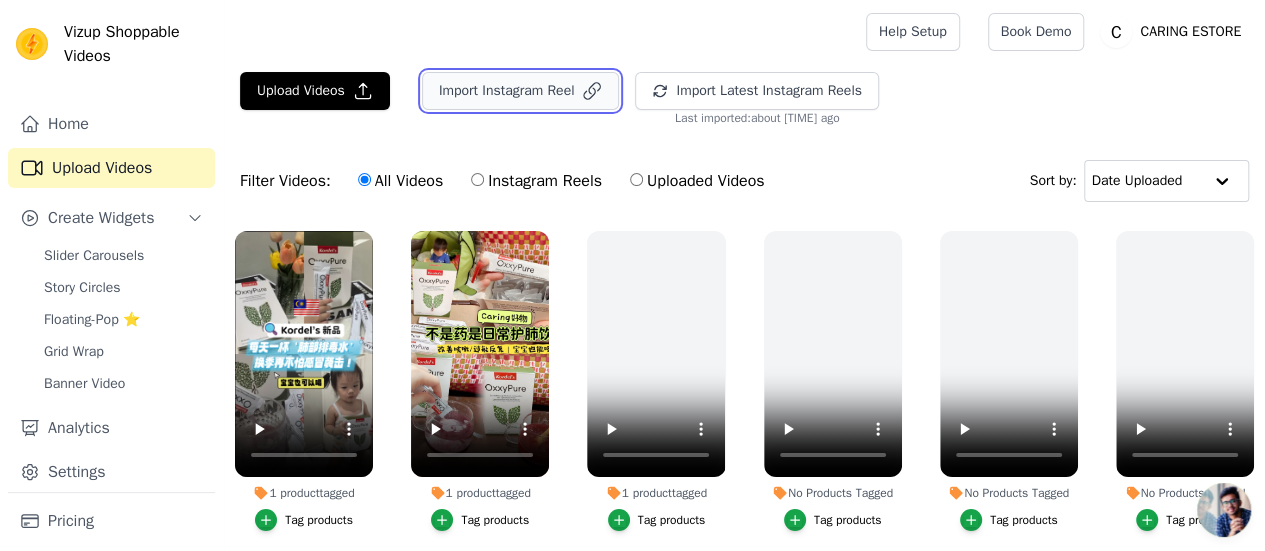 click on "Import Instagram Reel" at bounding box center [521, 91] 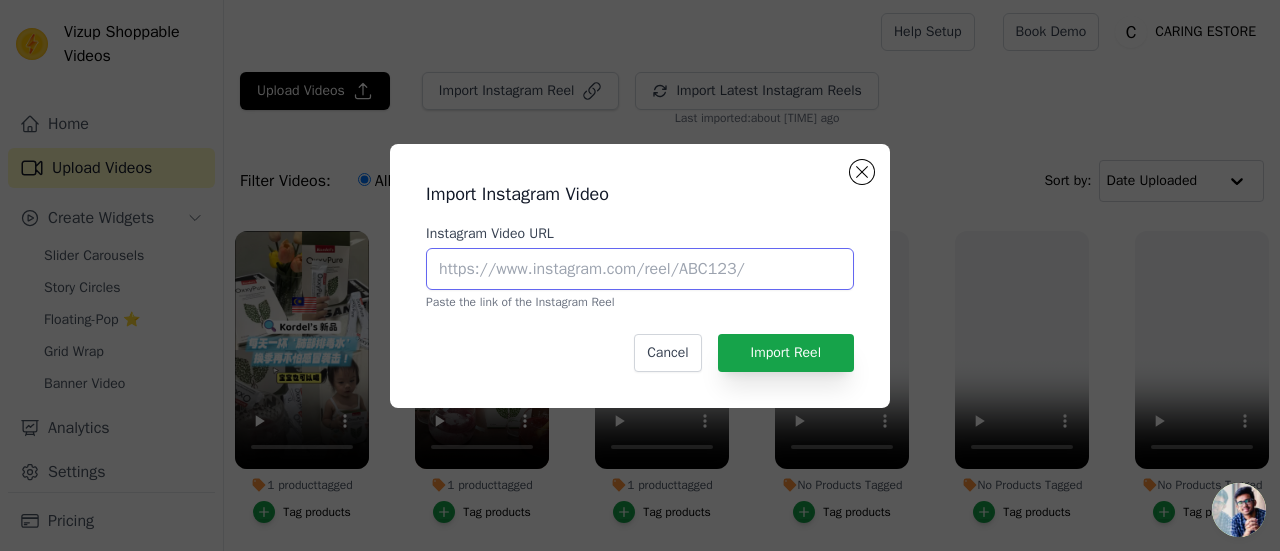 click on "Instagram Video URL" at bounding box center (640, 269) 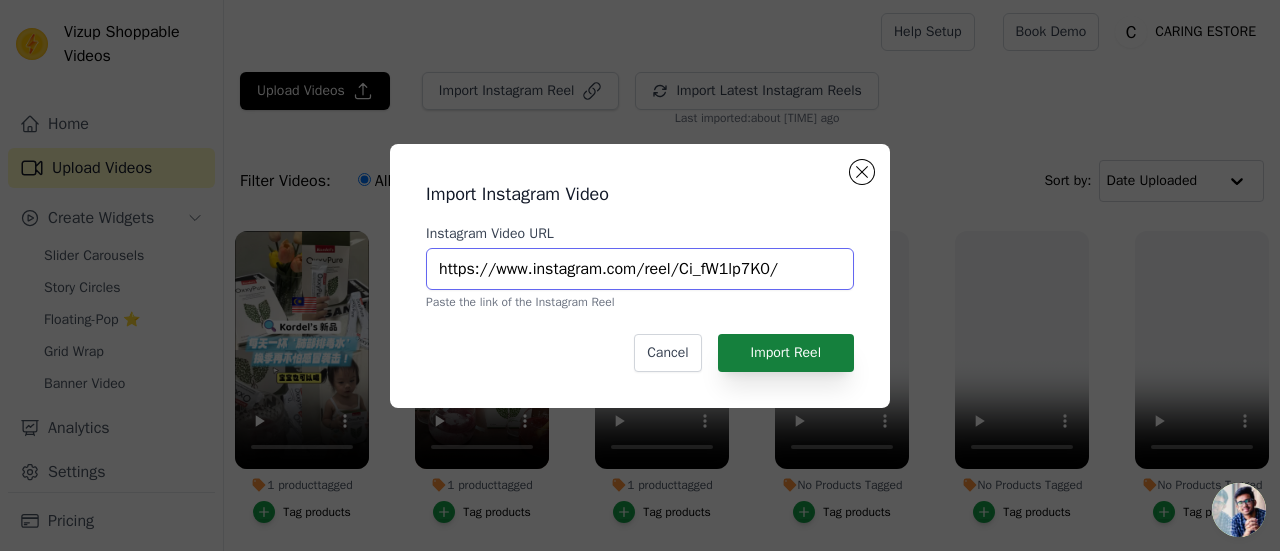 type on "https://www.instagram.com/reel/Ci_fW1lp7K0/" 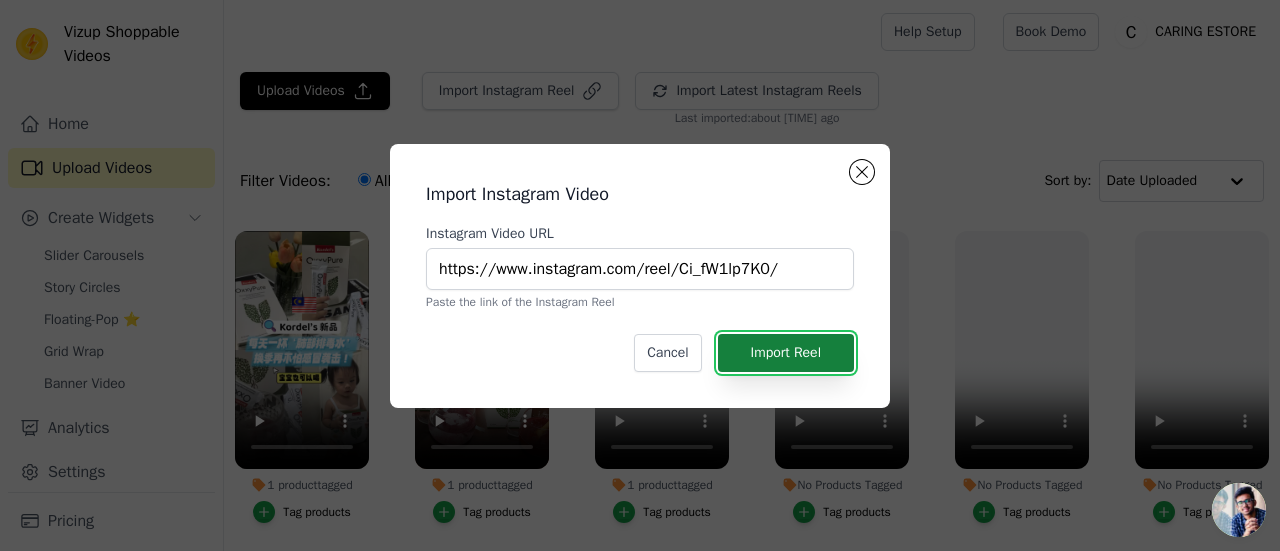 click on "Import Reel" at bounding box center [786, 353] 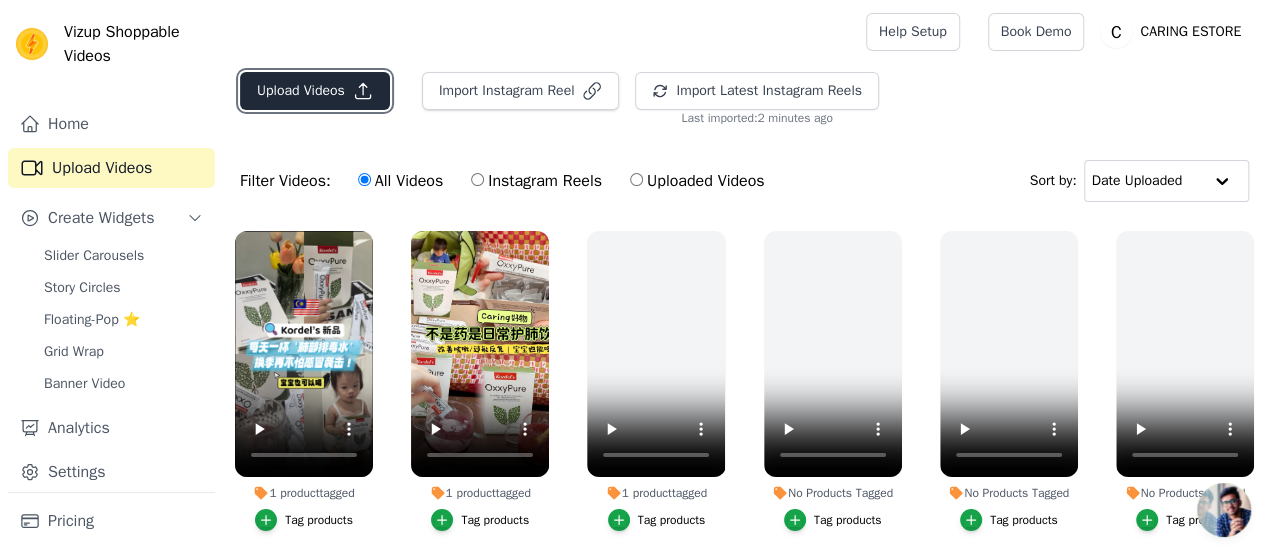 click on "Upload Videos" at bounding box center [315, 91] 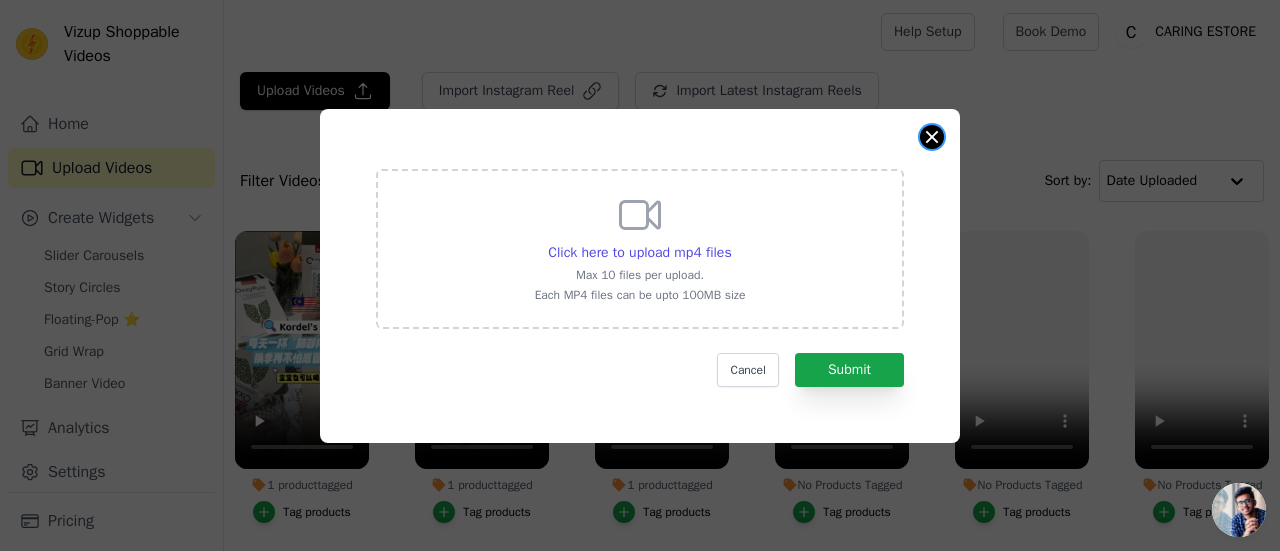 click at bounding box center (932, 137) 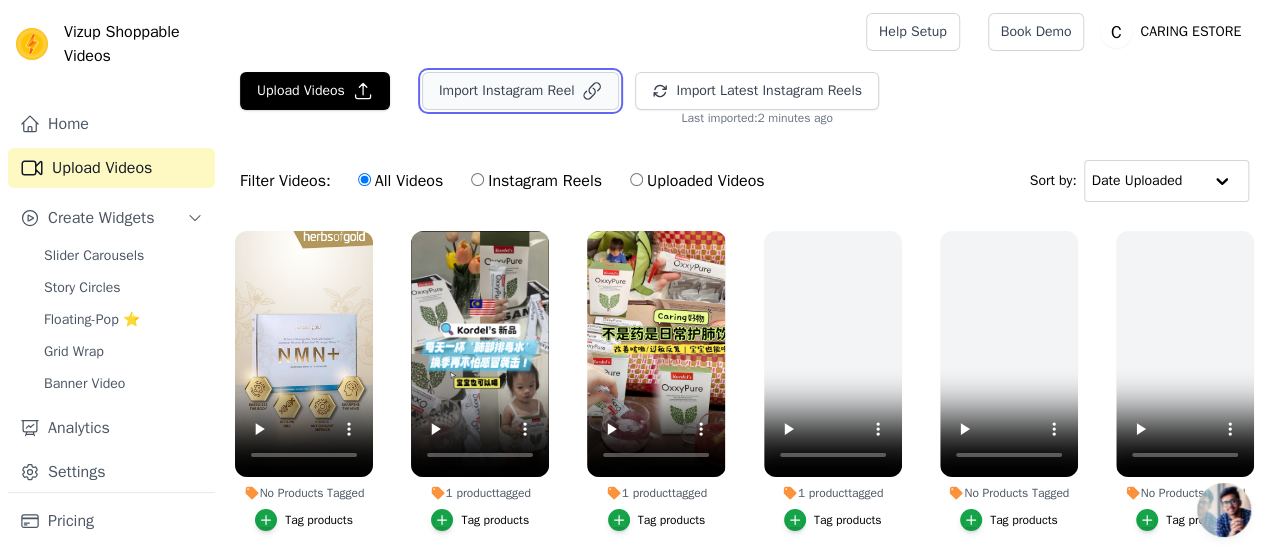 click on "Import Instagram Reel" at bounding box center (521, 91) 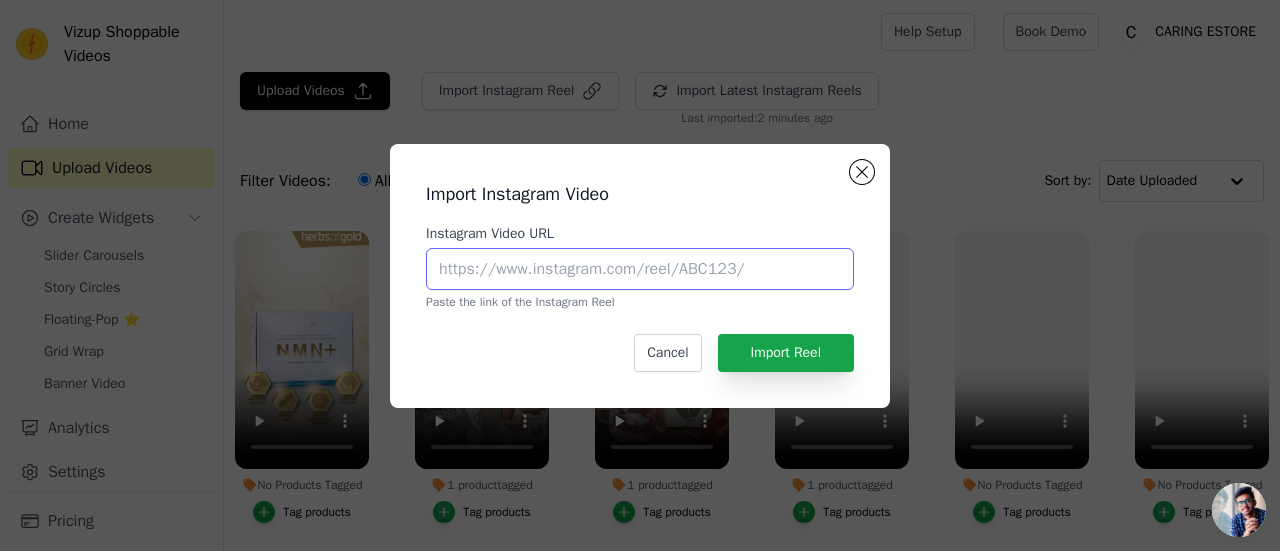 click on "Instagram Video URL" at bounding box center [640, 269] 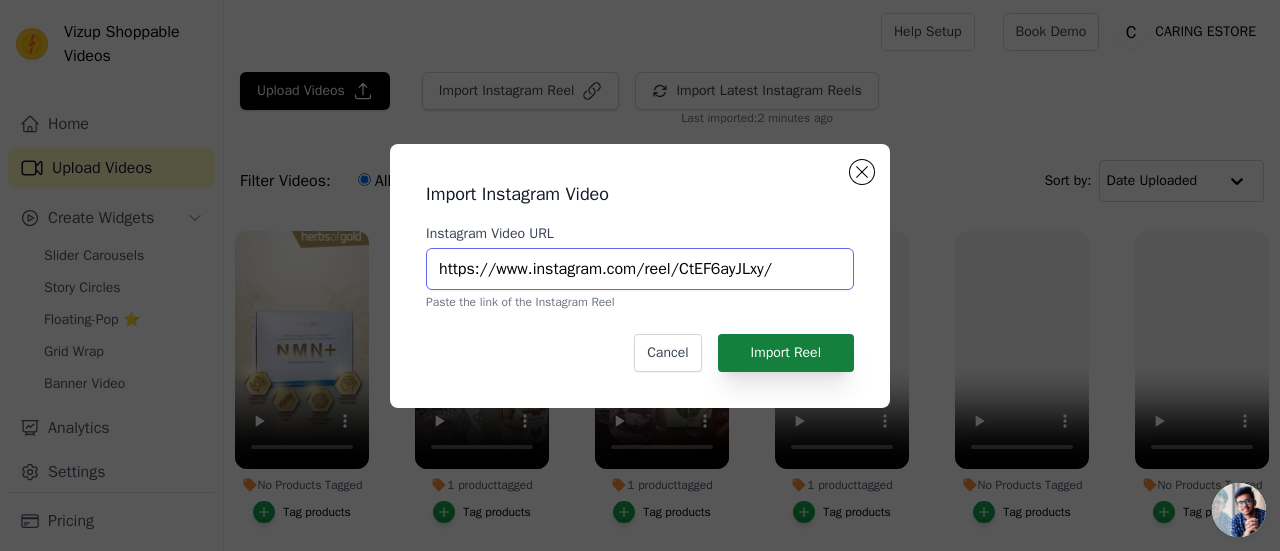 type on "https://www.instagram.com/reel/CtEF6ayJLxy/" 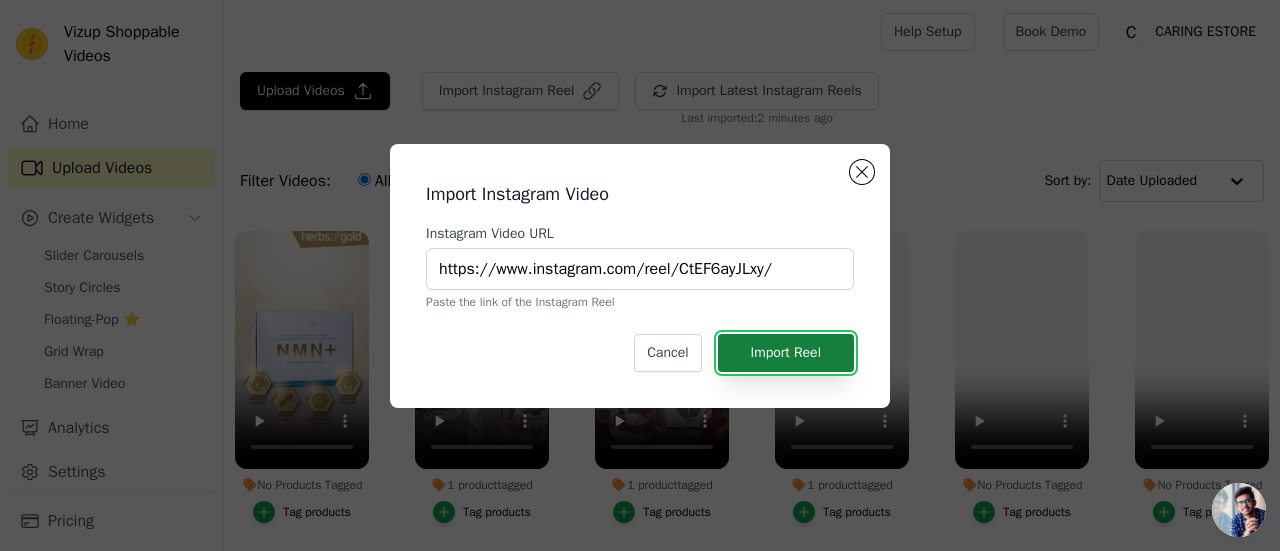 click on "Import Reel" at bounding box center (786, 353) 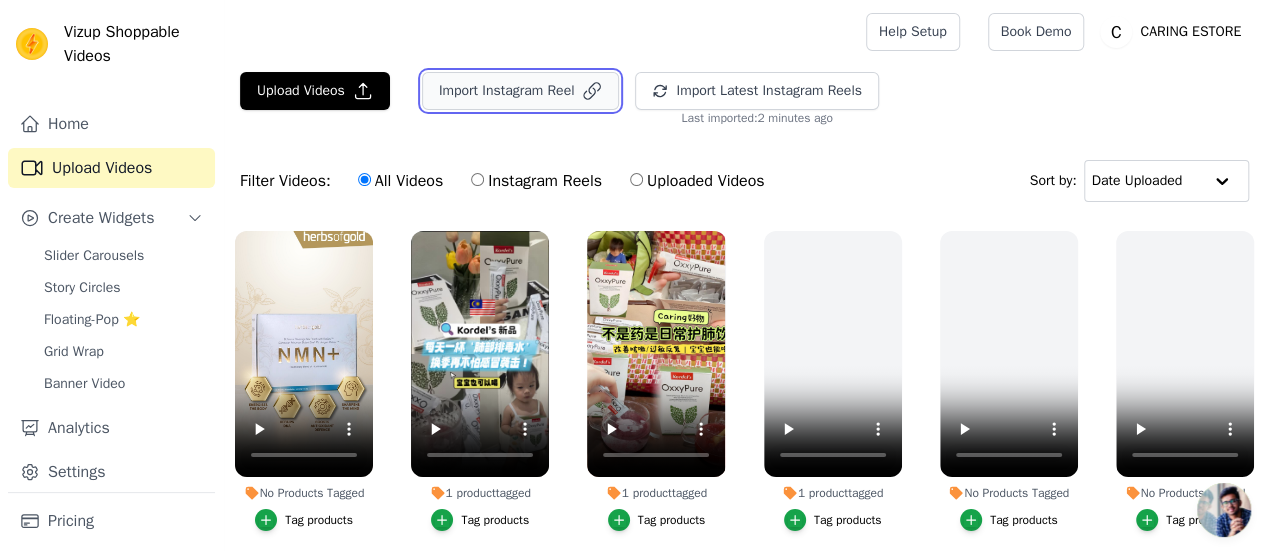 click on "Import Instagram Reel" at bounding box center [521, 91] 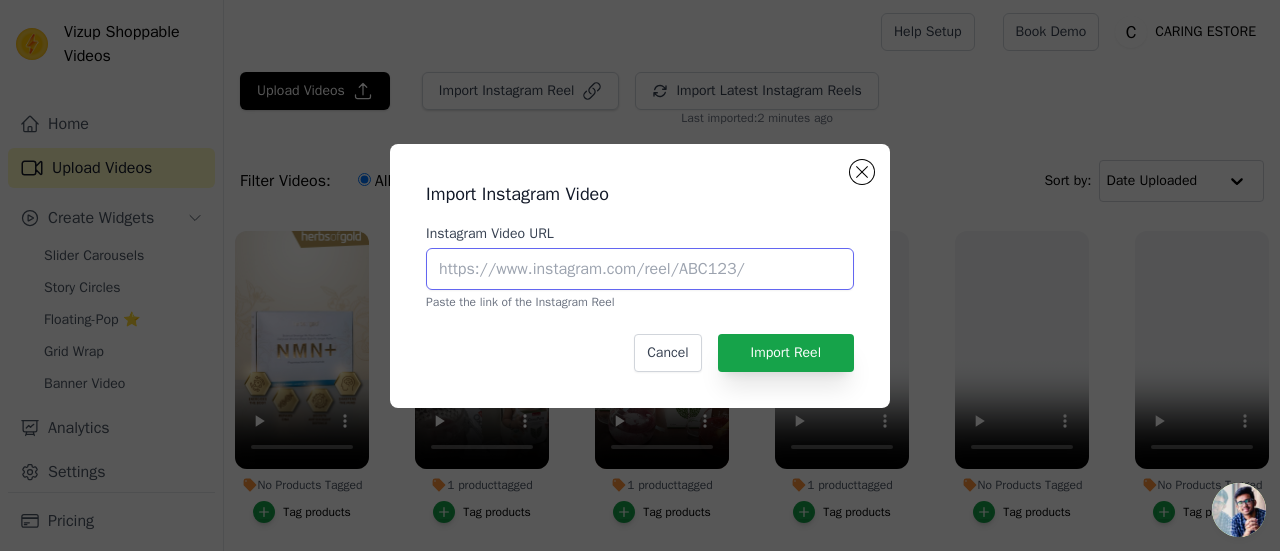 click on "Instagram Video URL" at bounding box center [640, 269] 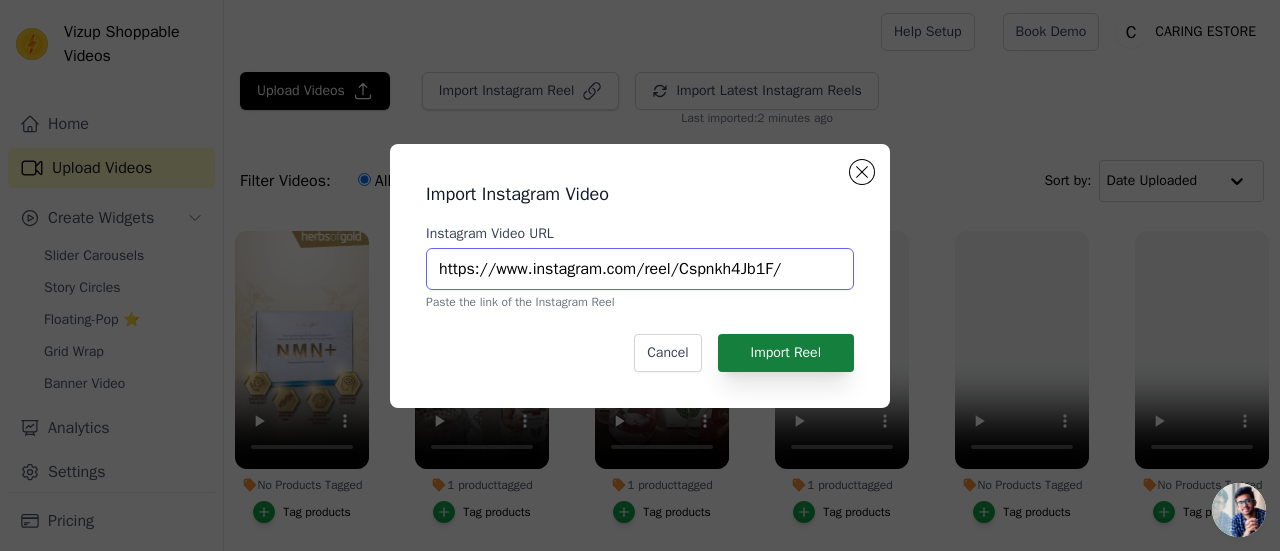 type on "https://www.instagram.com/reel/Cspnkh4Jb1F/" 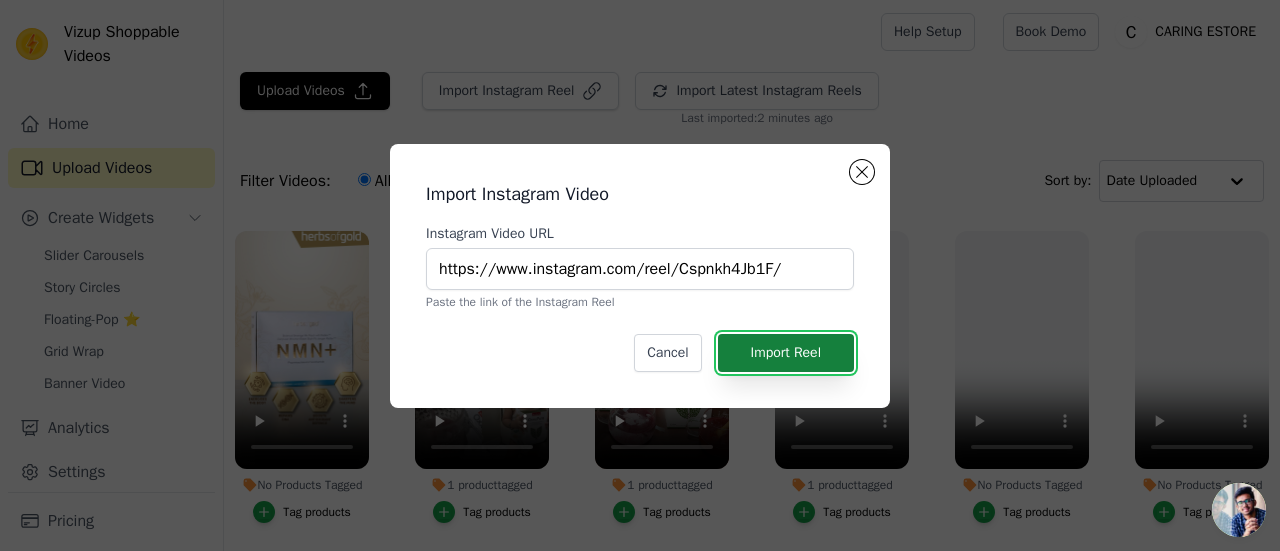 click on "Import Reel" at bounding box center (786, 353) 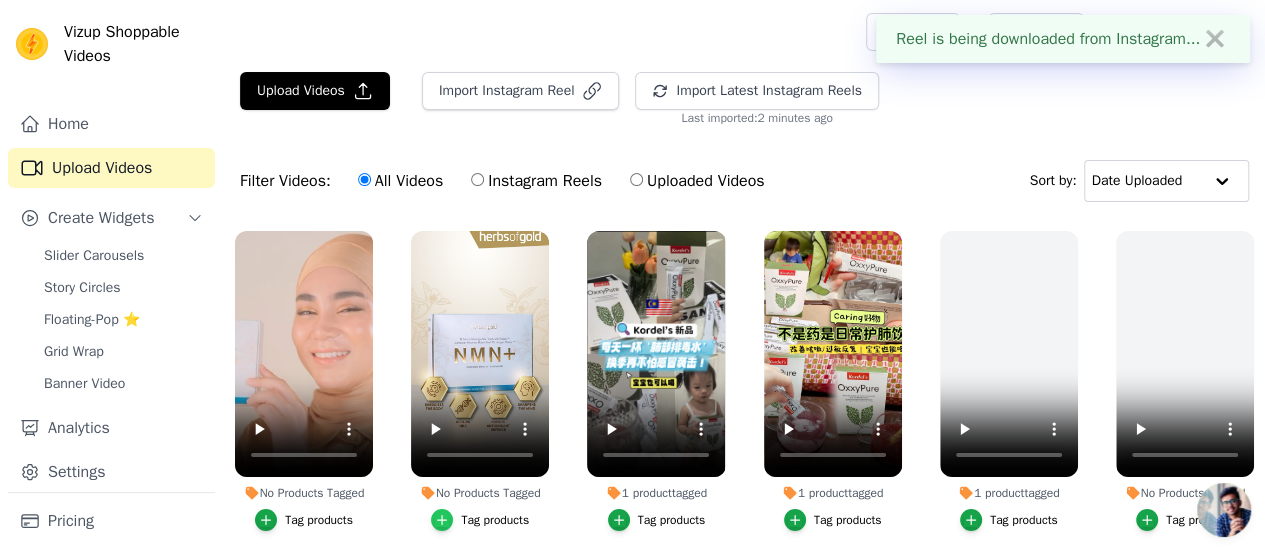 click 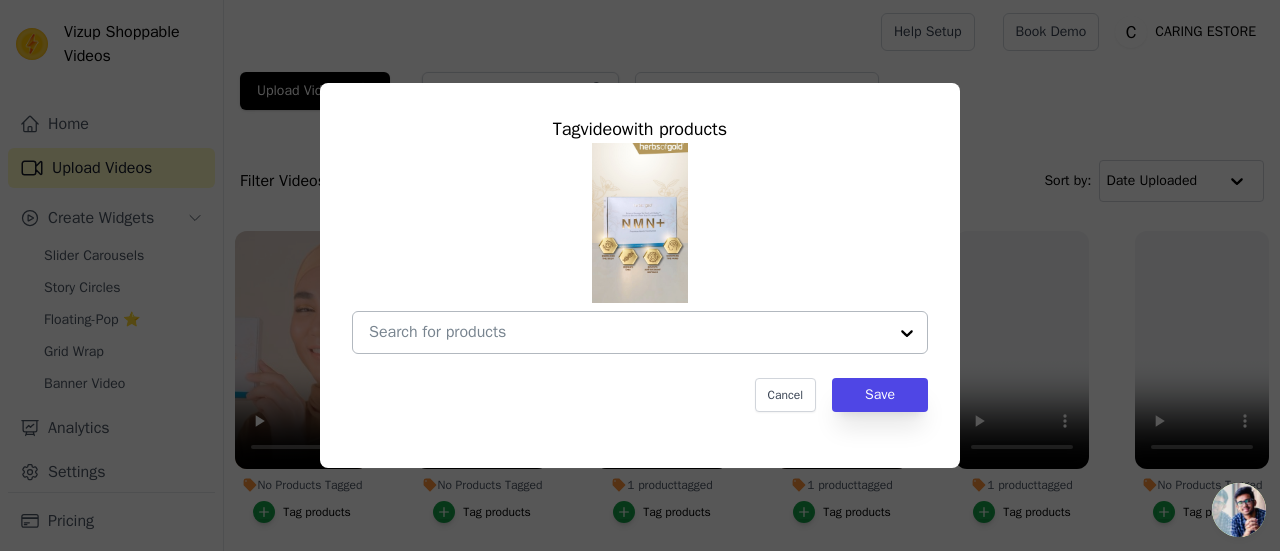 click on "No Products Tagged     Tag  video  with products                         Cancel   Save     Tag products" at bounding box center [628, 332] 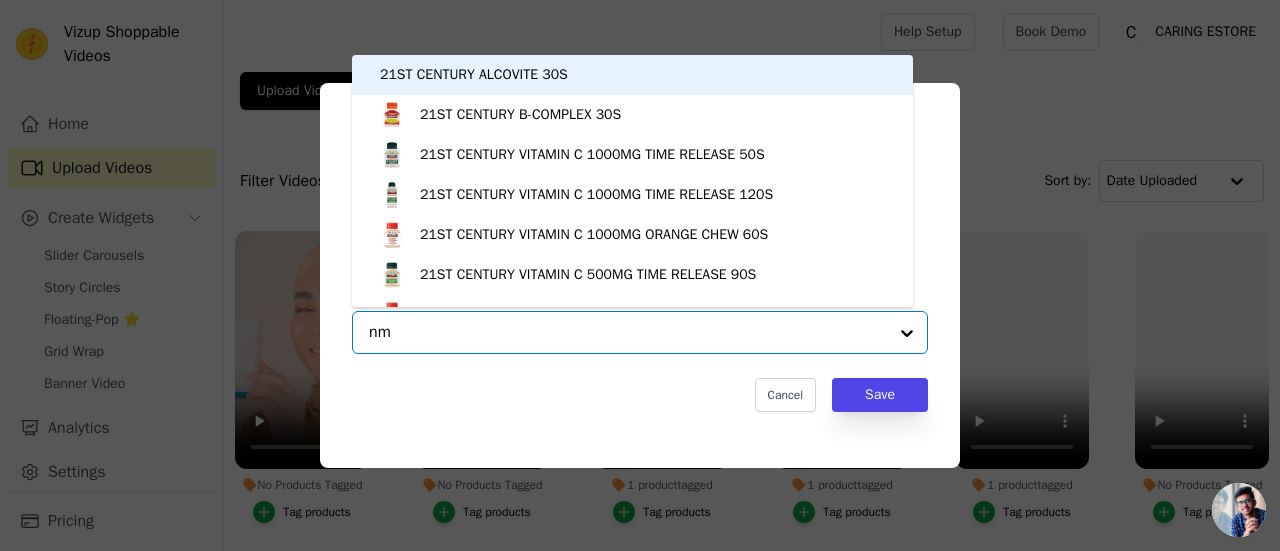 type on "nmn" 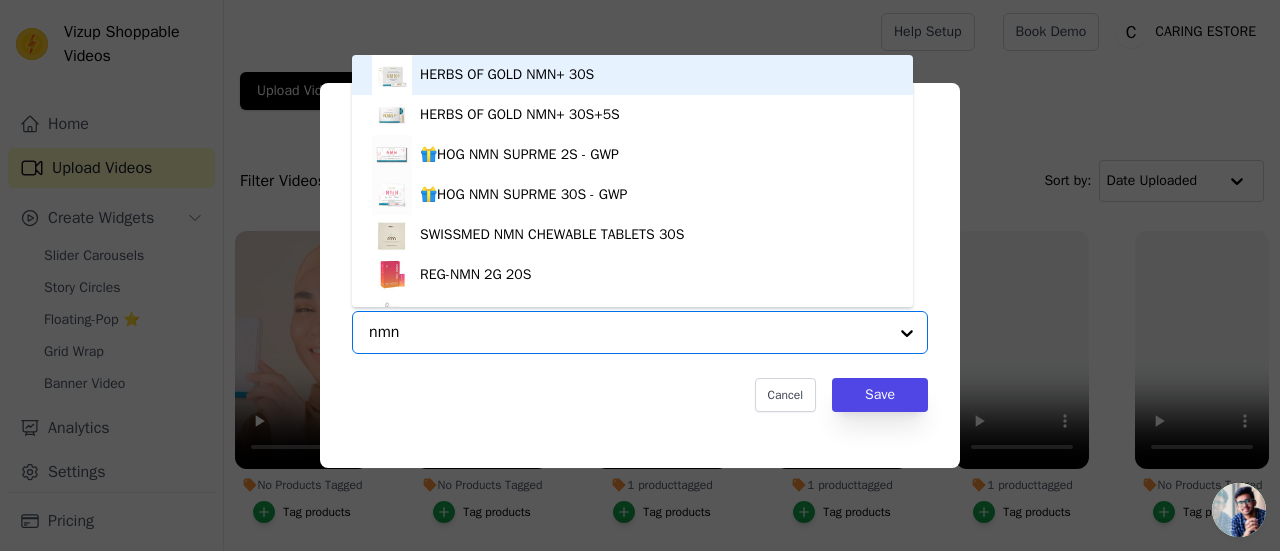 click on "HERBS OF GOLD NMN+ 30S" at bounding box center (632, 75) 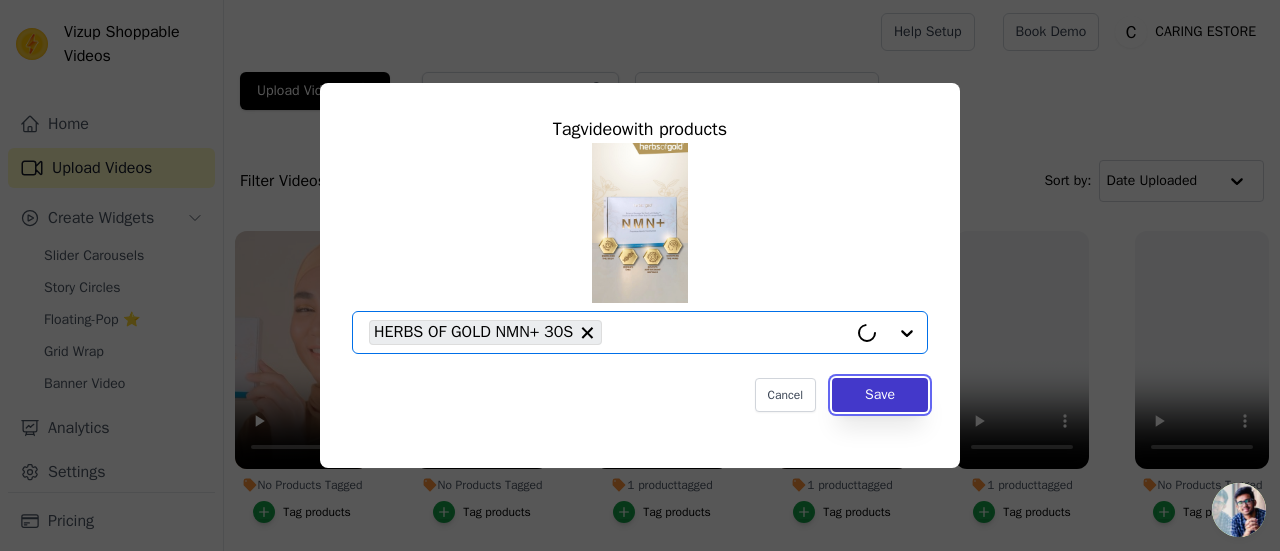 click on "Save" at bounding box center (880, 395) 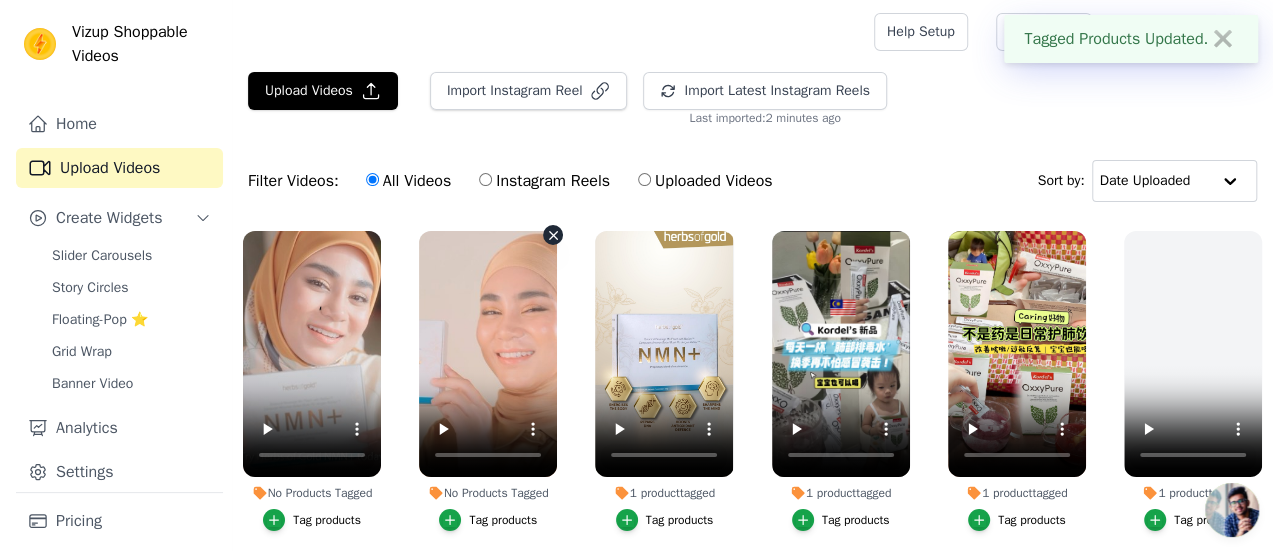 scroll, scrollTop: 100, scrollLeft: 0, axis: vertical 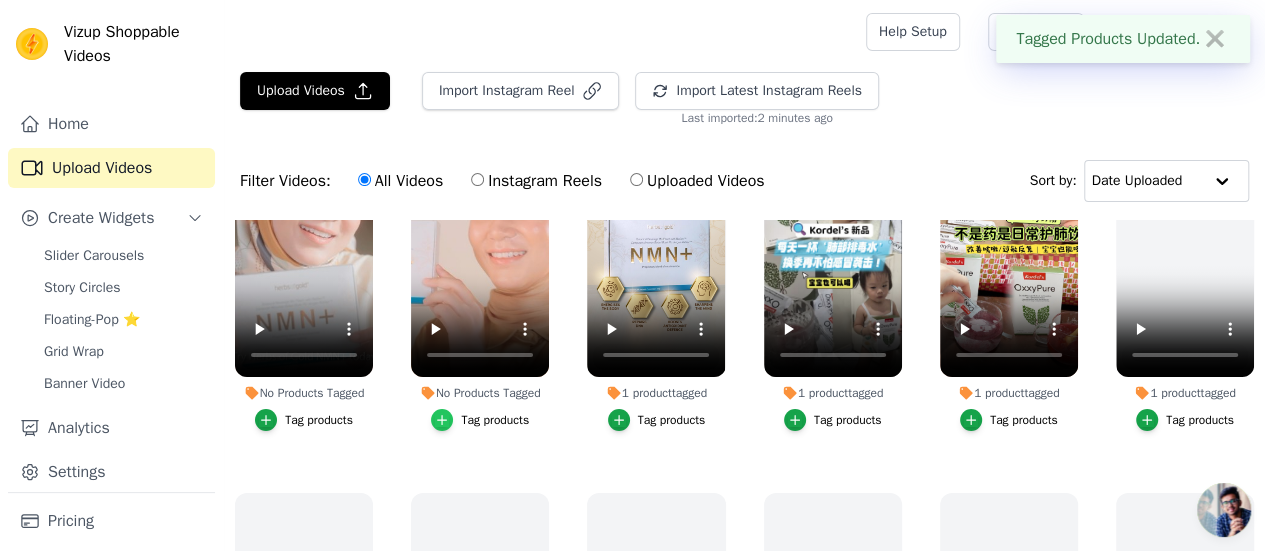 click at bounding box center (442, 420) 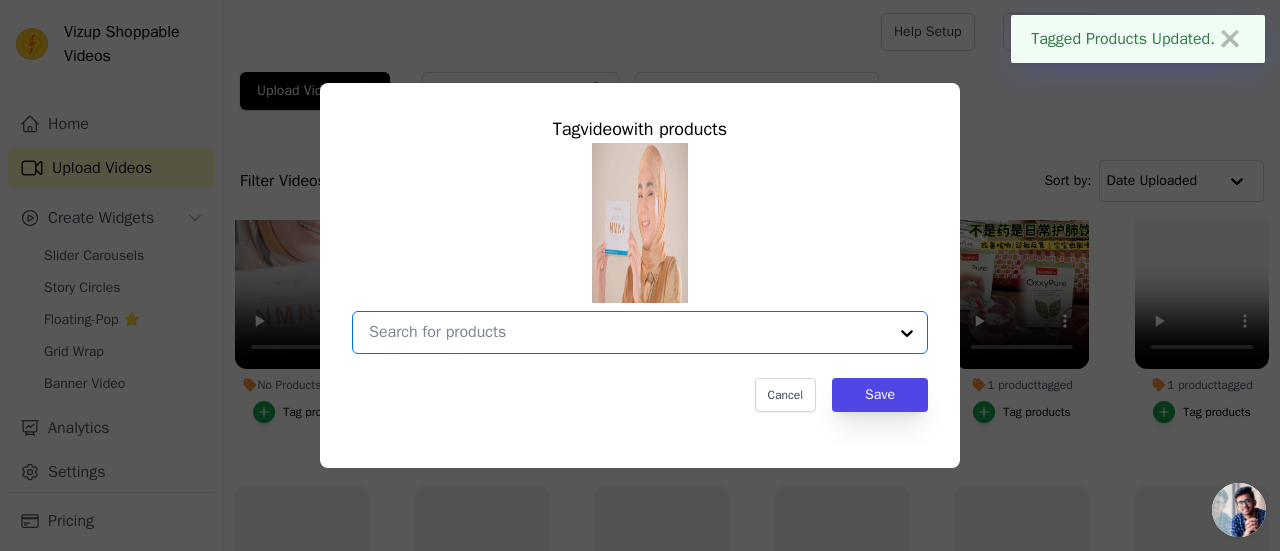 click on "No Products Tagged     Tag  video  with products       Option undefined, selected.   Select is focused, type to refine list, press down to open the menu.                   Cancel   Save     Tag products" at bounding box center (628, 332) 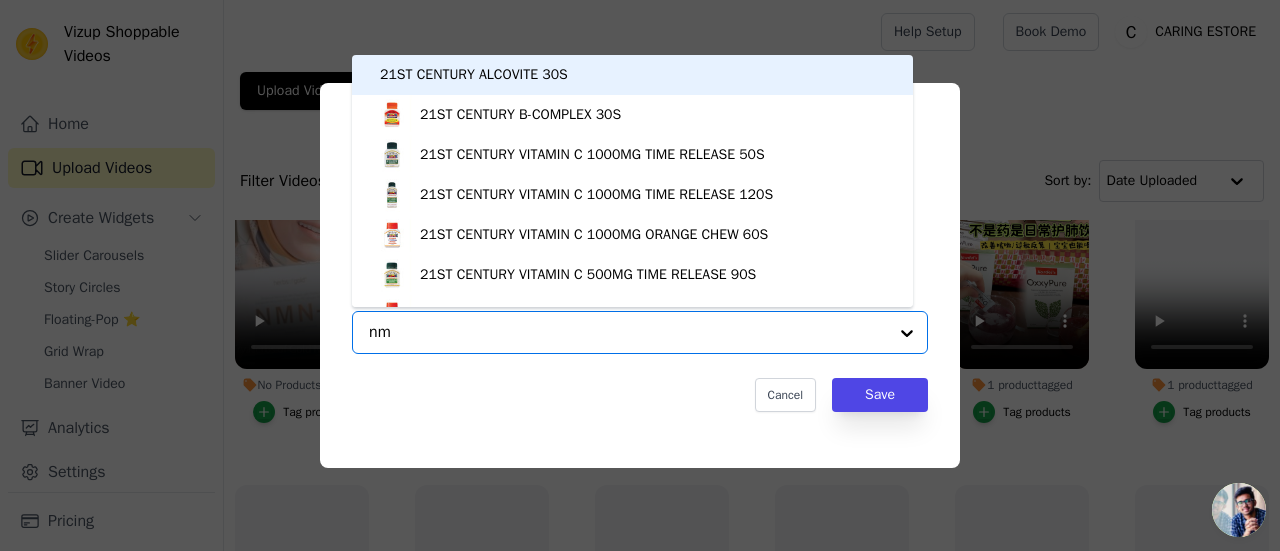 type on "nmn" 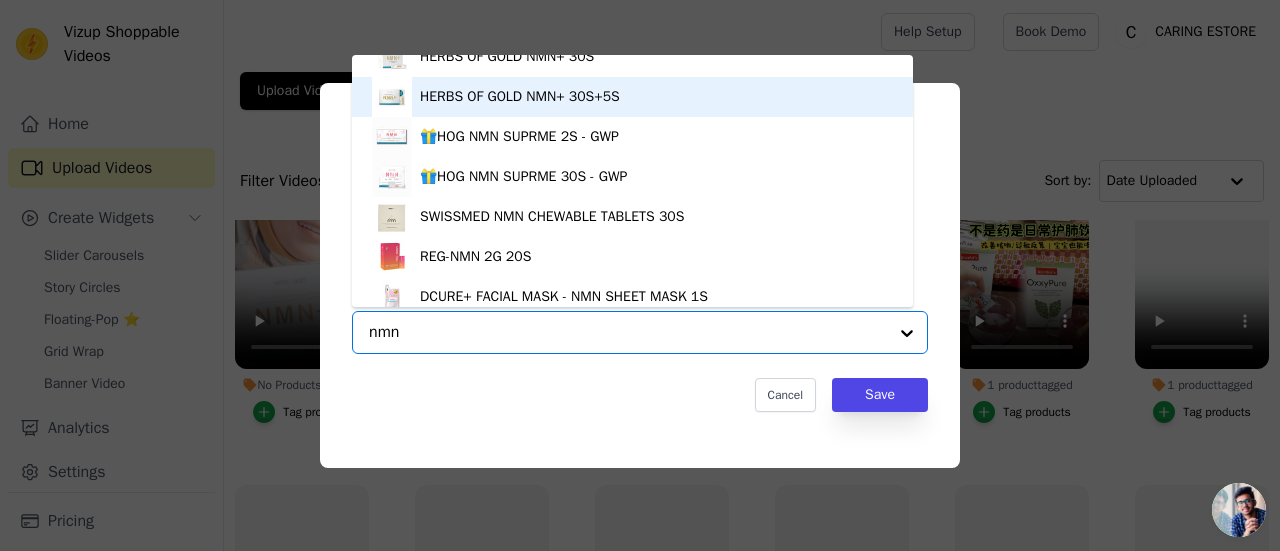 scroll, scrollTop: 0, scrollLeft: 0, axis: both 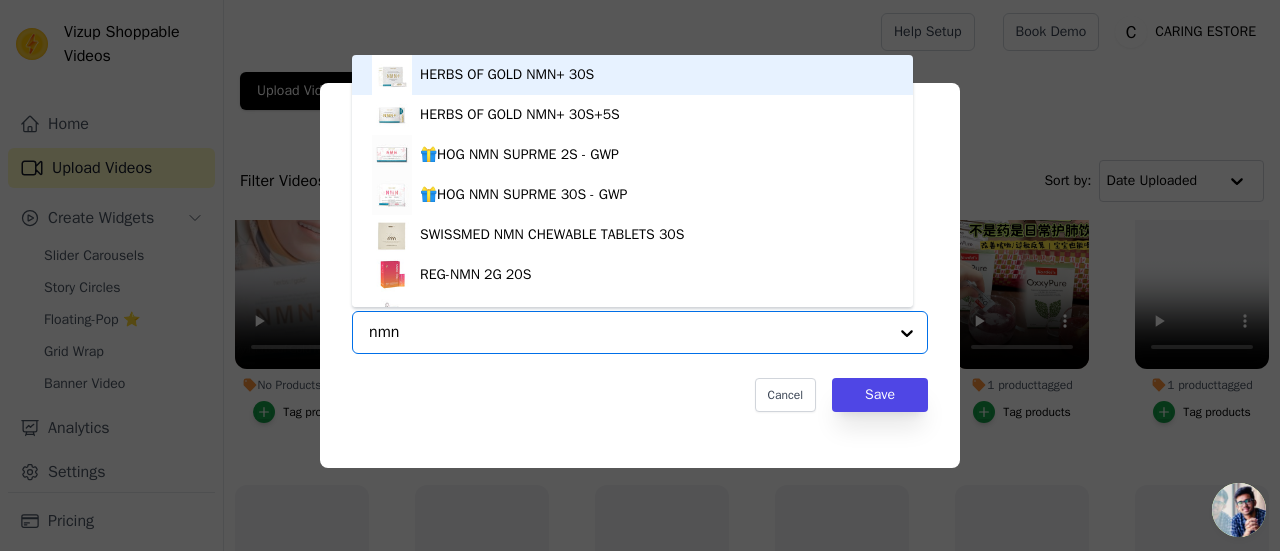 click on "HERBS OF GOLD NMN+ 30S" at bounding box center (632, 75) 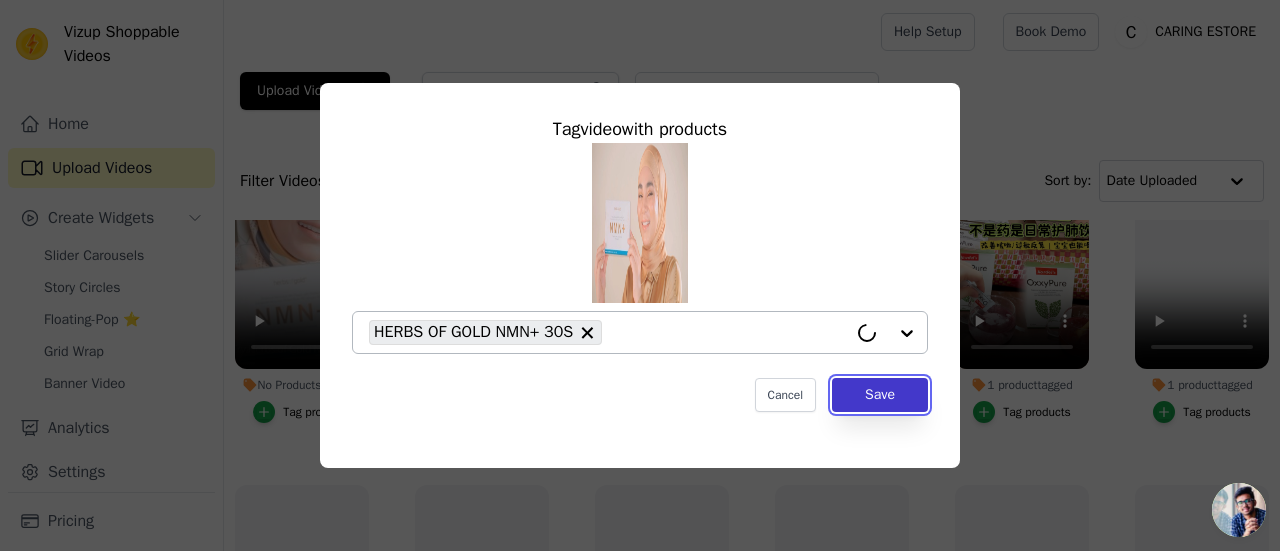 click on "Save" at bounding box center (880, 395) 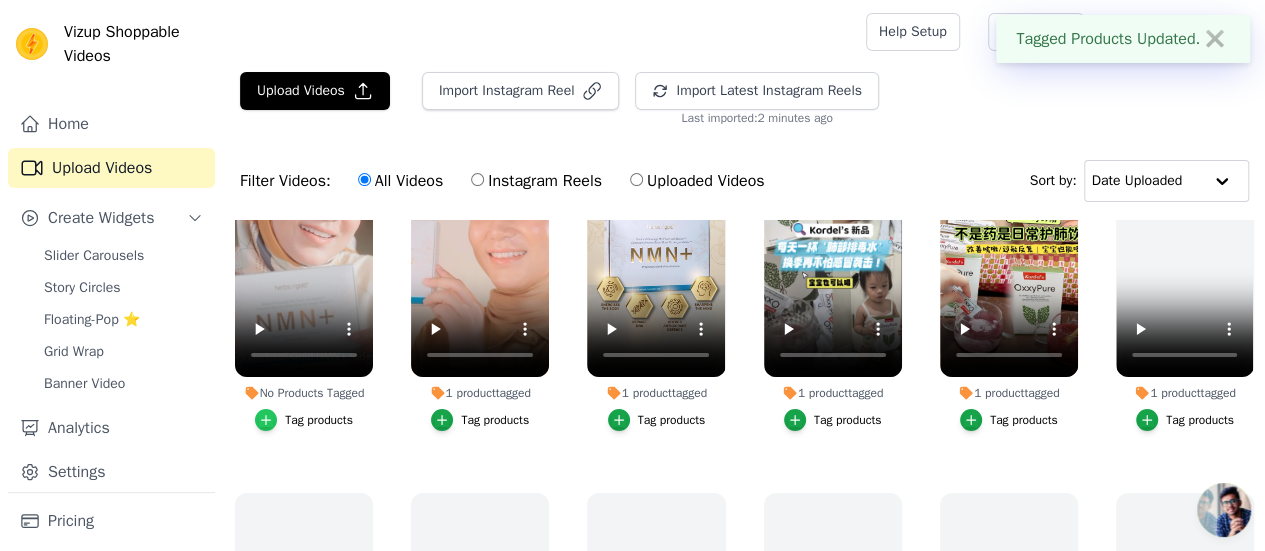 click 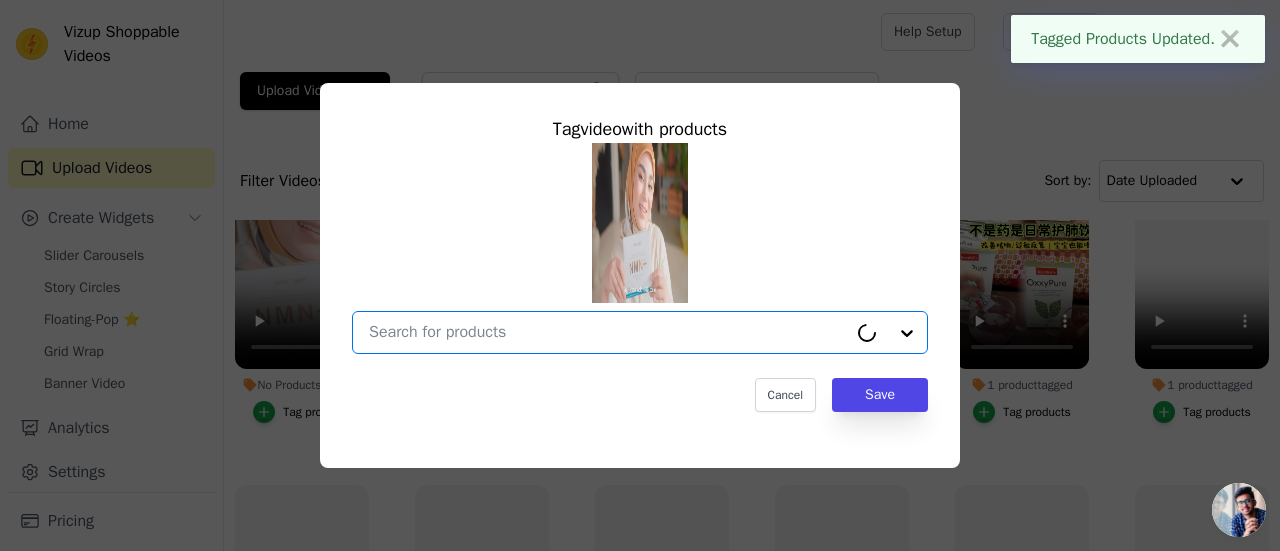 click on "No Products Tagged     Tag  video  with products       Option undefined, selected.   Select is focused, type to refine list, press down to open the menu.                   Cancel   Save     Tag products" at bounding box center (608, 332) 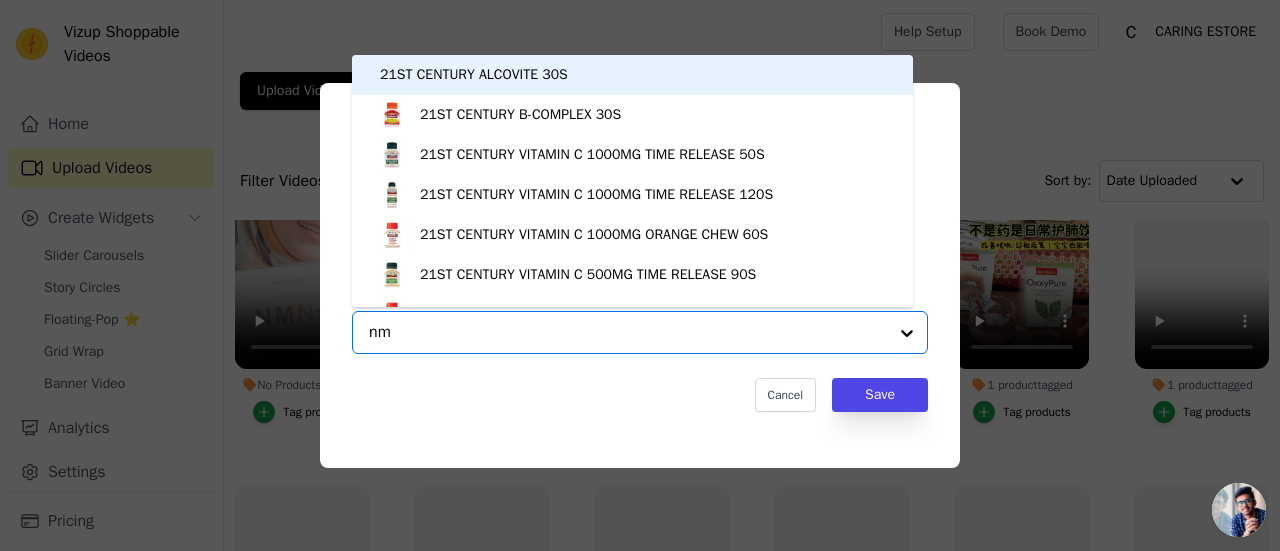 type on "nmn" 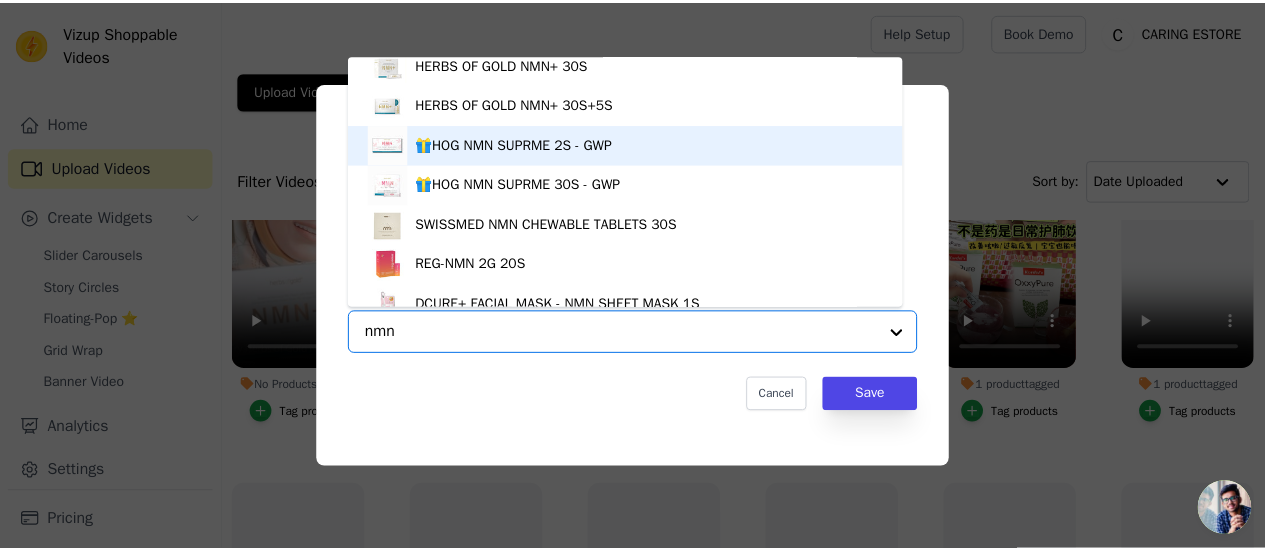 scroll, scrollTop: 0, scrollLeft: 0, axis: both 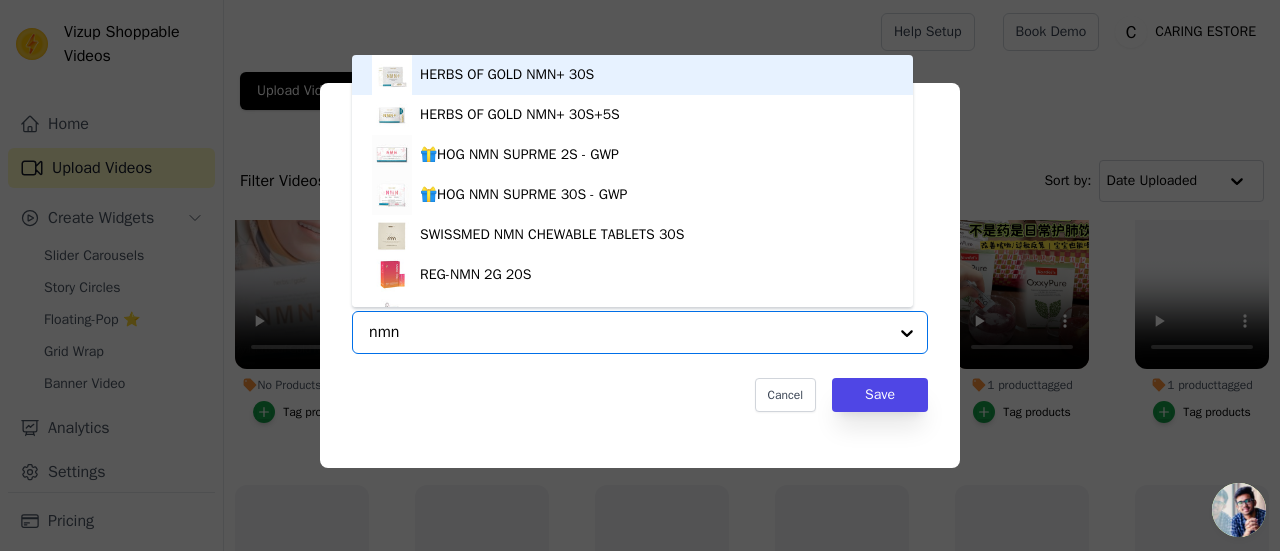click on "HERBS OF GOLD NMN+ 30S" at bounding box center (632, 75) 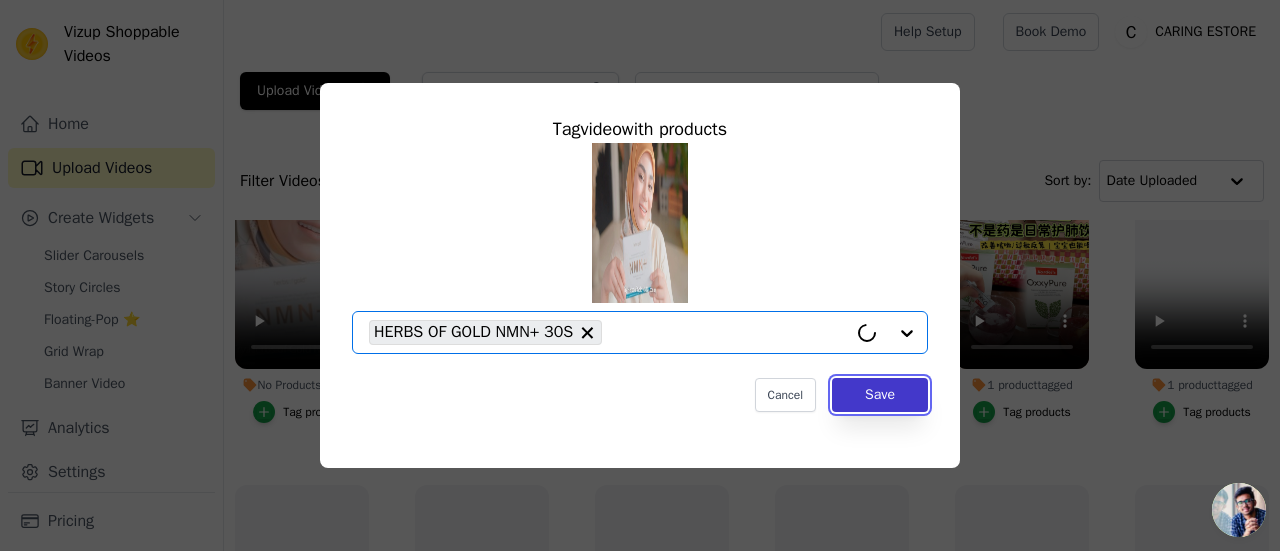 click on "Save" at bounding box center (880, 395) 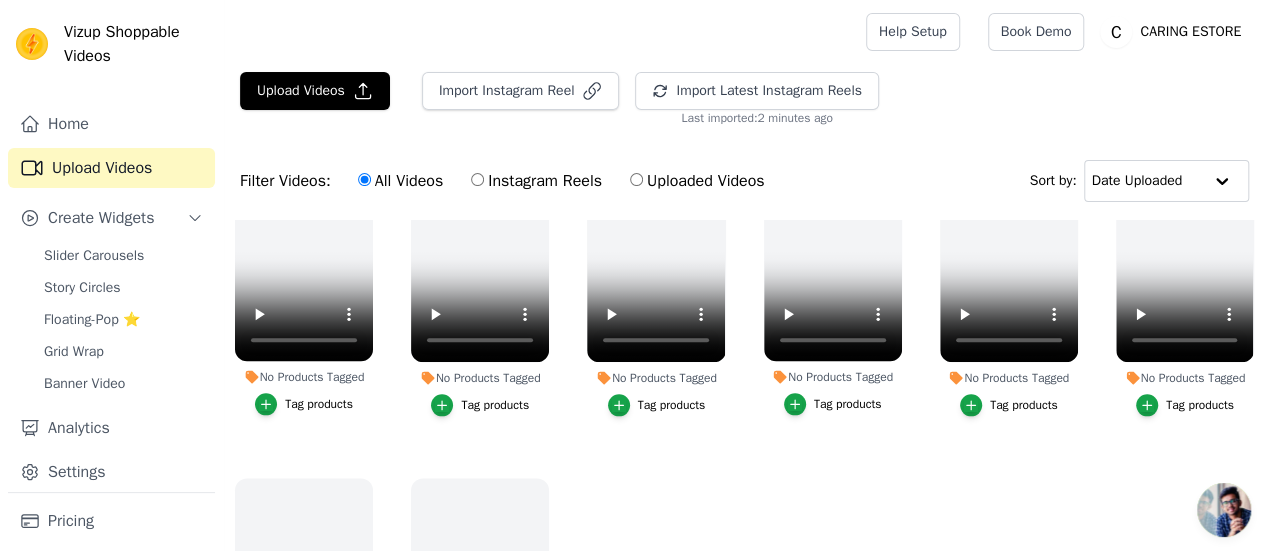 scroll, scrollTop: 1258, scrollLeft: 0, axis: vertical 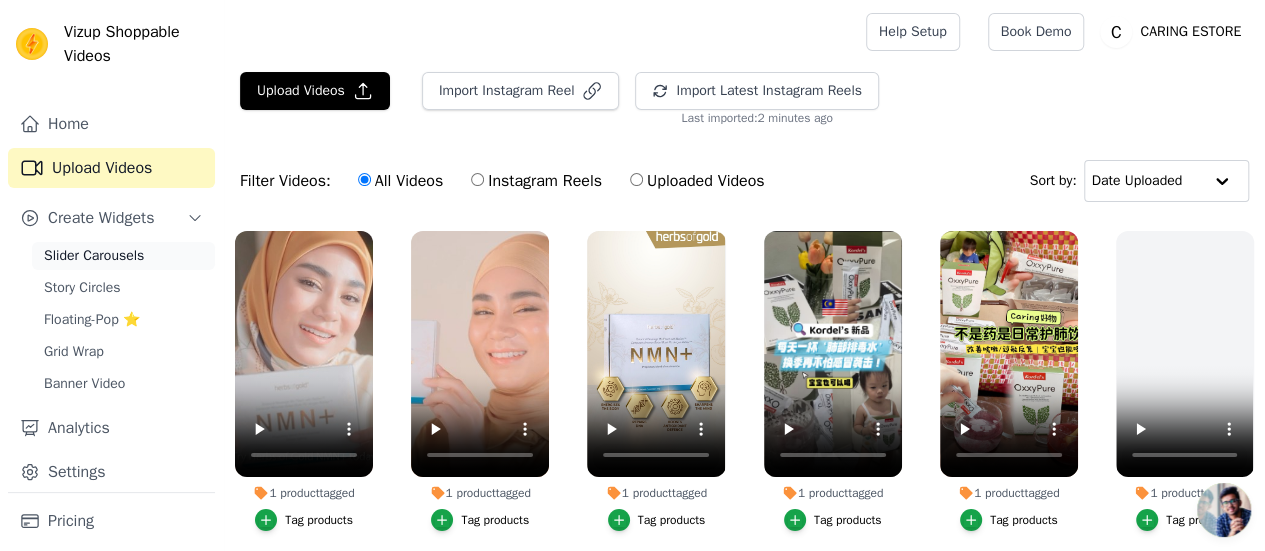 click on "Slider Carousels" at bounding box center (94, 256) 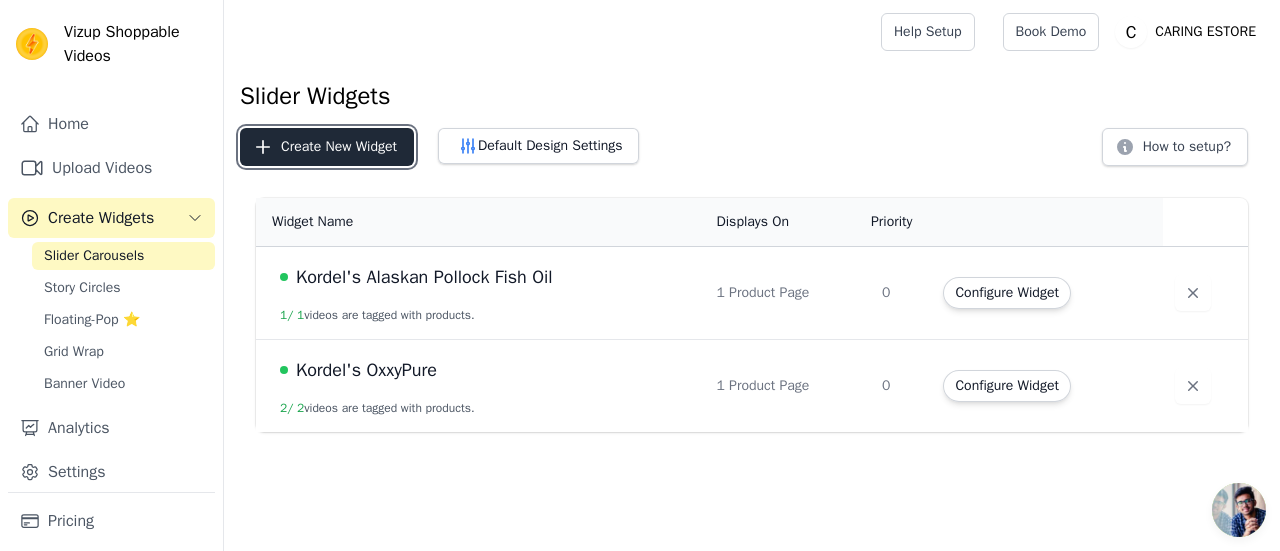click on "Create New Widget" at bounding box center (327, 147) 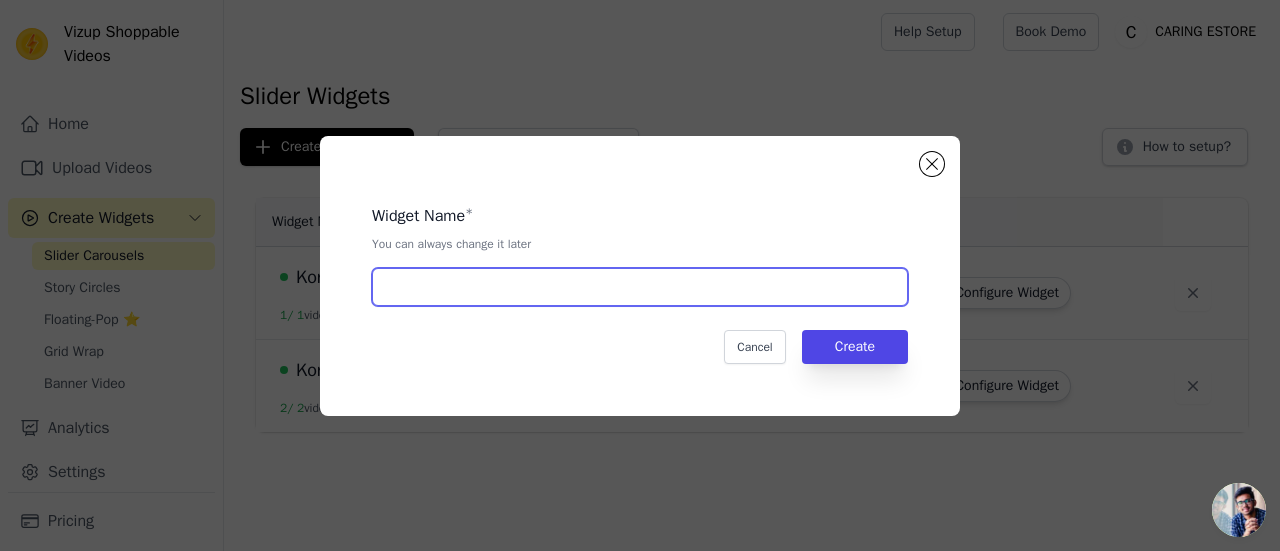 click at bounding box center (640, 287) 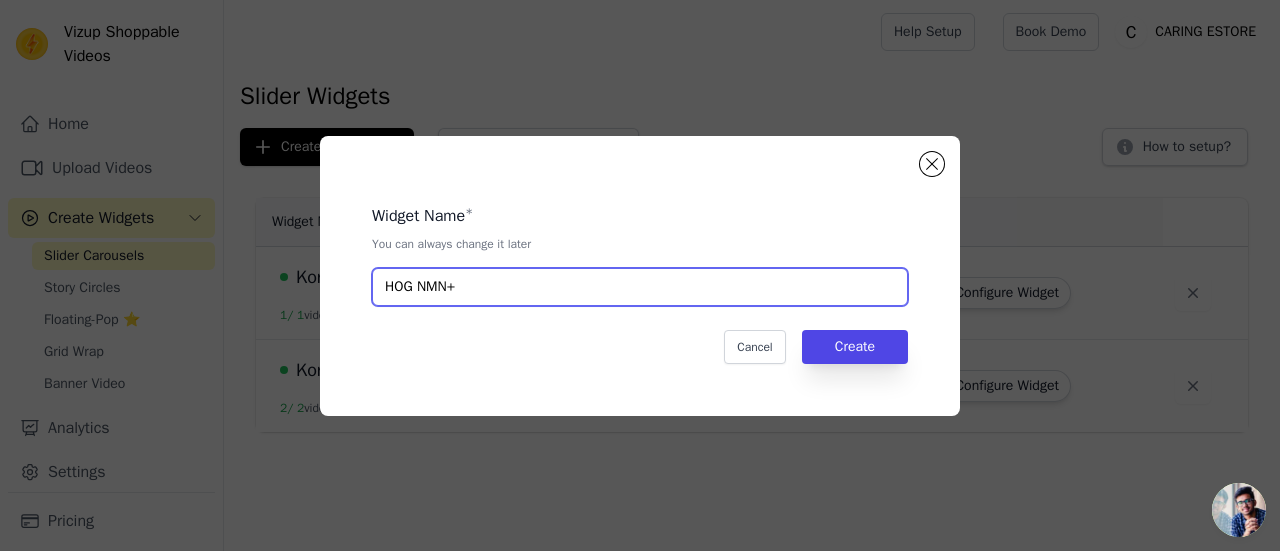 click on "HOG NMN+" at bounding box center [640, 287] 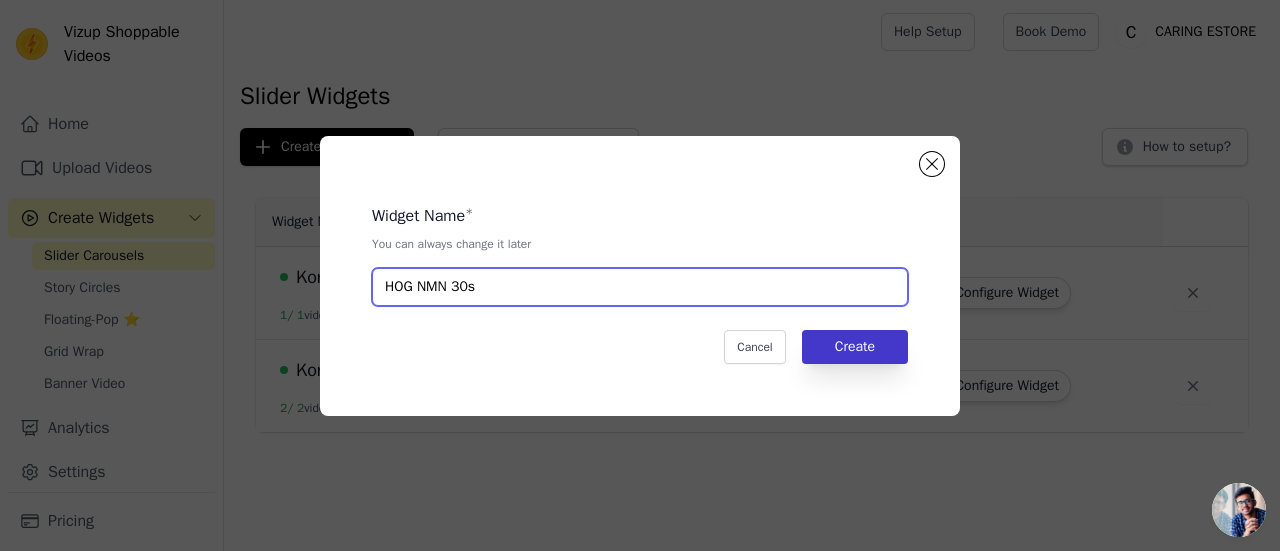 type on "HOG NMN 30s" 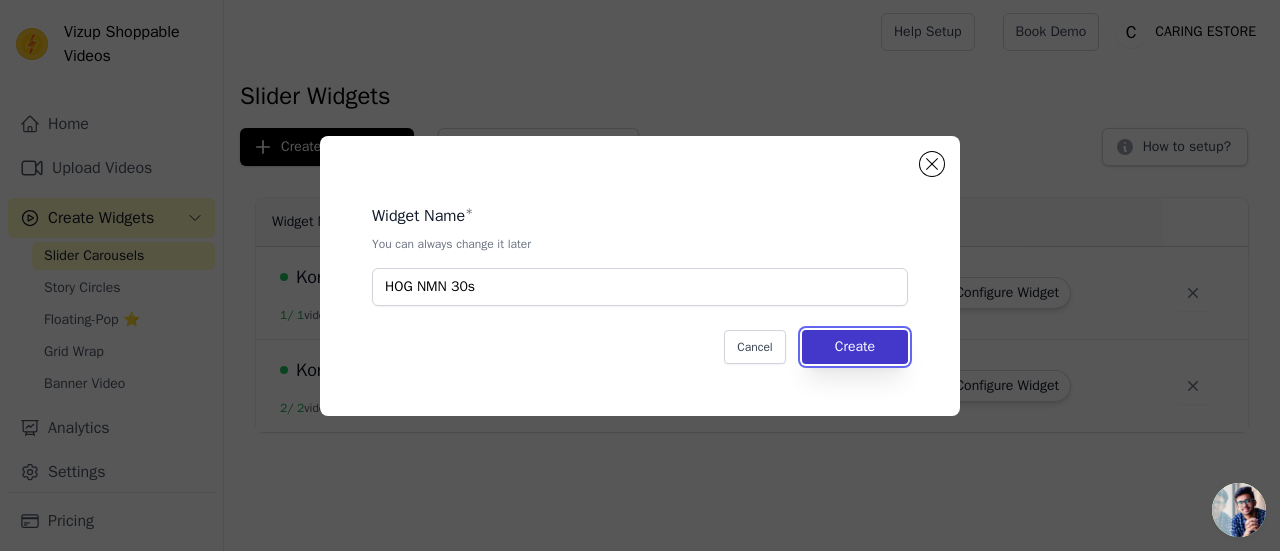 click on "Create" at bounding box center (855, 347) 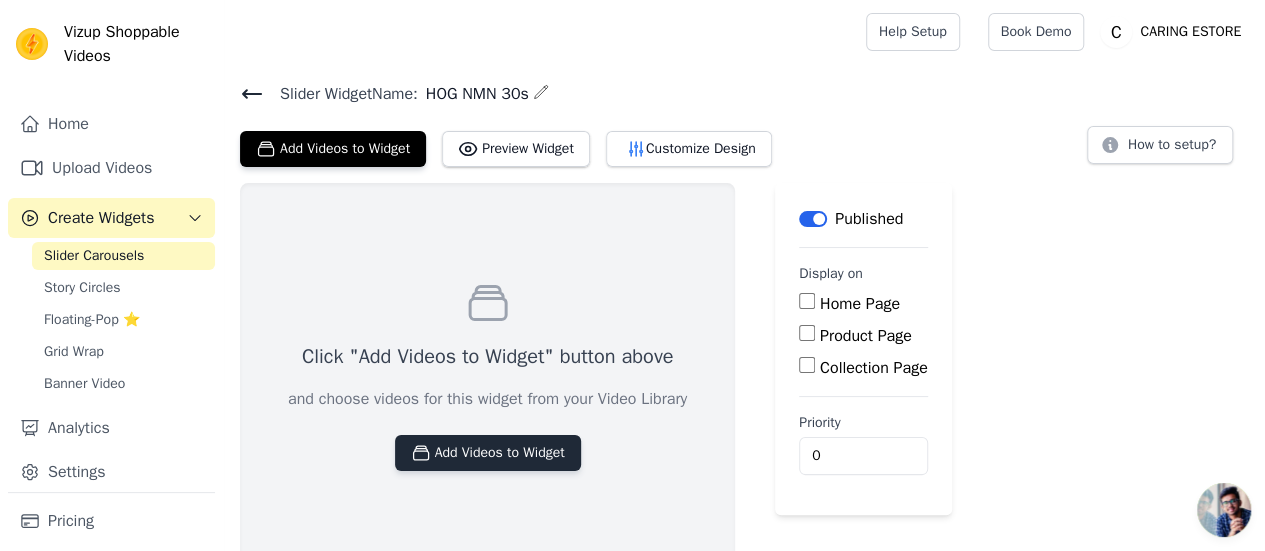 click on "Add Videos to Widget" at bounding box center [488, 453] 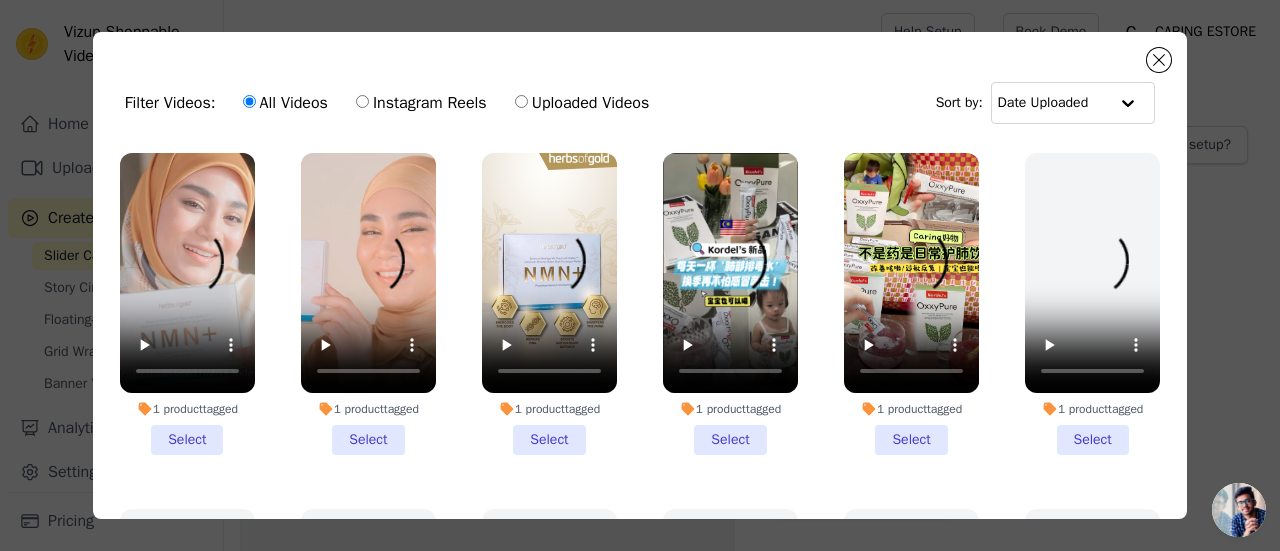 click on "1   product  tagged     Select" at bounding box center [549, 304] 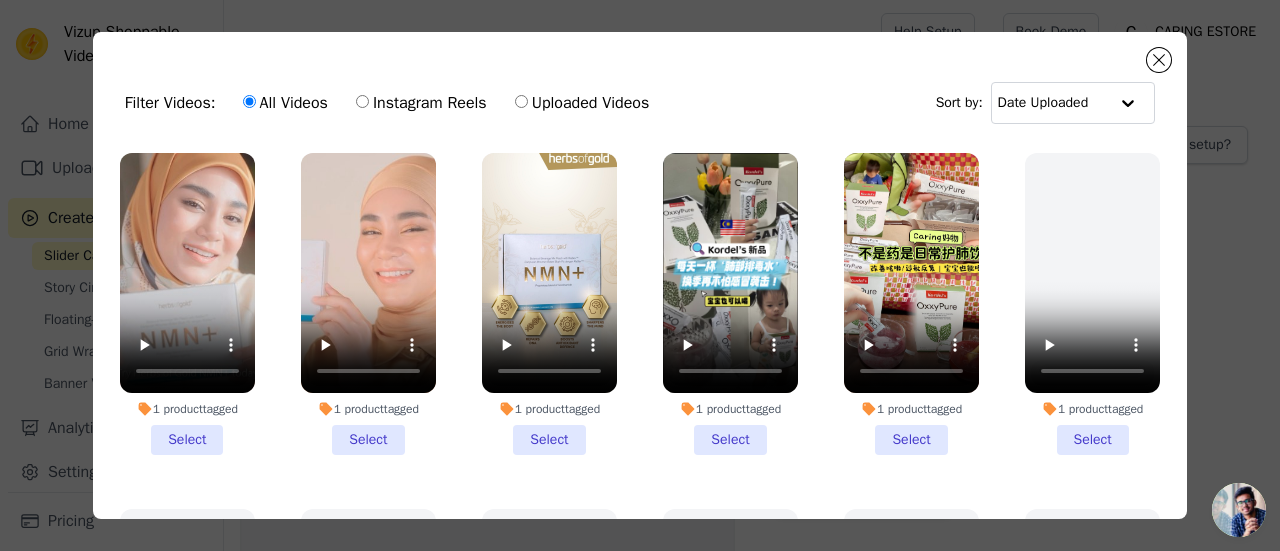 click on "1   product  tagged     Select" at bounding box center (0, 0) 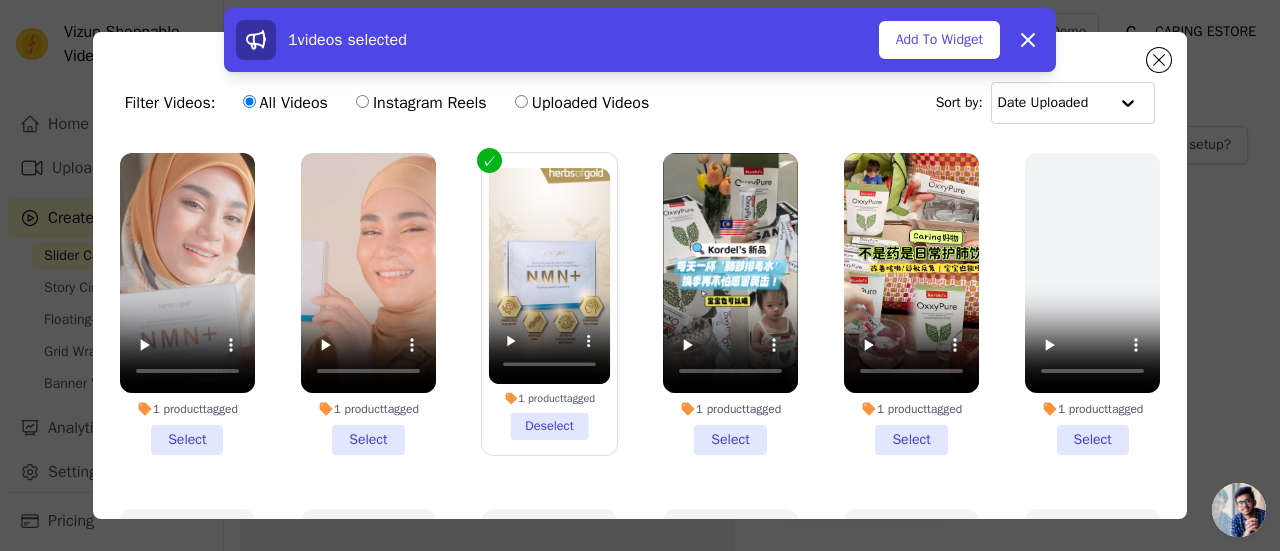 drag, startPoint x: 367, startPoint y: 447, endPoint x: 294, endPoint y: 438, distance: 73.552704 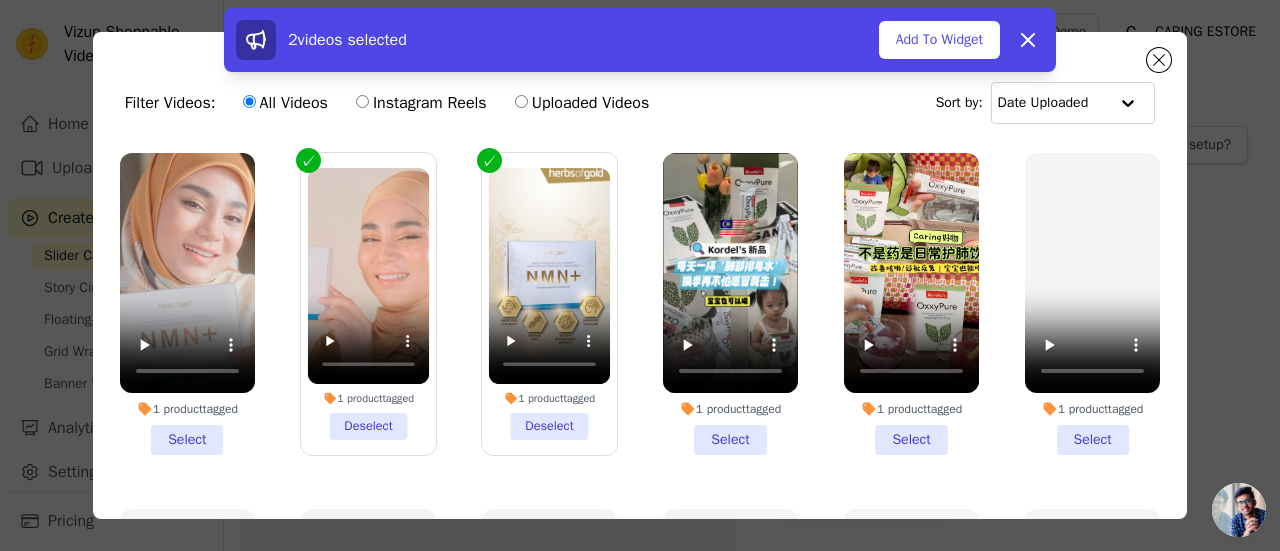 click on "1   product  tagged     Select" at bounding box center [187, 304] 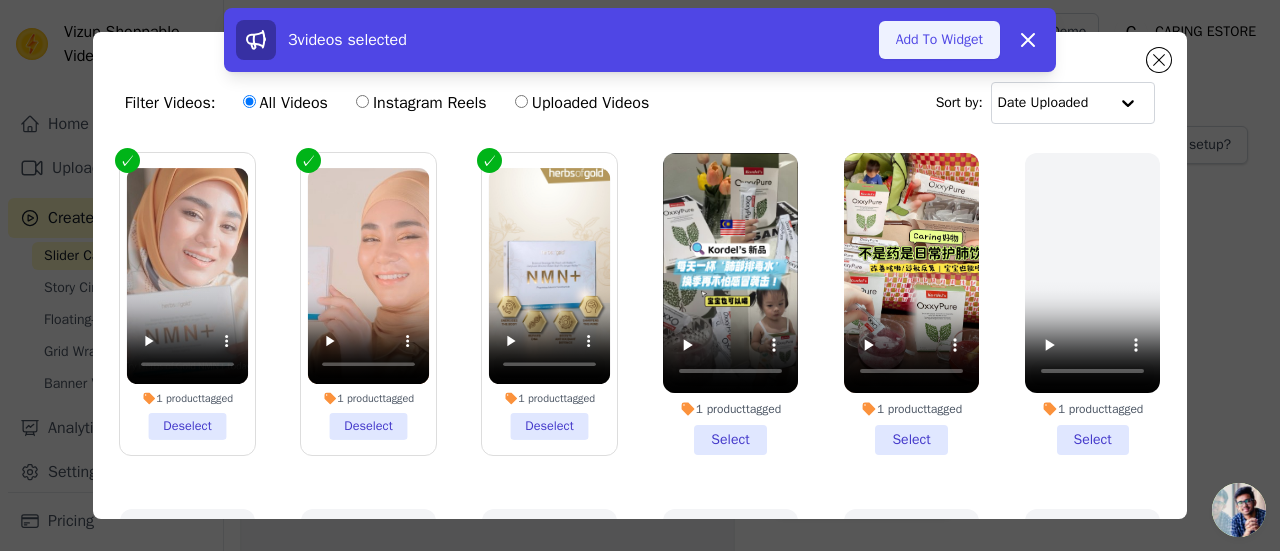 click on "Add To Widget" at bounding box center (939, 40) 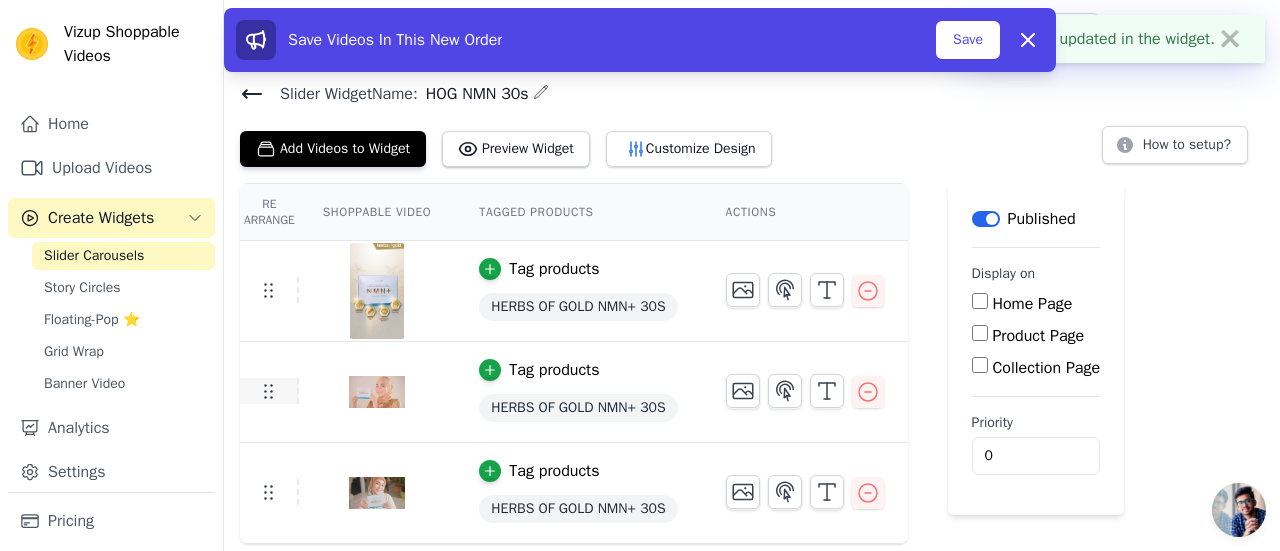 click on "Tag products   HERBS OF GOLD NMN+ 30S                             Tag products   HERBS OF GOLD NMN+ 30S                             Tag products   HERBS OF GOLD NMN+ 30S" at bounding box center [574, 392] 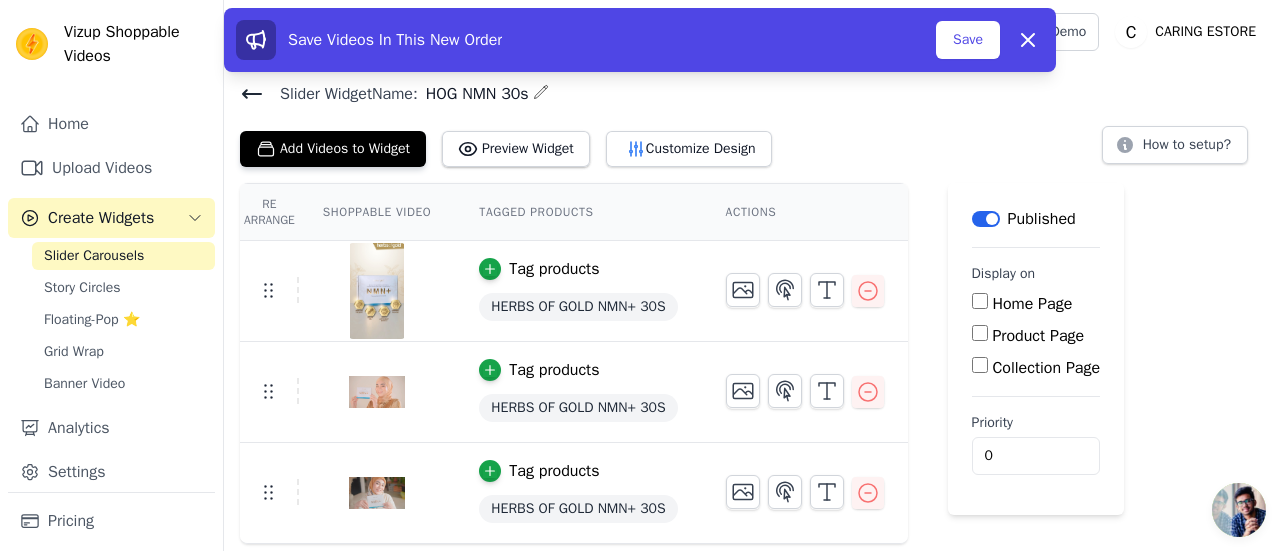 click on "Product Page" at bounding box center (980, 333) 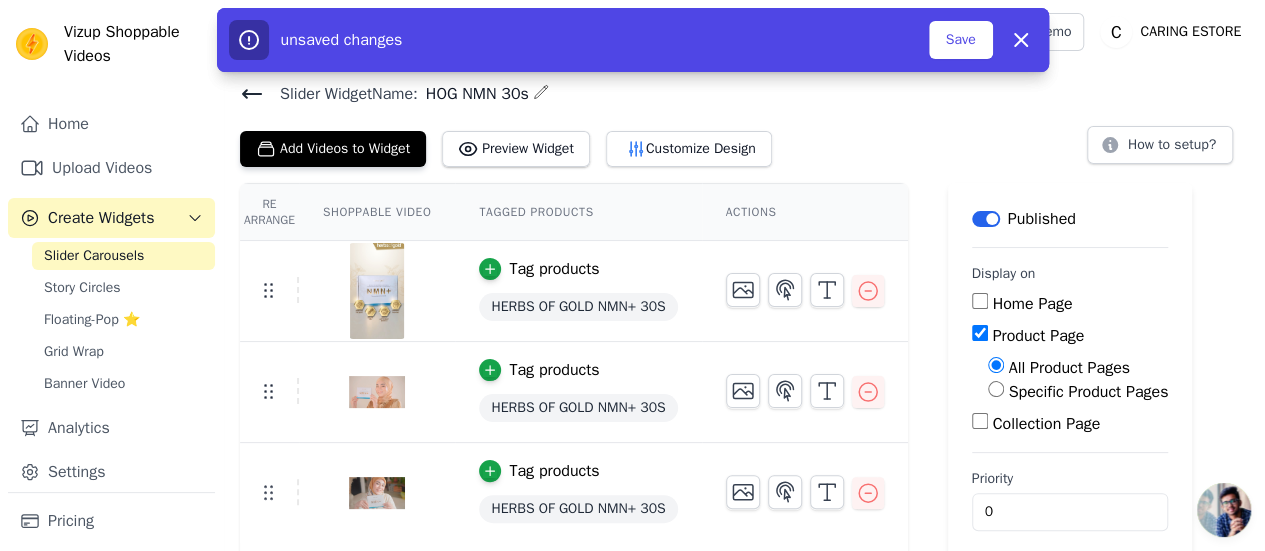 click on "Specific Product Pages" at bounding box center [1088, 392] 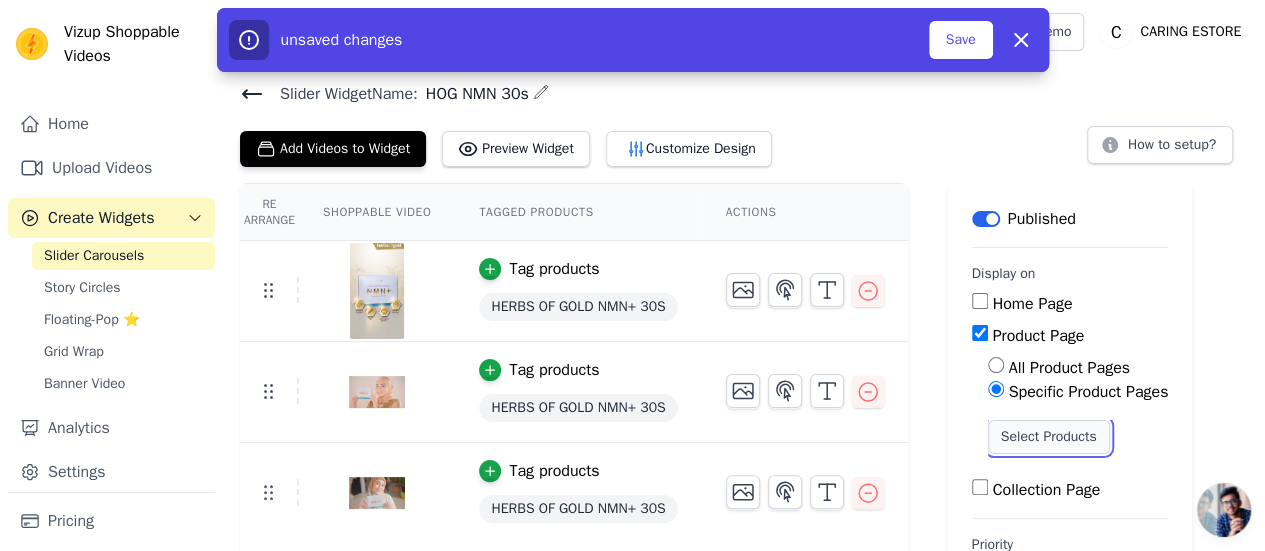 click on "Select Products" at bounding box center (1049, 437) 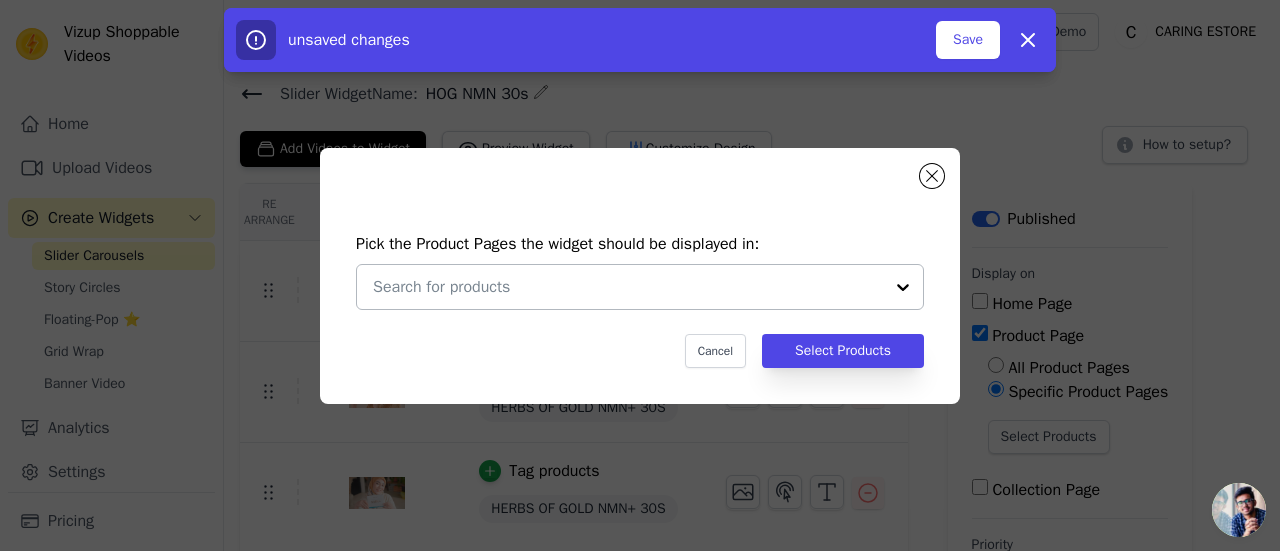 click at bounding box center [628, 287] 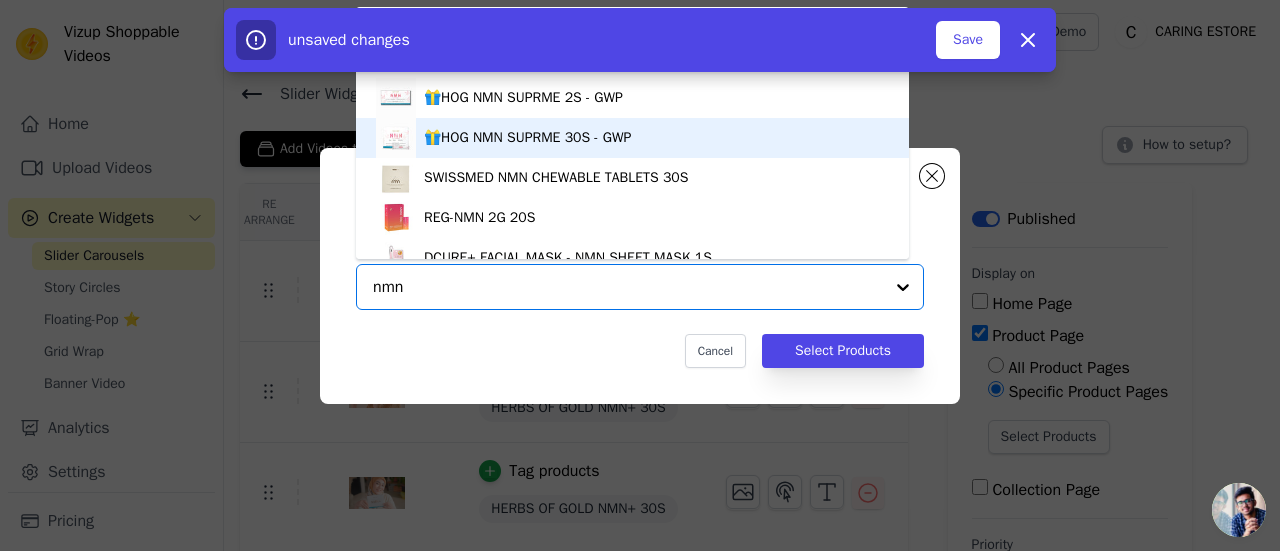 scroll, scrollTop: 0, scrollLeft: 0, axis: both 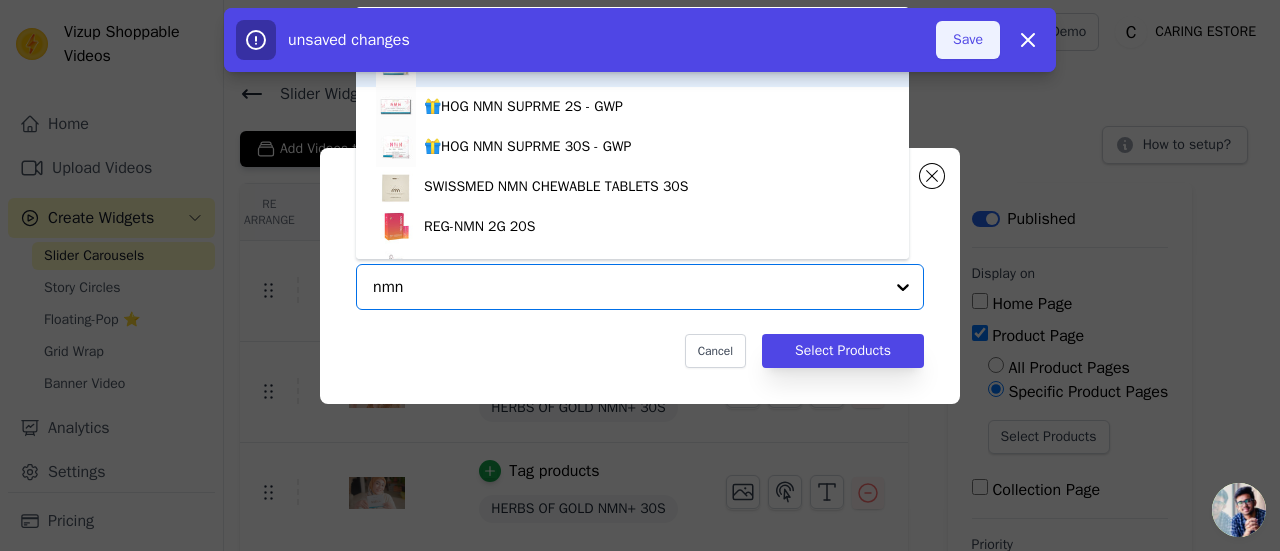 type on "nmn" 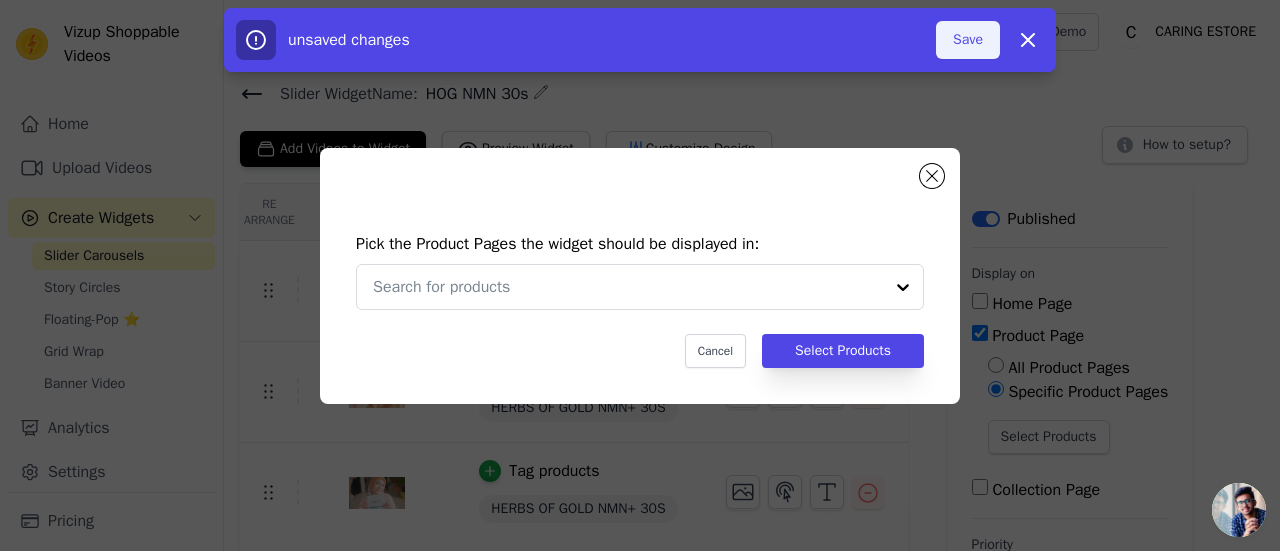 click on "Save" at bounding box center (968, 40) 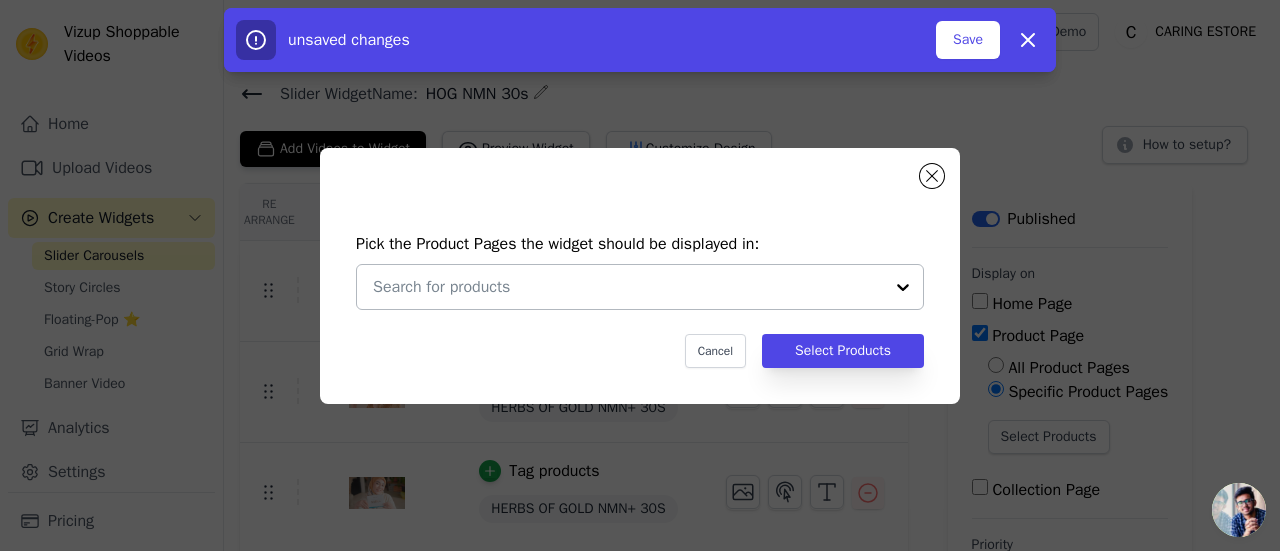 click at bounding box center (903, 287) 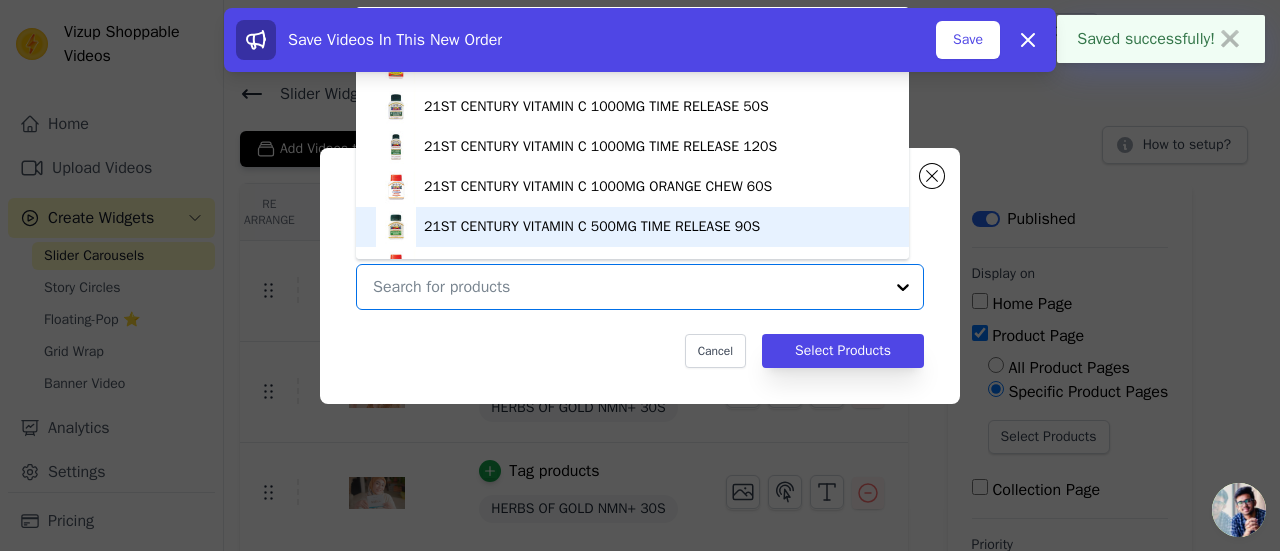 scroll, scrollTop: 28, scrollLeft: 0, axis: vertical 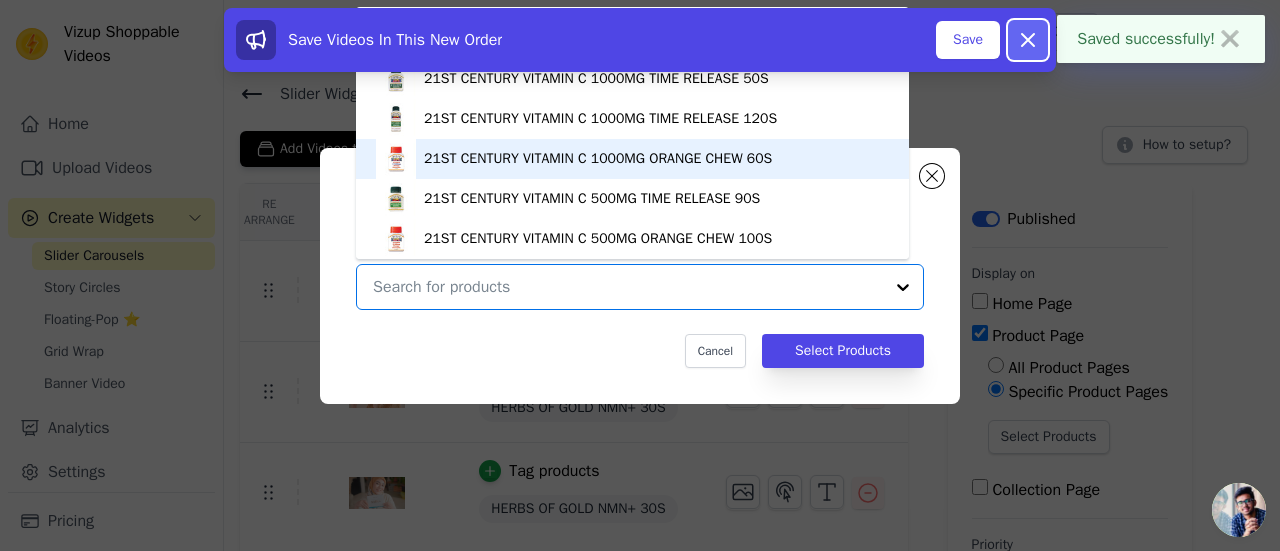 click 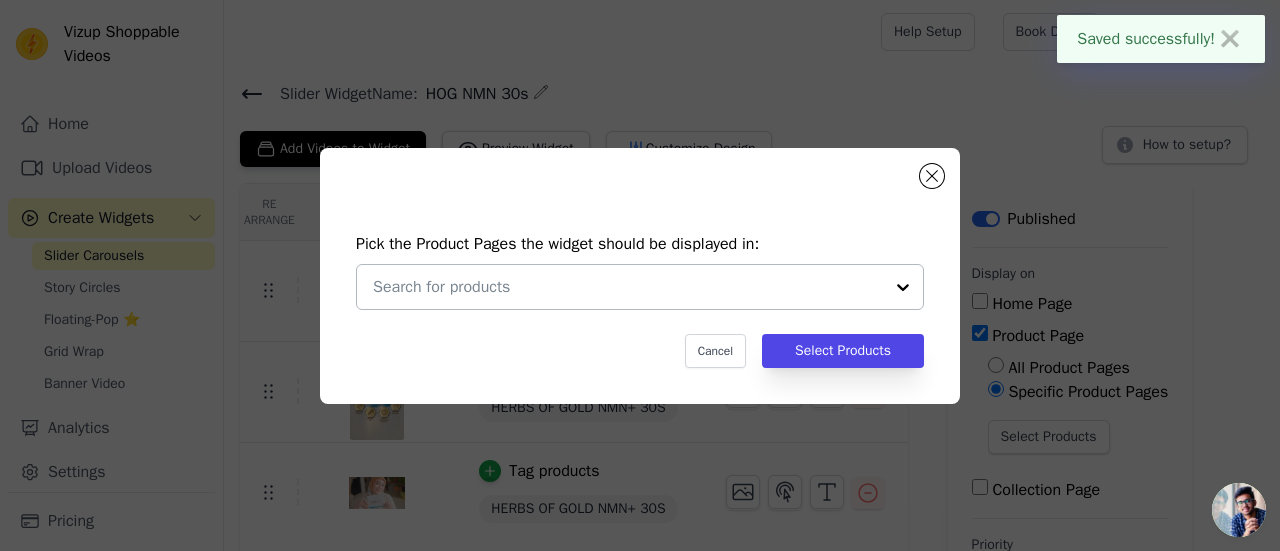 click at bounding box center [628, 287] 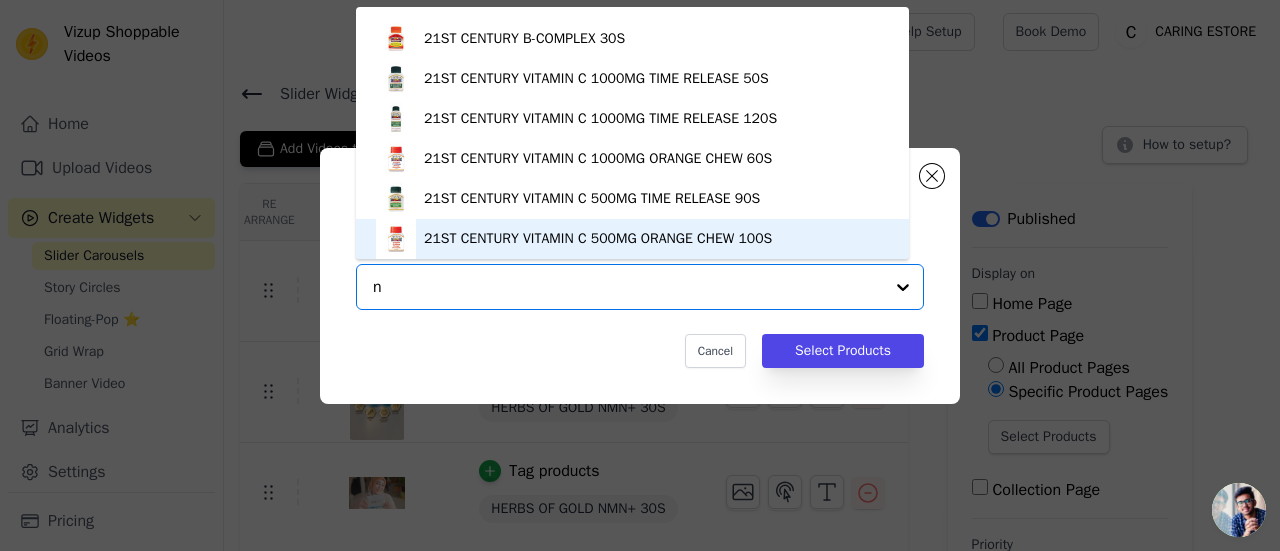 scroll, scrollTop: 0, scrollLeft: 0, axis: both 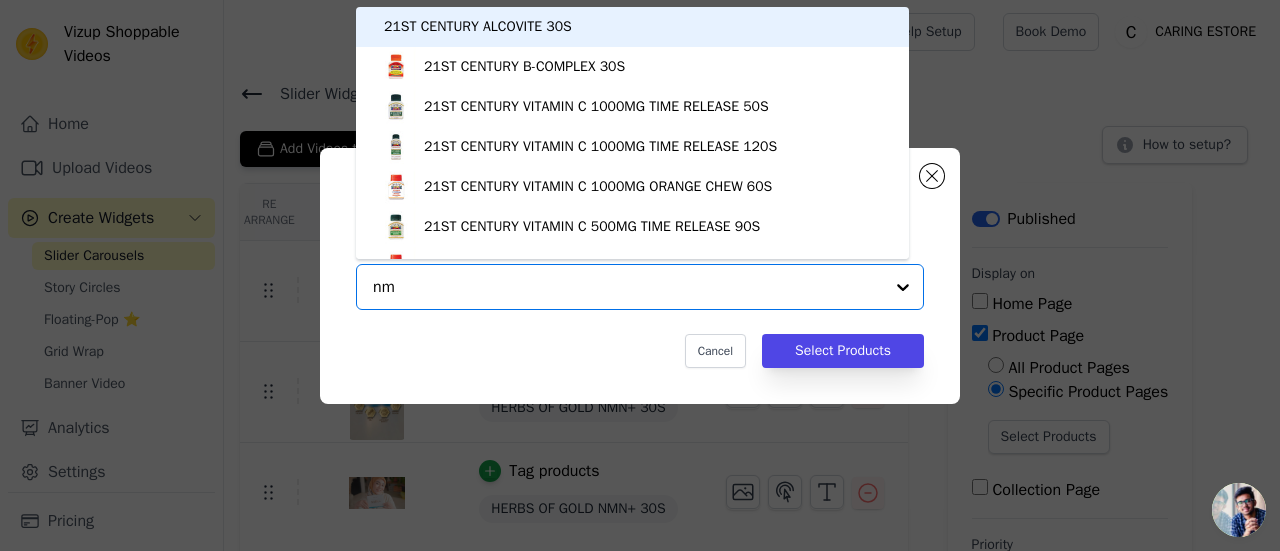 type on "nmn" 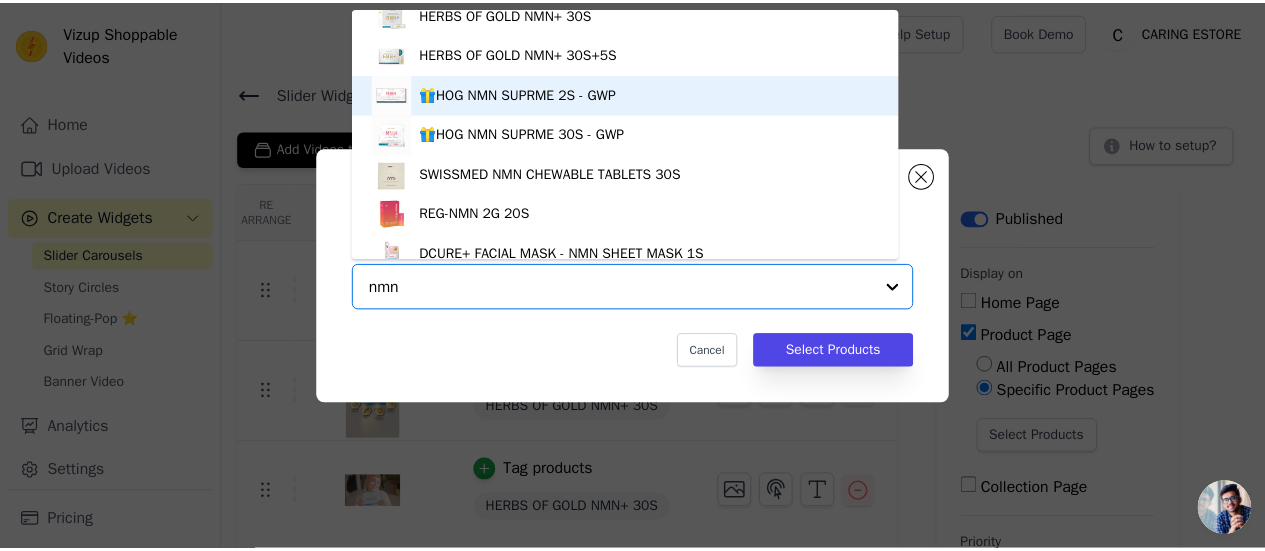 scroll, scrollTop: 0, scrollLeft: 0, axis: both 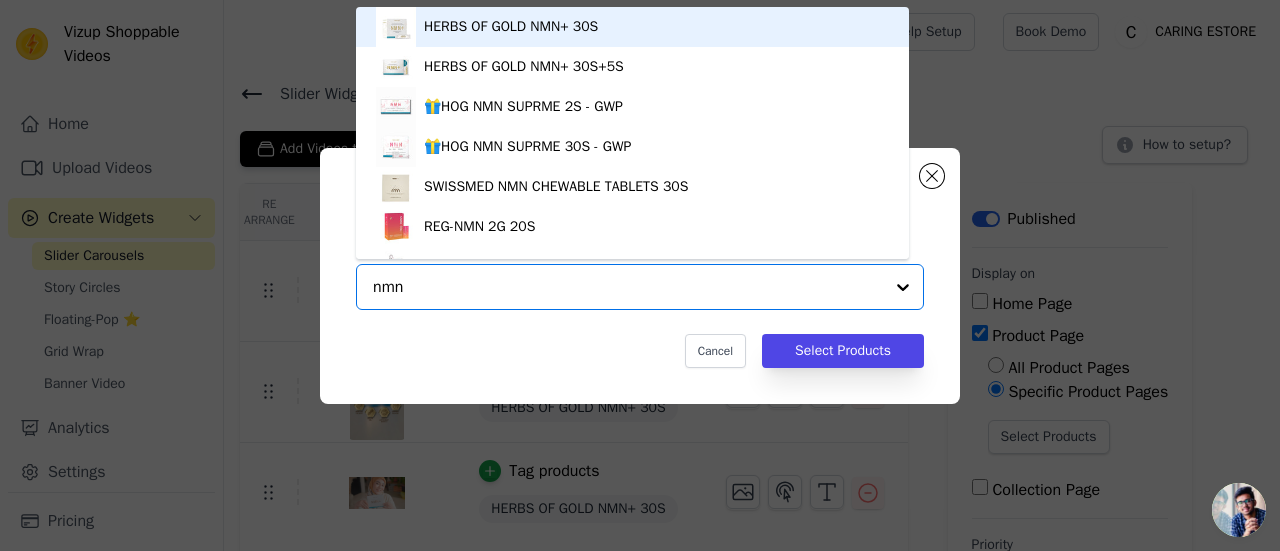 click on "HERBS OF GOLD NMN+ 30S" at bounding box center (632, 27) 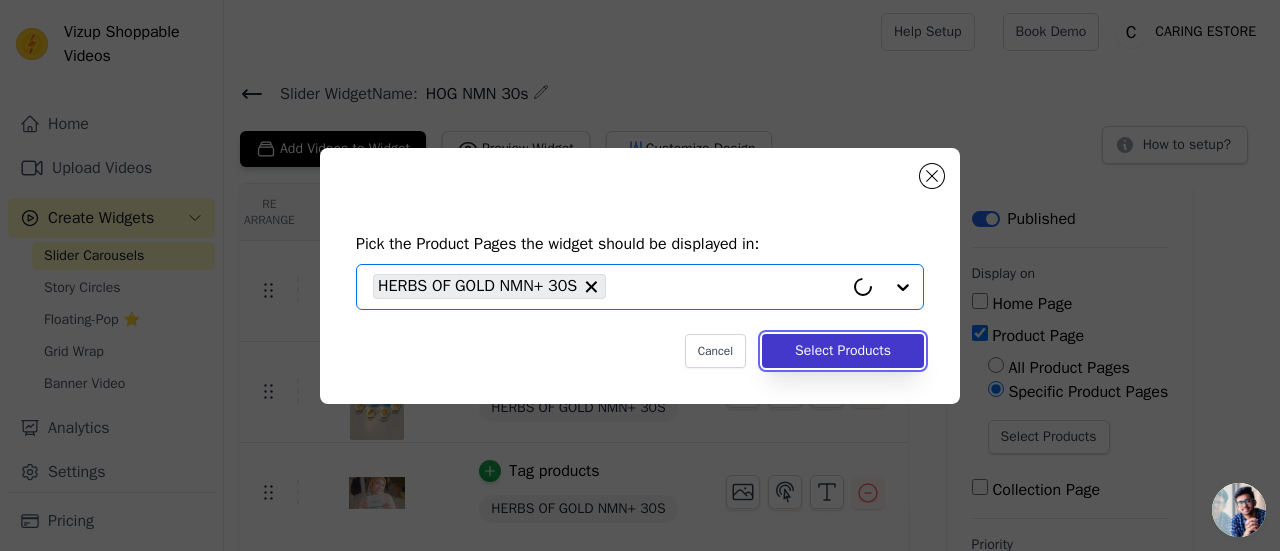 click on "Select Products" at bounding box center [843, 351] 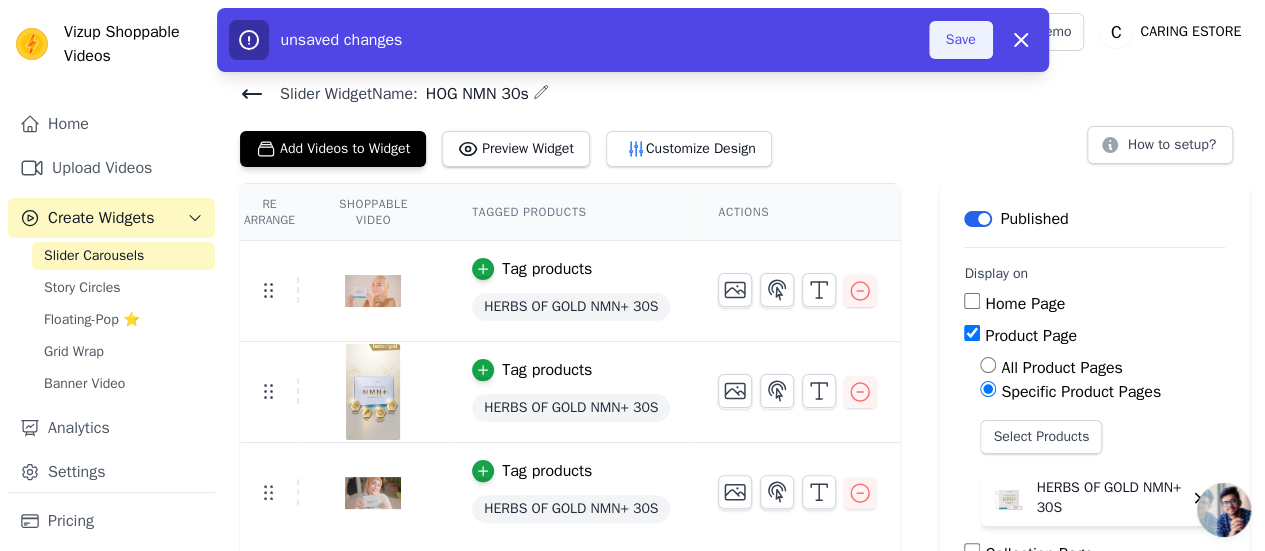 click on "Save" at bounding box center (961, 40) 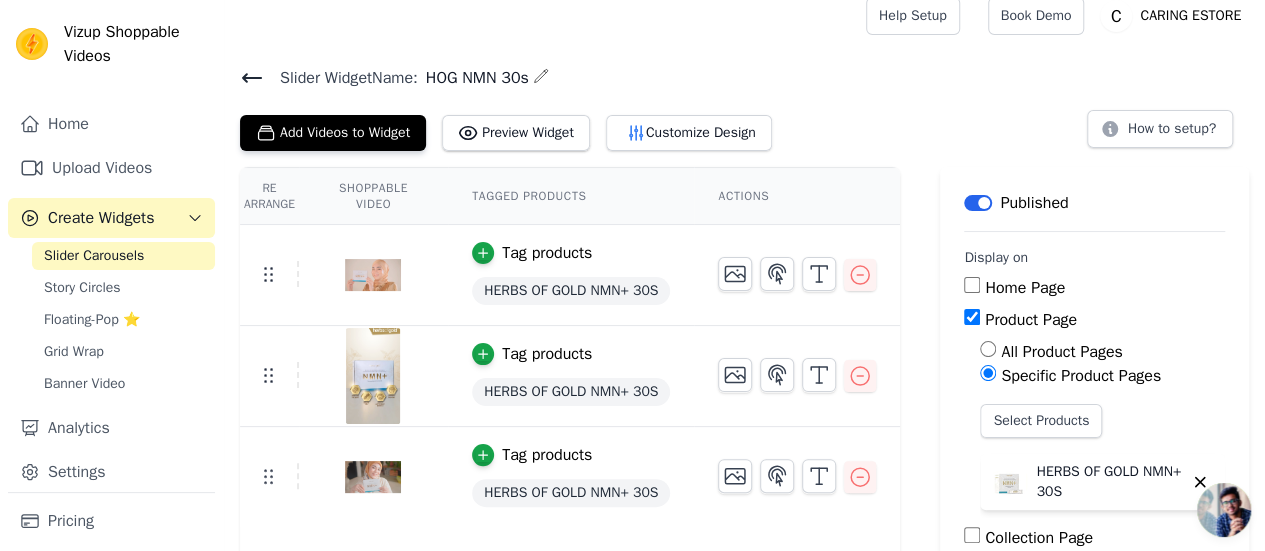 scroll, scrollTop: 0, scrollLeft: 0, axis: both 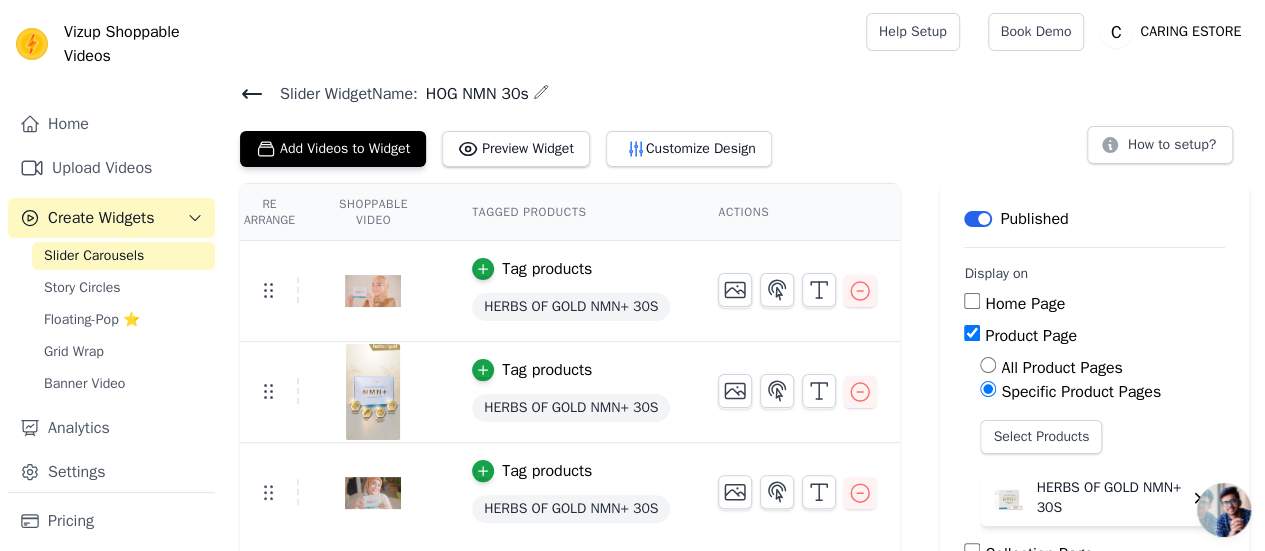 click 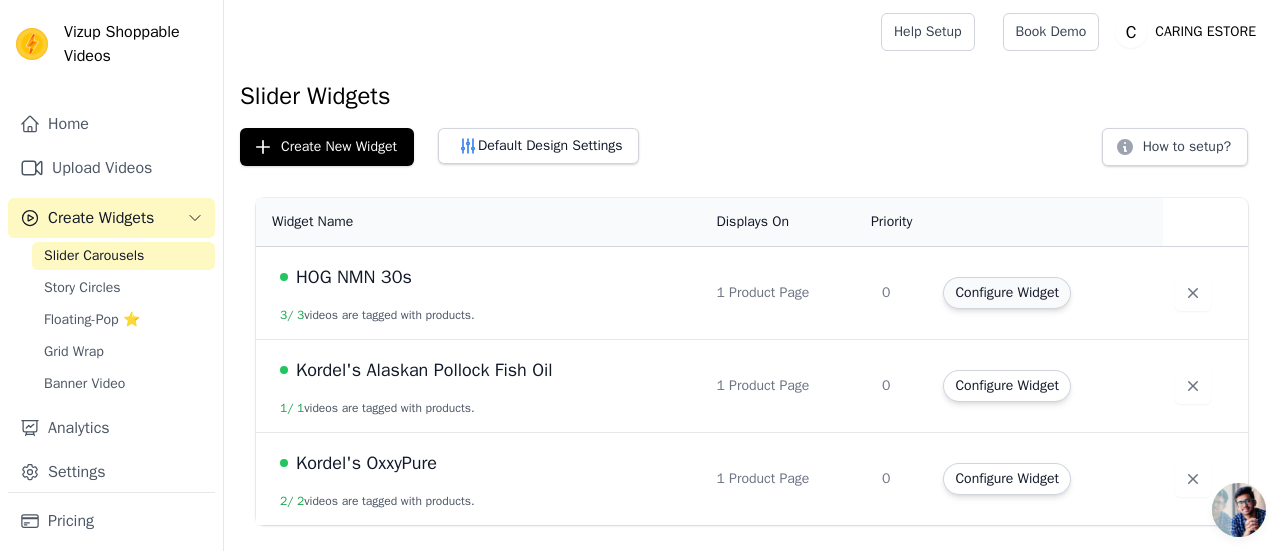 click on "Configure Widget" at bounding box center [1006, 293] 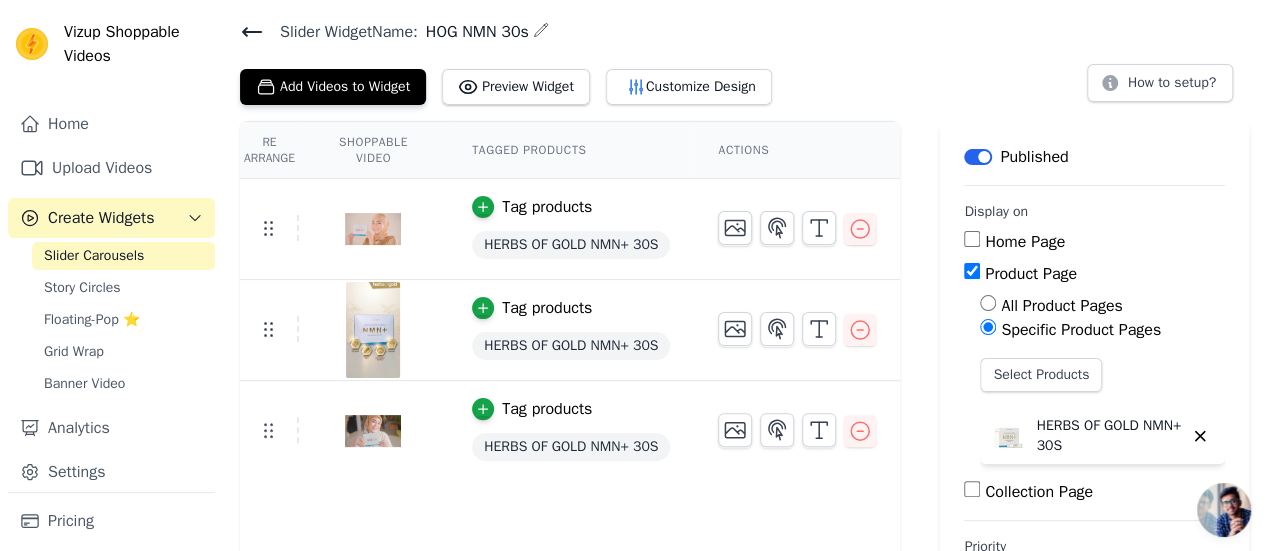 scroll, scrollTop: 0, scrollLeft: 0, axis: both 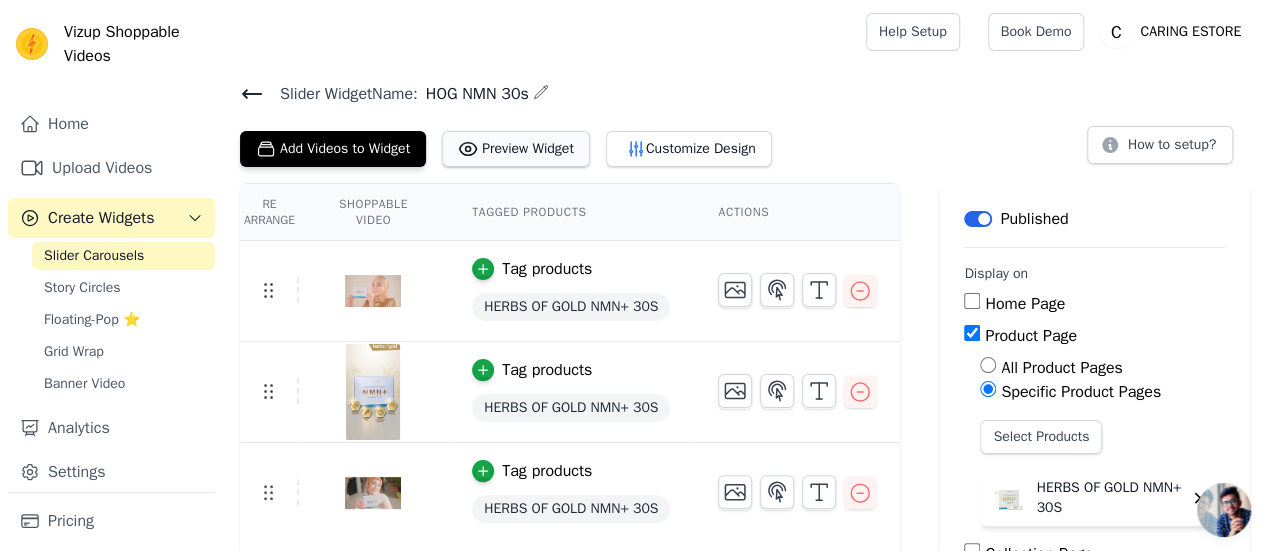 click on "Preview Widget" at bounding box center [516, 149] 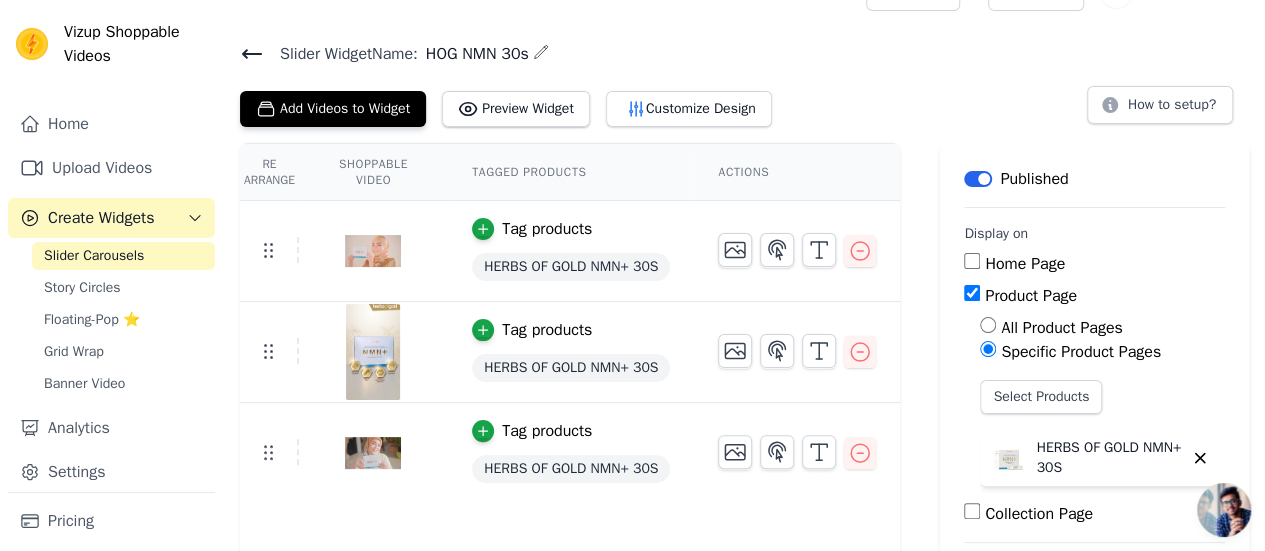 scroll, scrollTop: 100, scrollLeft: 0, axis: vertical 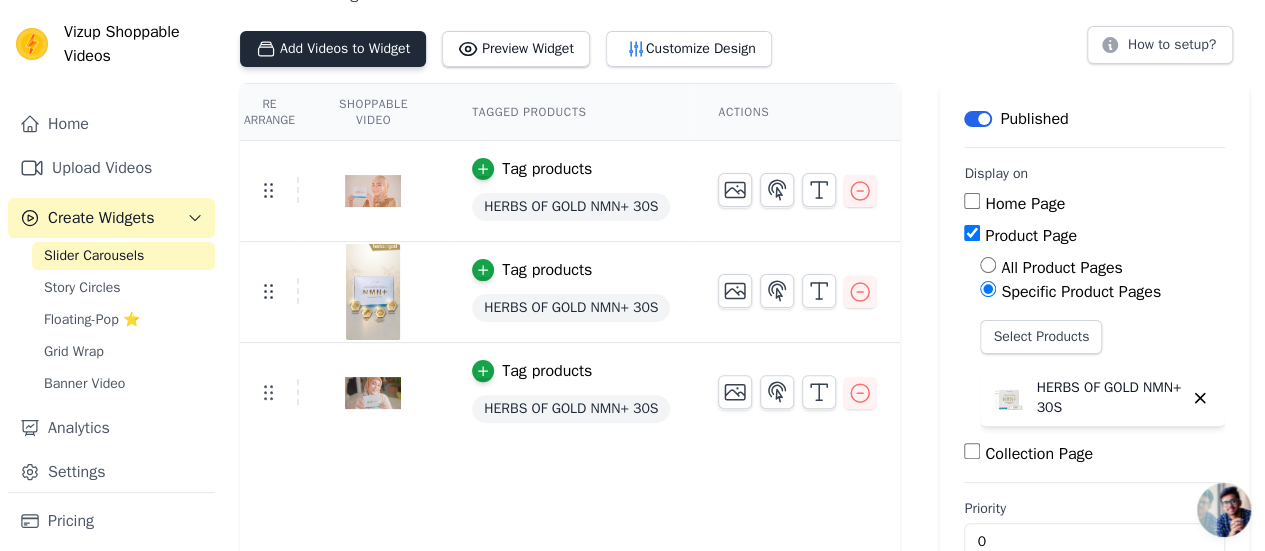 click on "Add Videos to Widget" at bounding box center (333, 49) 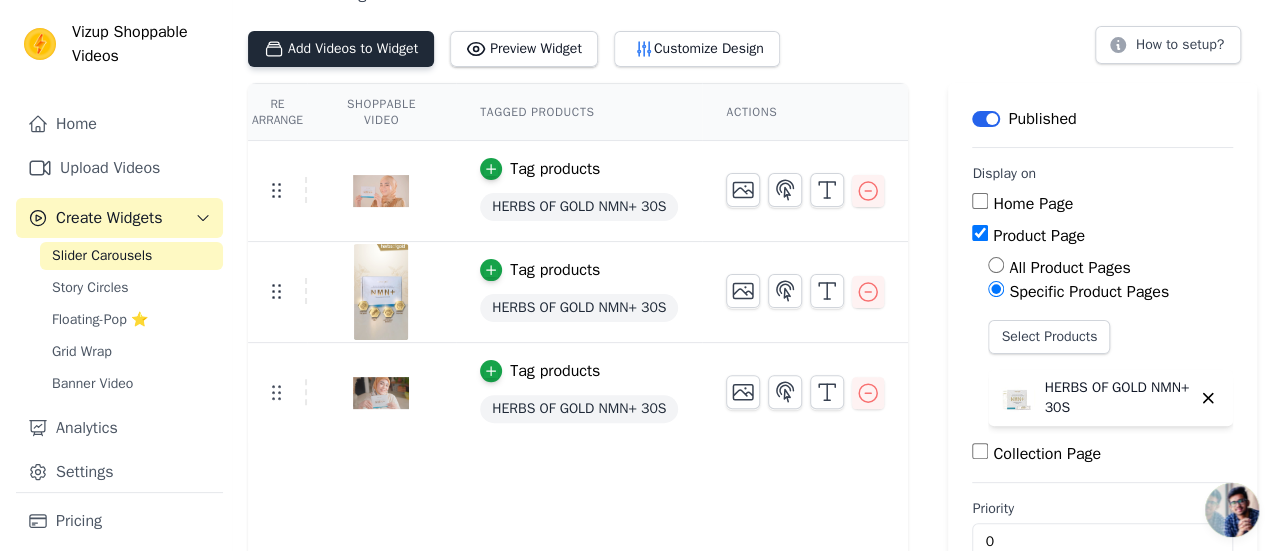 scroll, scrollTop: 0, scrollLeft: 0, axis: both 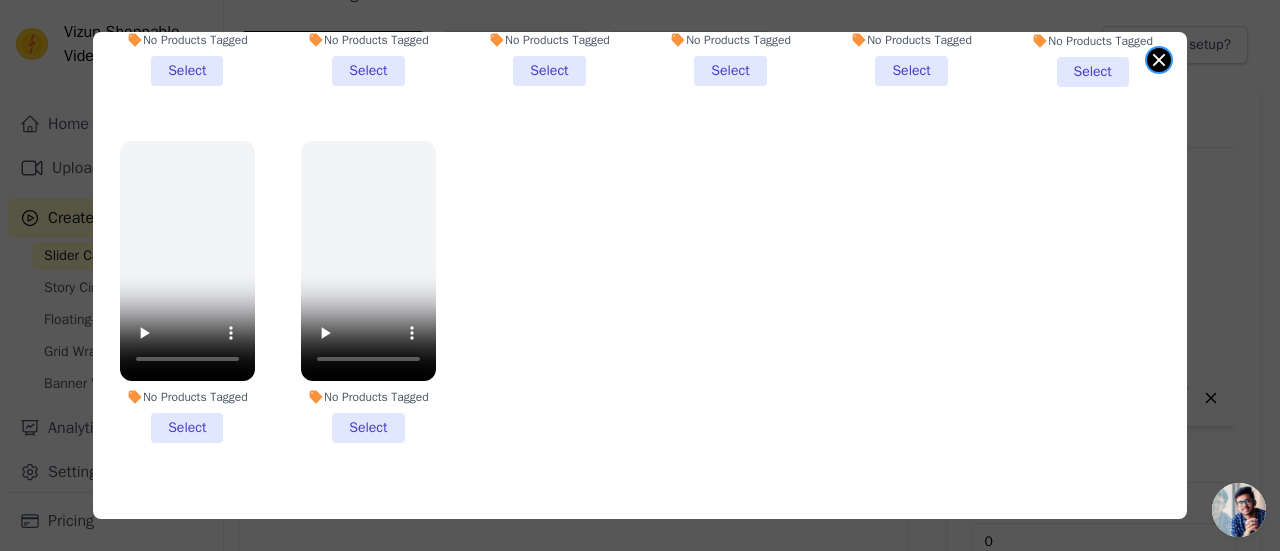 click at bounding box center (1159, 60) 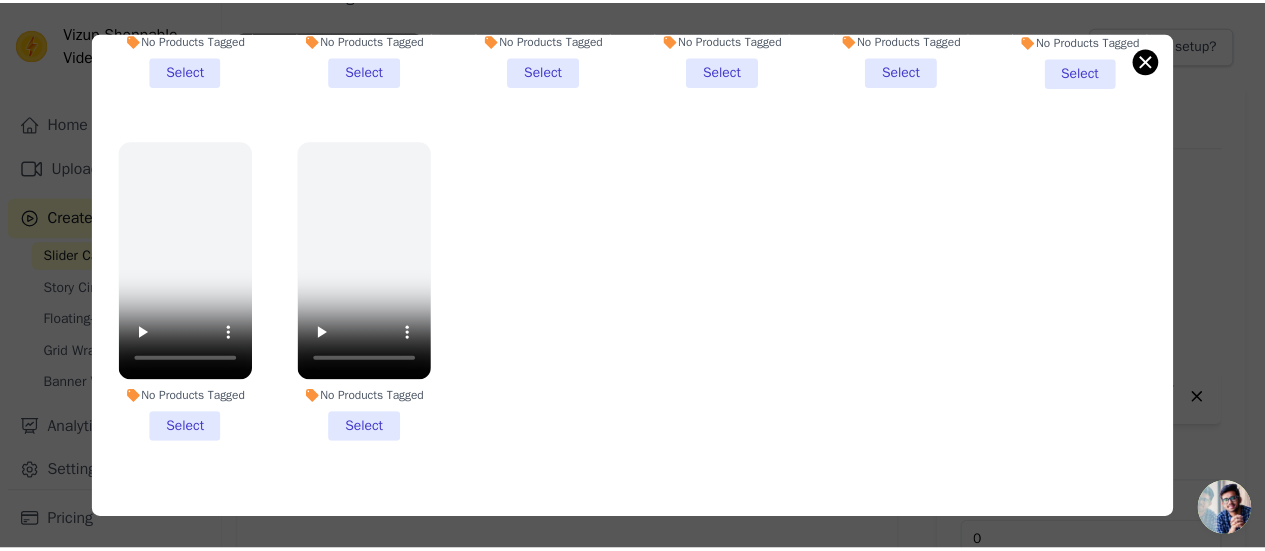 scroll, scrollTop: 100, scrollLeft: 0, axis: vertical 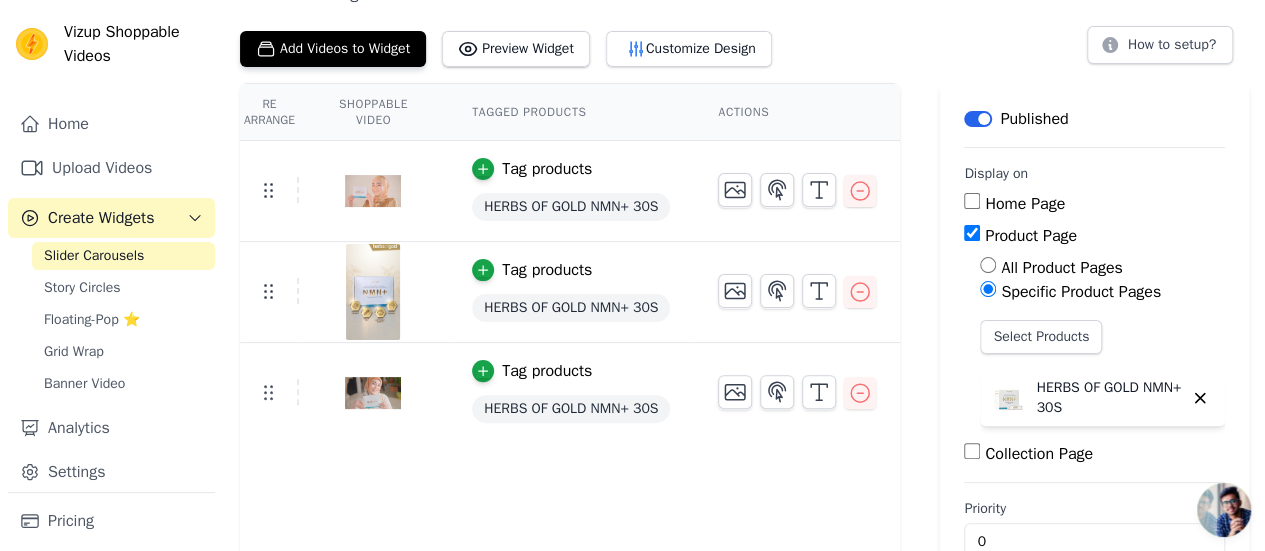 click on "Home
Upload Videos       Create Widgets     Slider Carousels   Story Circles   Floating-Pop ⭐   Grid Wrap   Banner Video
Analytics
Settings" at bounding box center (111, 298) 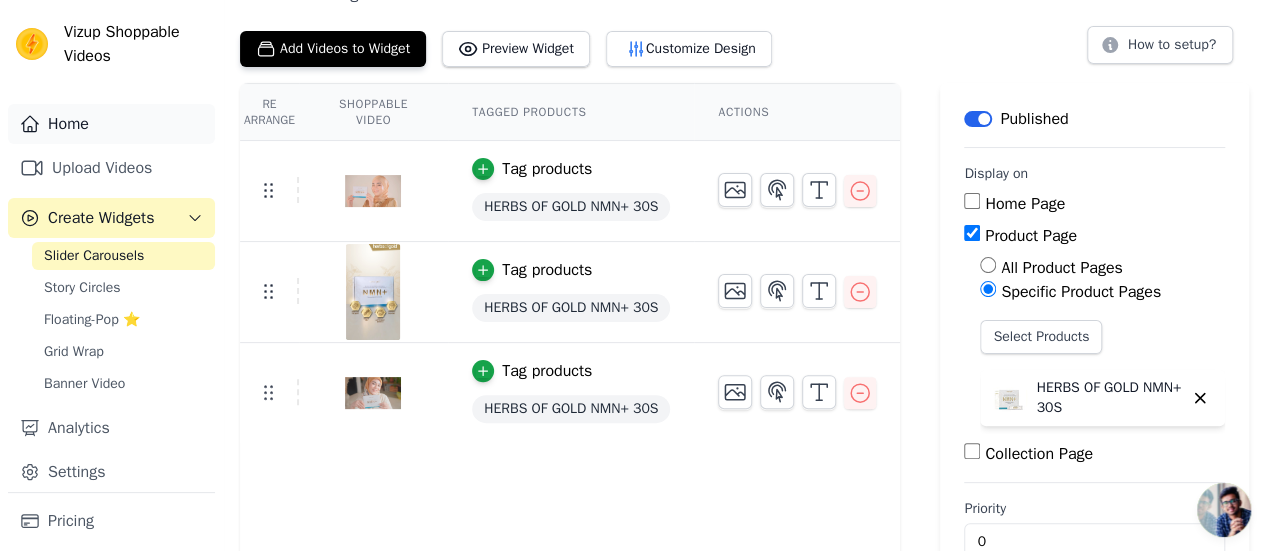 click on "Home" at bounding box center (111, 124) 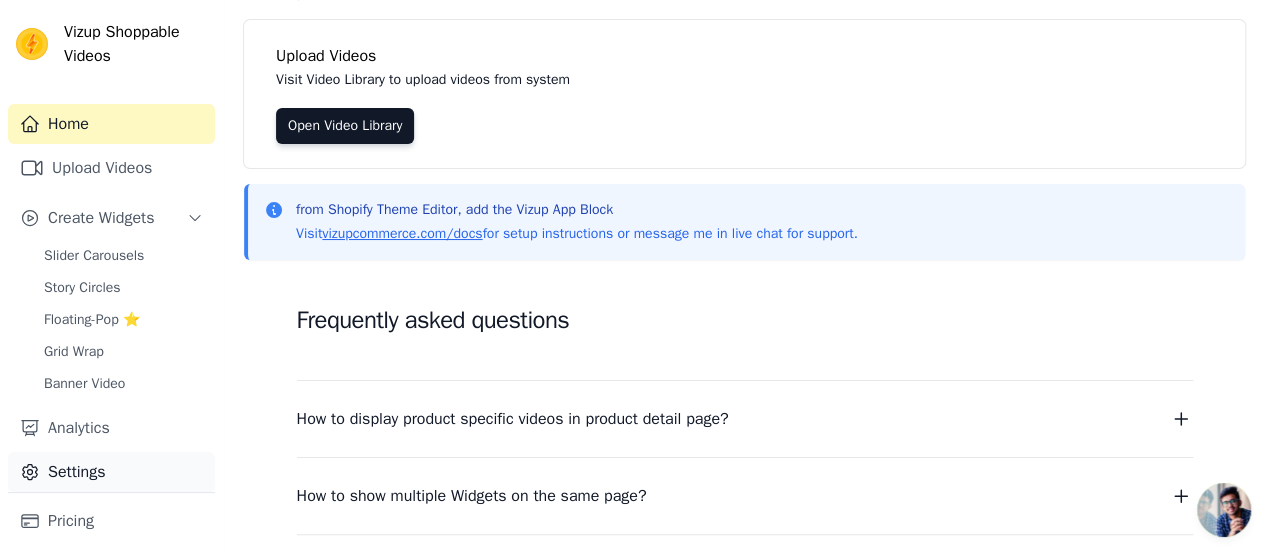 scroll, scrollTop: 85, scrollLeft: 0, axis: vertical 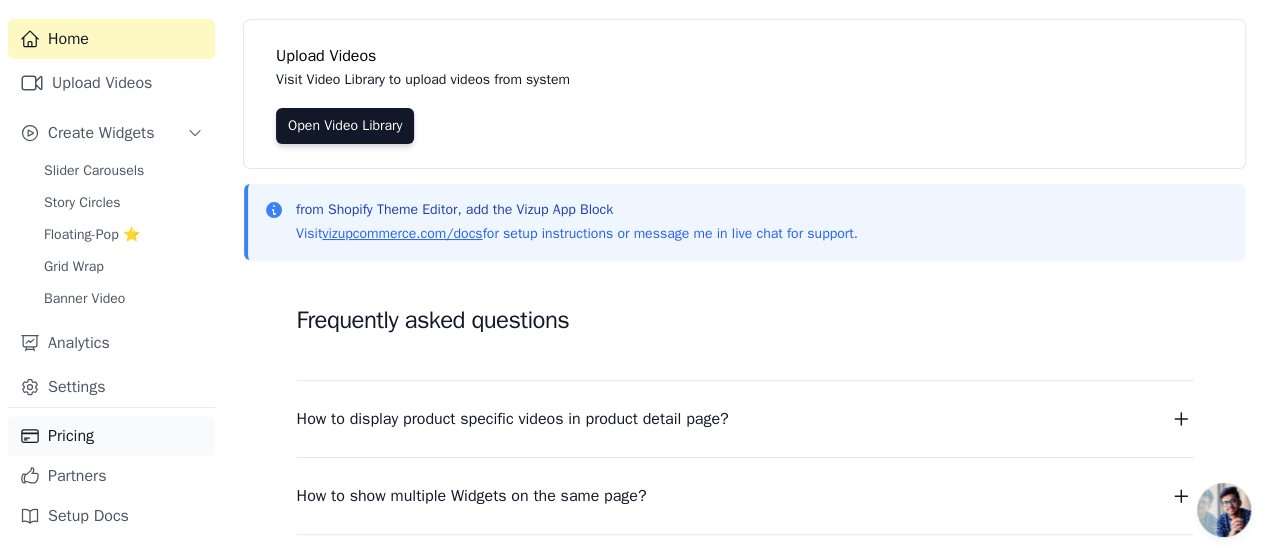 click on "Pricing" at bounding box center (111, 436) 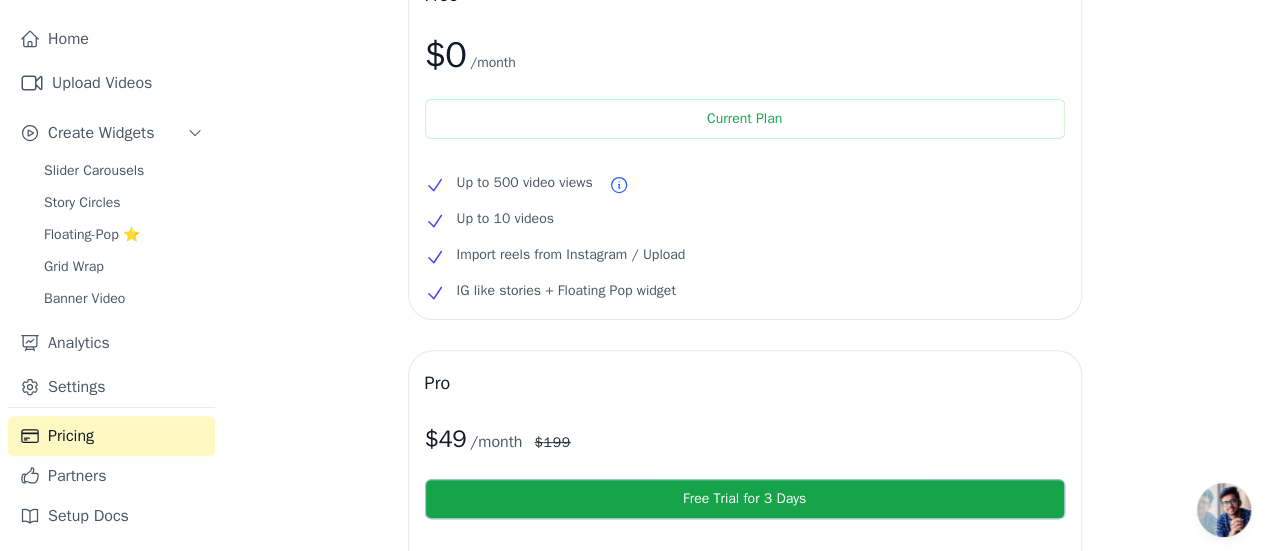 scroll, scrollTop: 0, scrollLeft: 0, axis: both 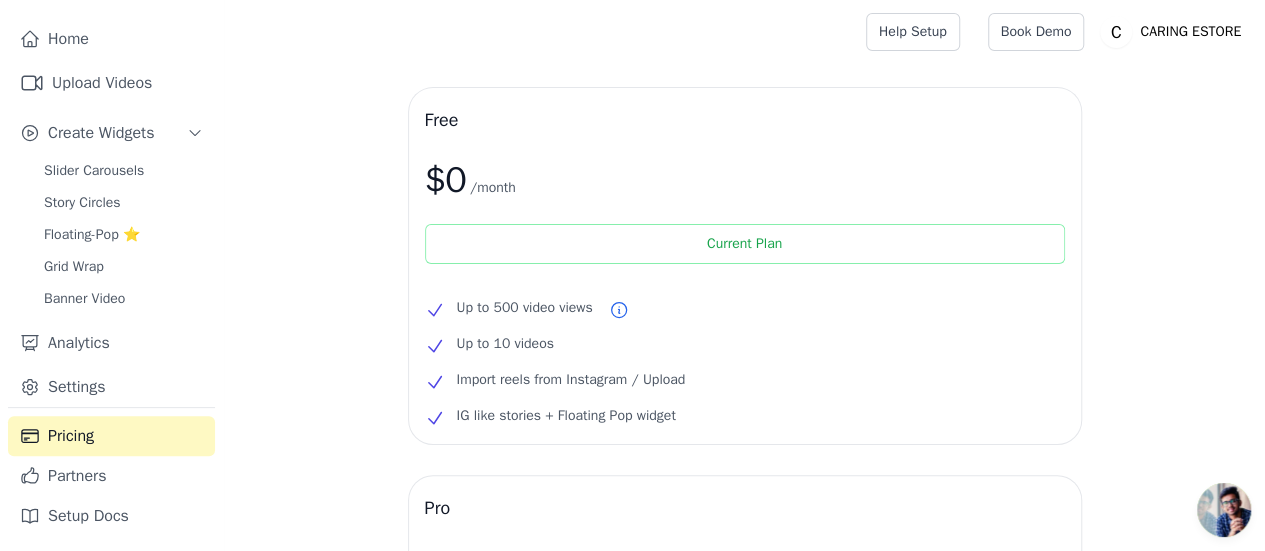 click on "Current Plan" at bounding box center (745, 244) 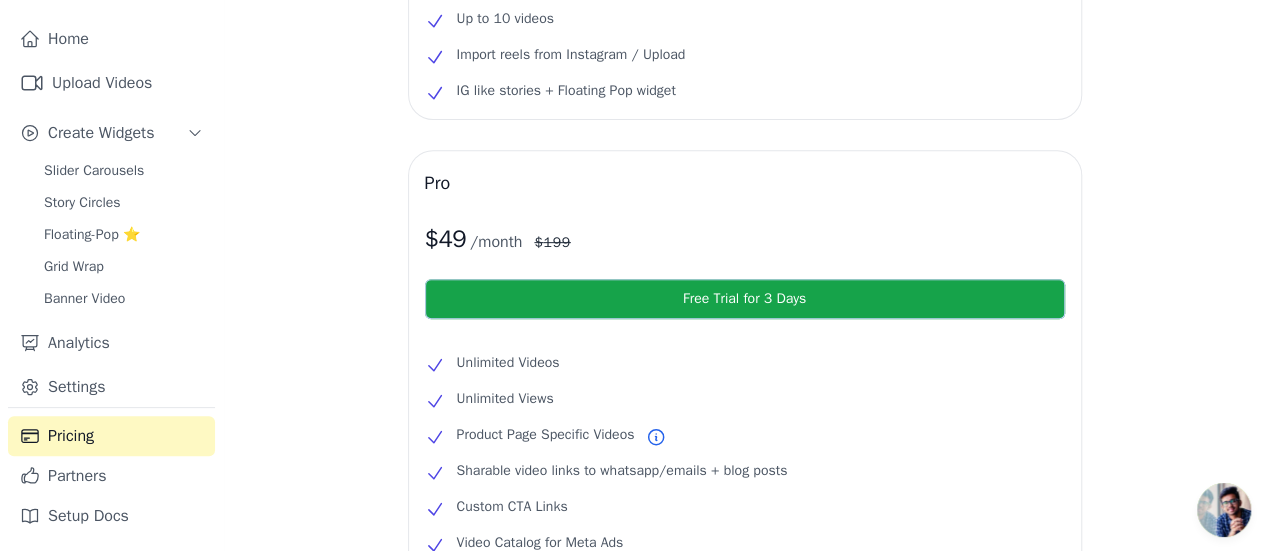 scroll, scrollTop: 0, scrollLeft: 0, axis: both 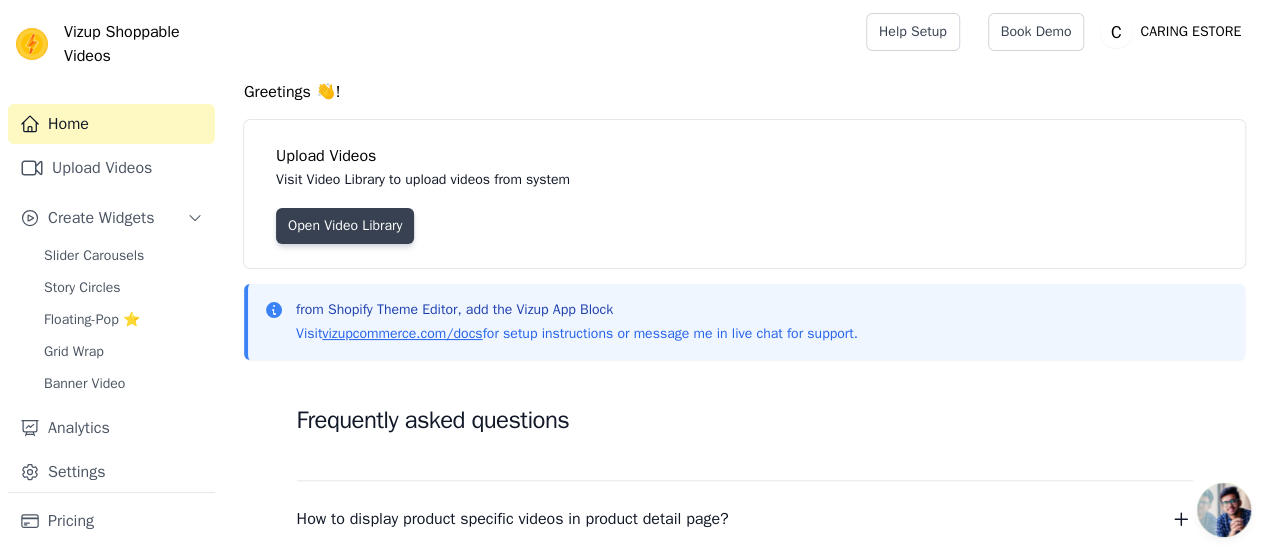 click on "Open Video Library" at bounding box center [345, 226] 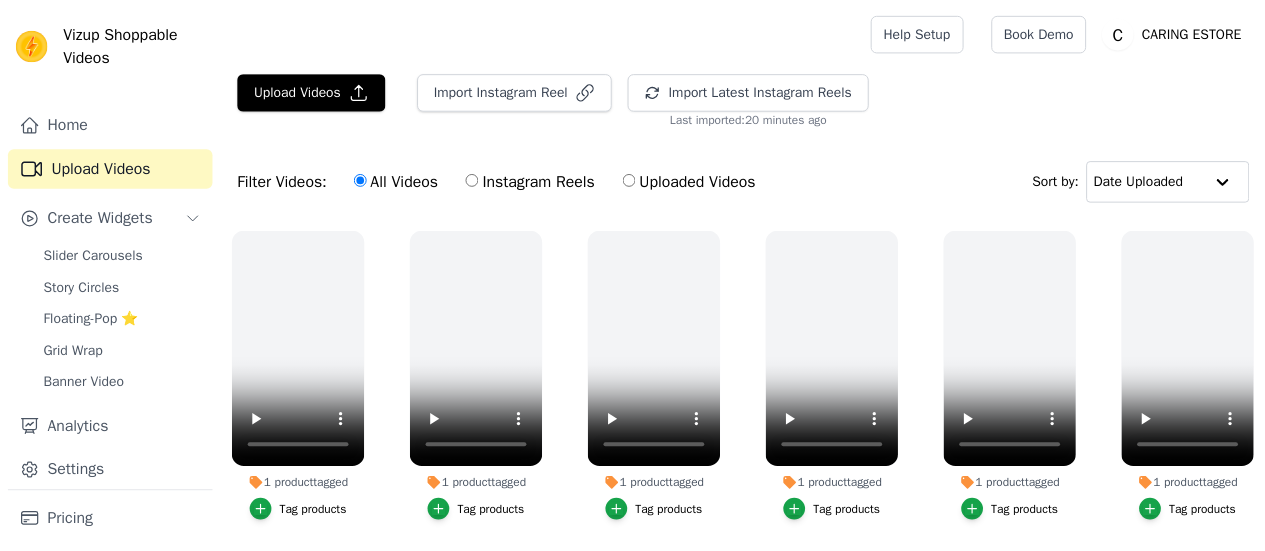 scroll, scrollTop: 0, scrollLeft: 0, axis: both 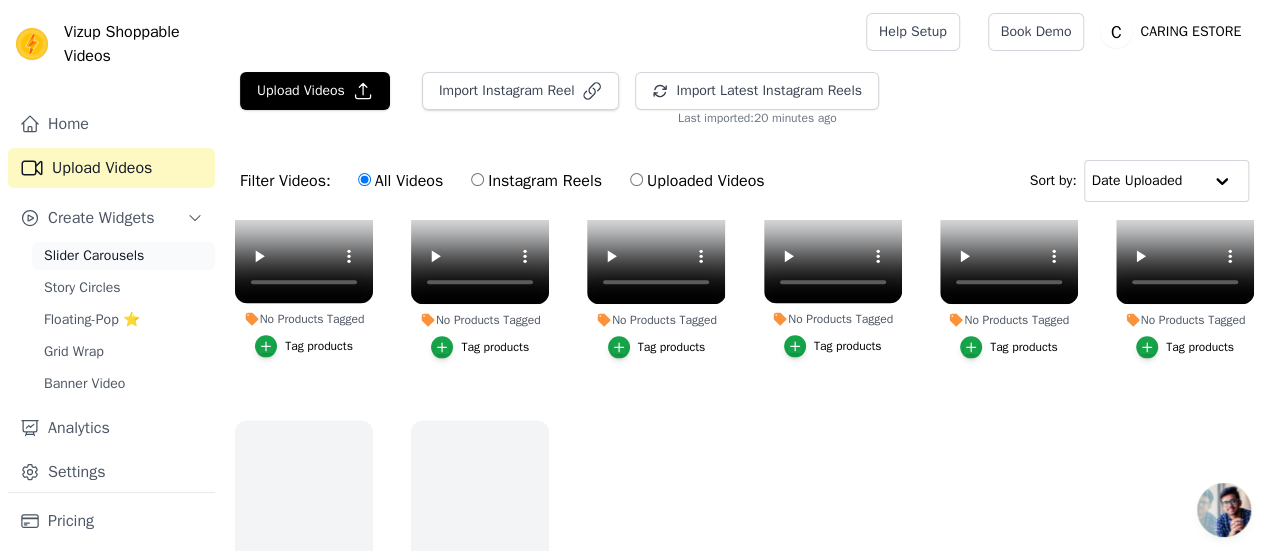 click on "Slider Carousels" at bounding box center (94, 256) 